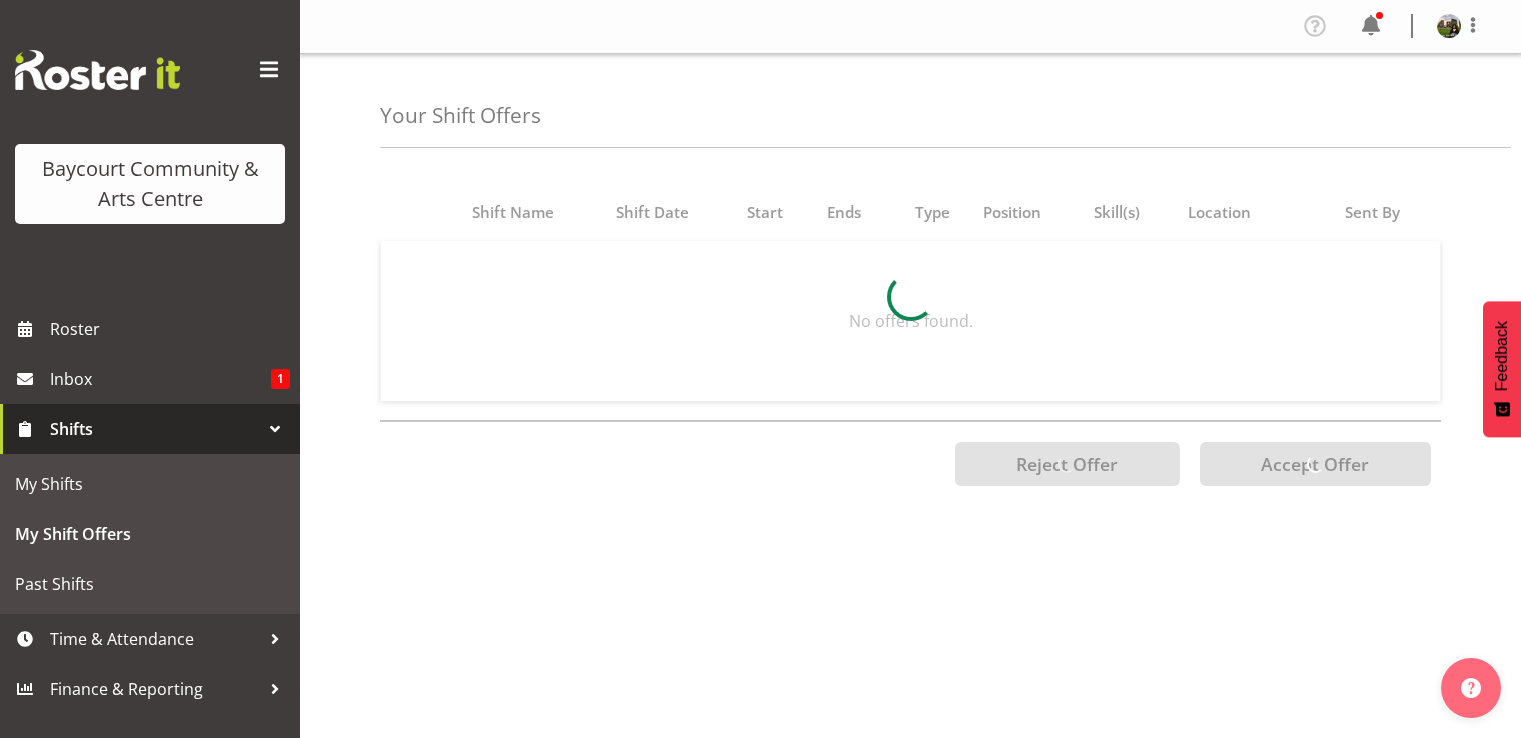 scroll, scrollTop: 0, scrollLeft: 0, axis: both 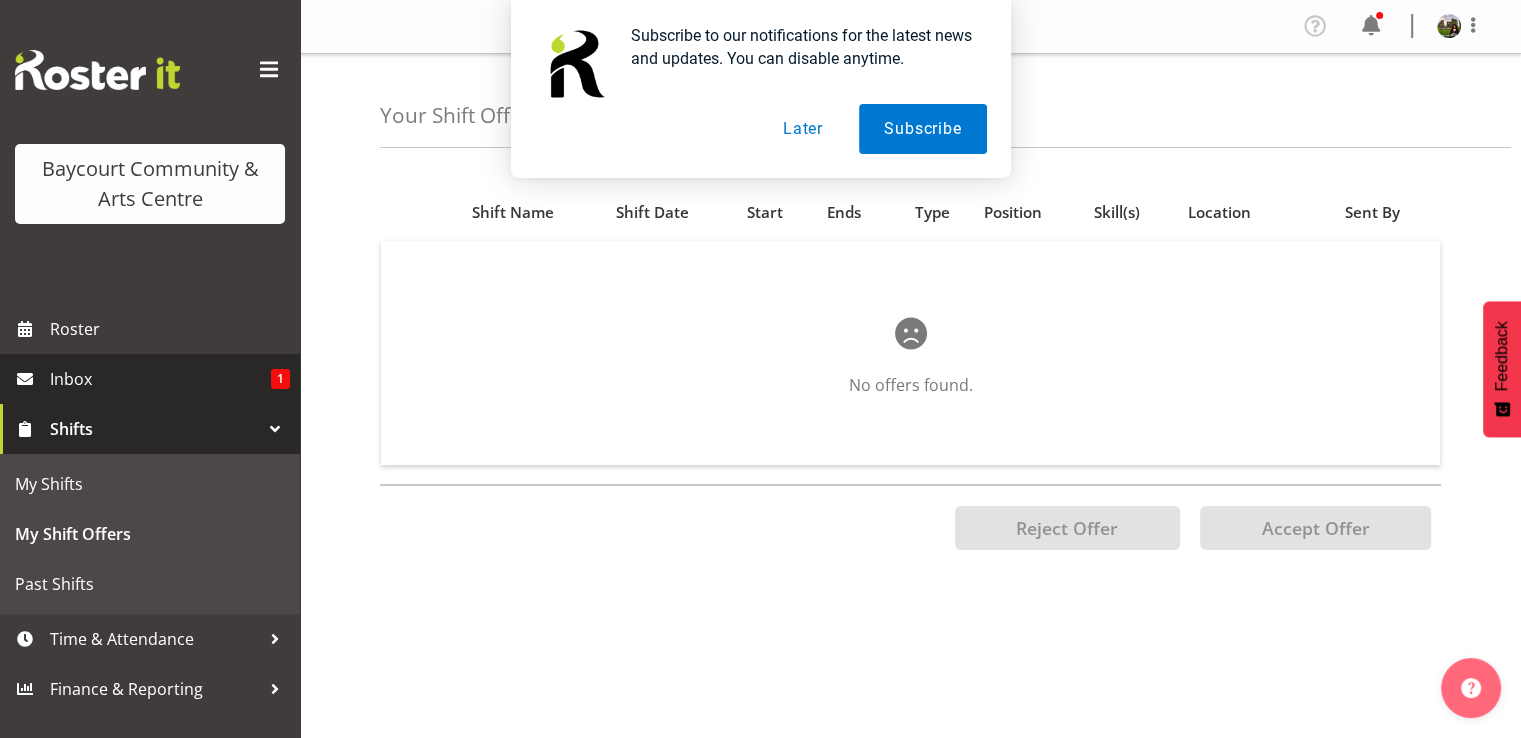 click on "Inbox" at bounding box center (160, 379) 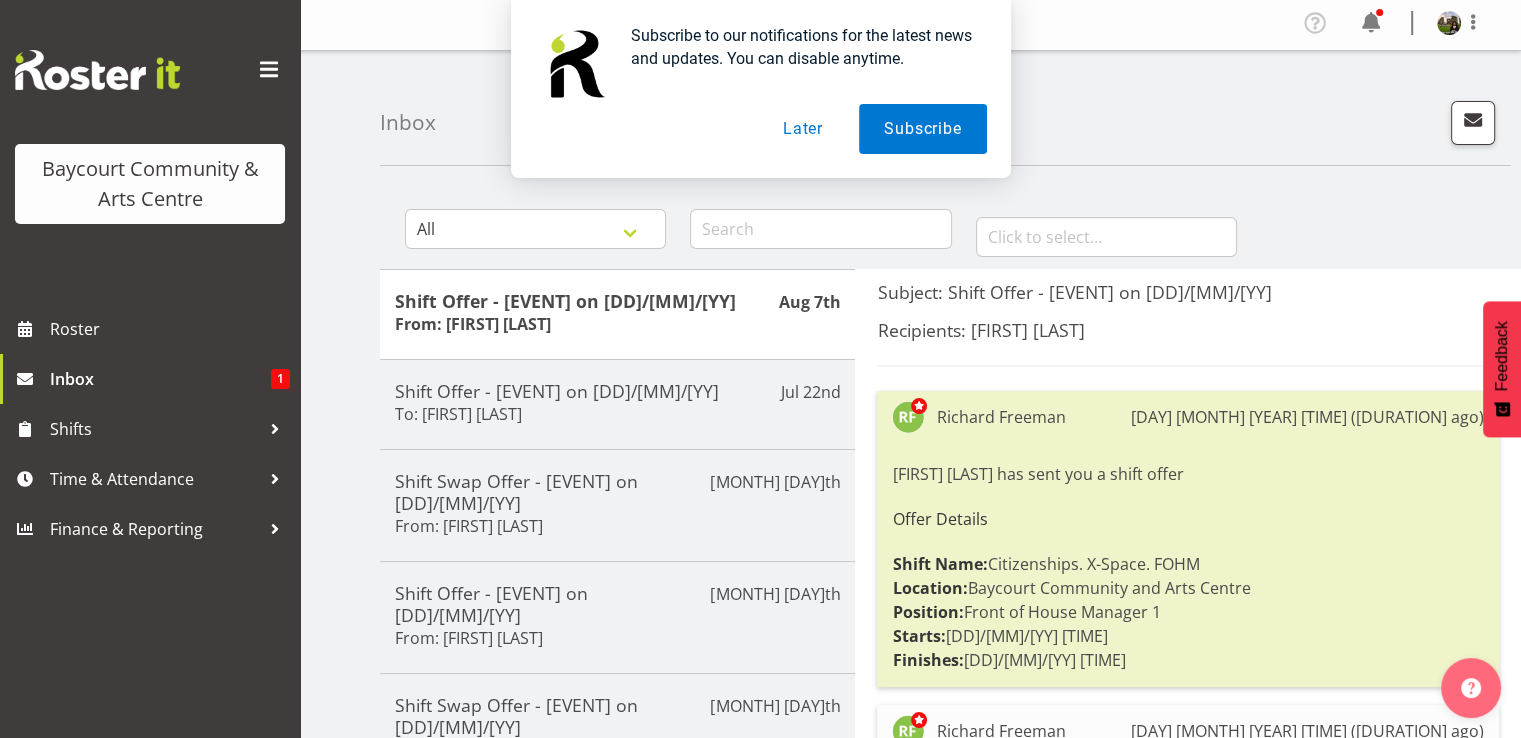 scroll, scrollTop: 0, scrollLeft: 0, axis: both 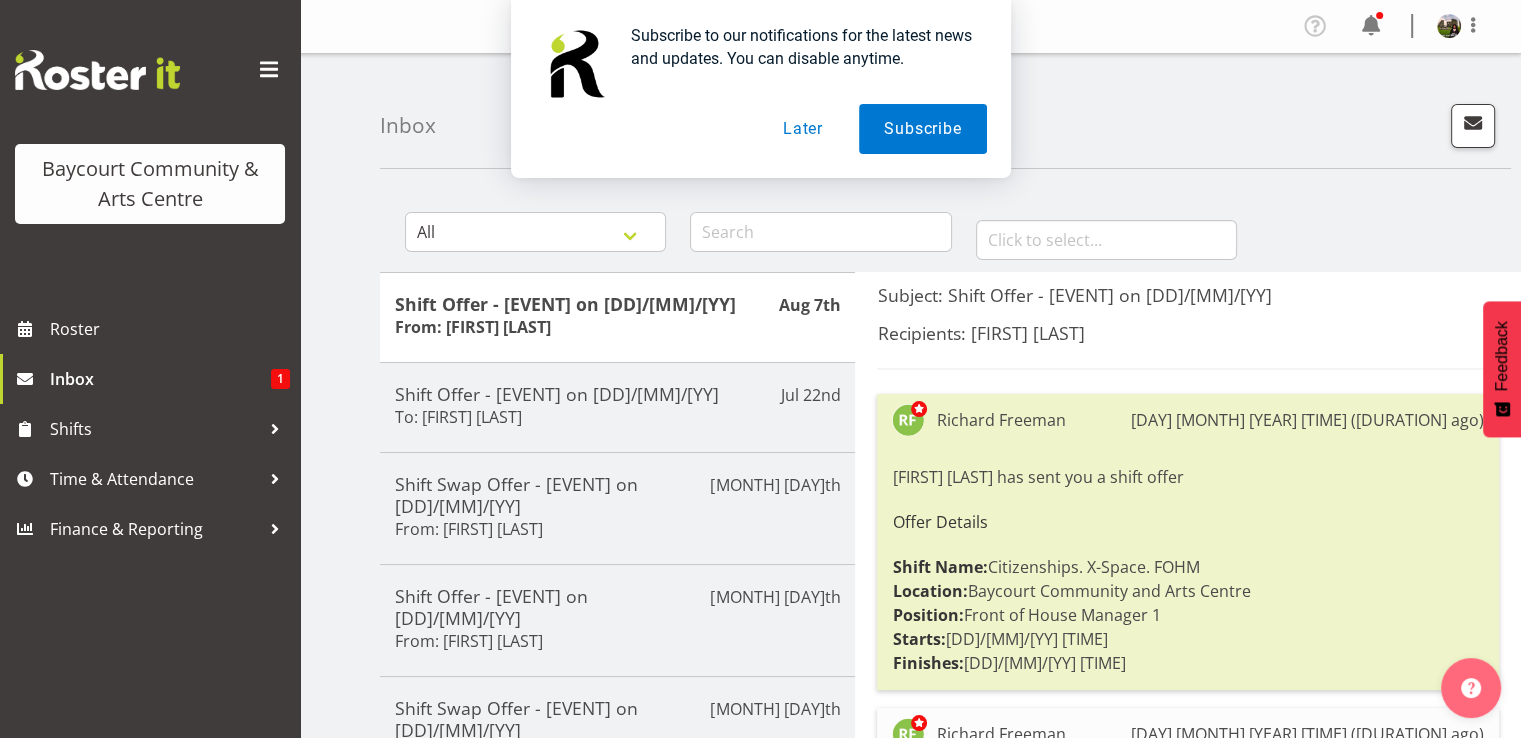 click on "Later" at bounding box center [803, 129] 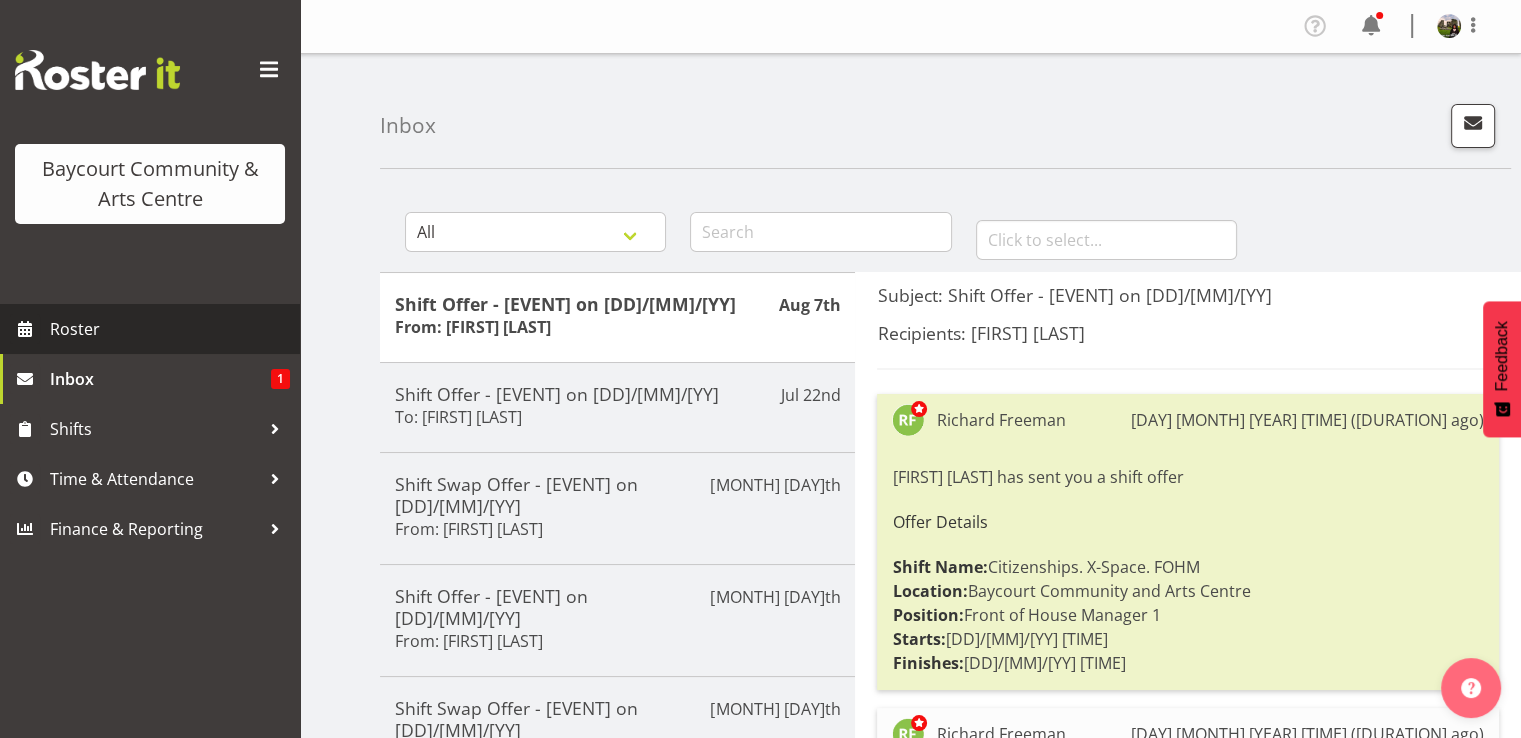 click on "Roster" at bounding box center [170, 329] 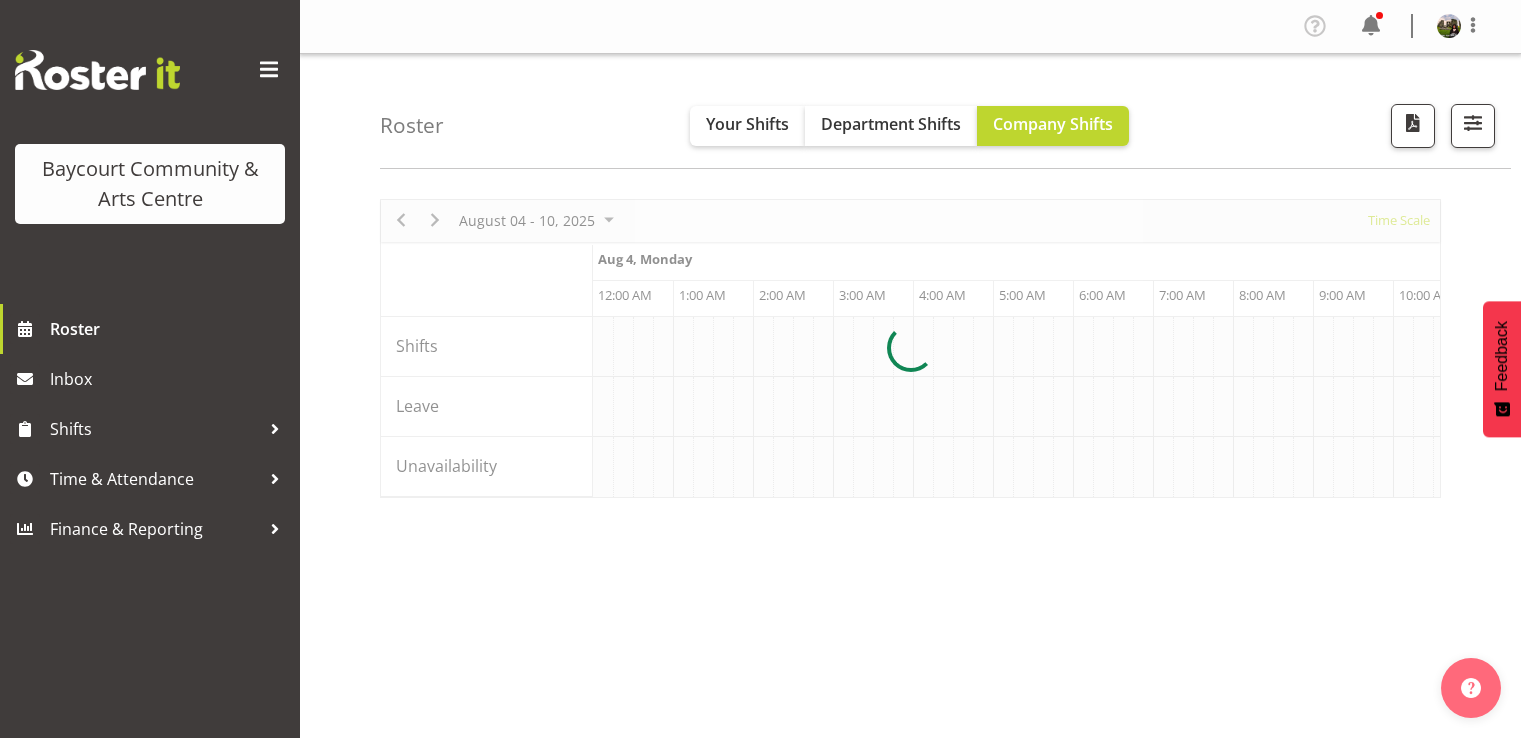 scroll, scrollTop: 0, scrollLeft: 0, axis: both 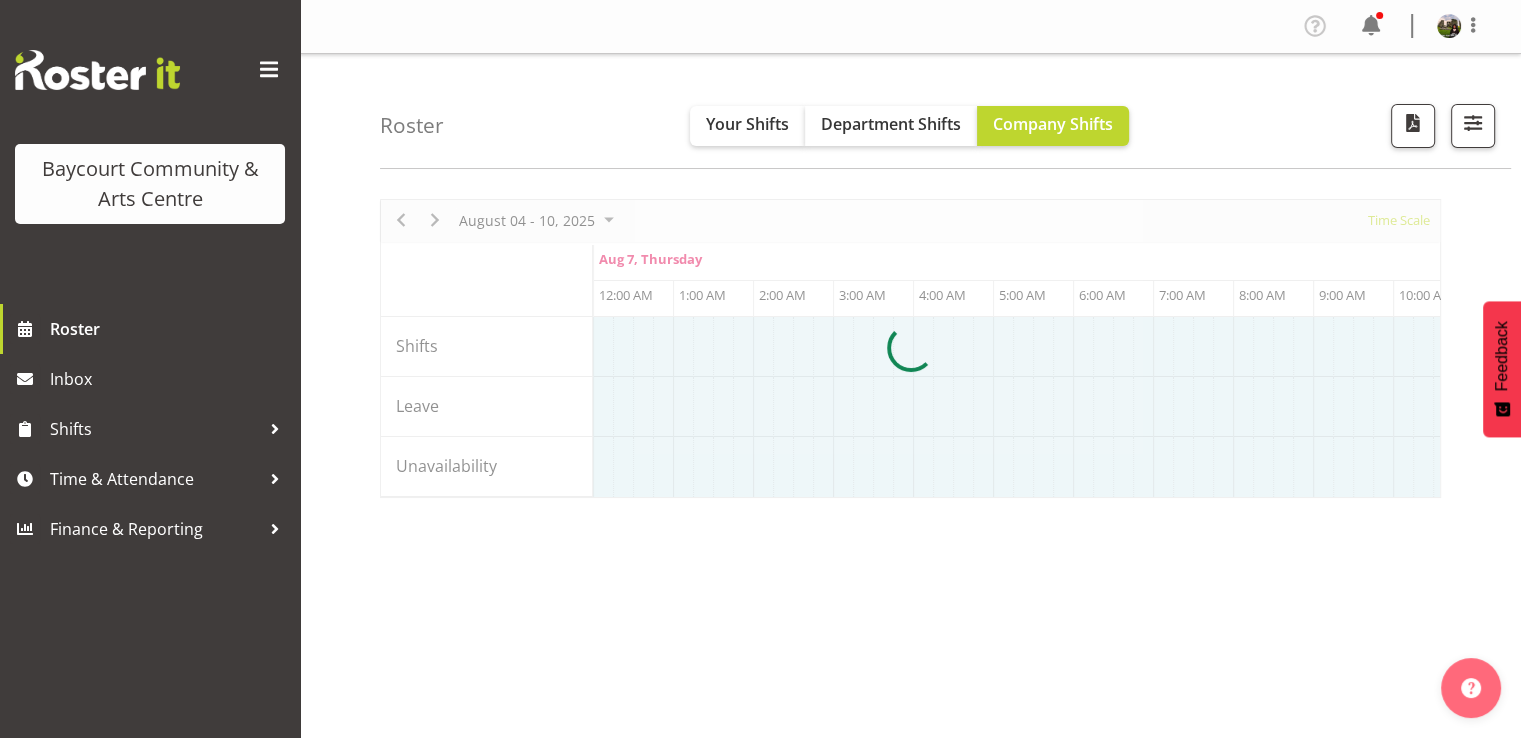 click at bounding box center (910, 348) 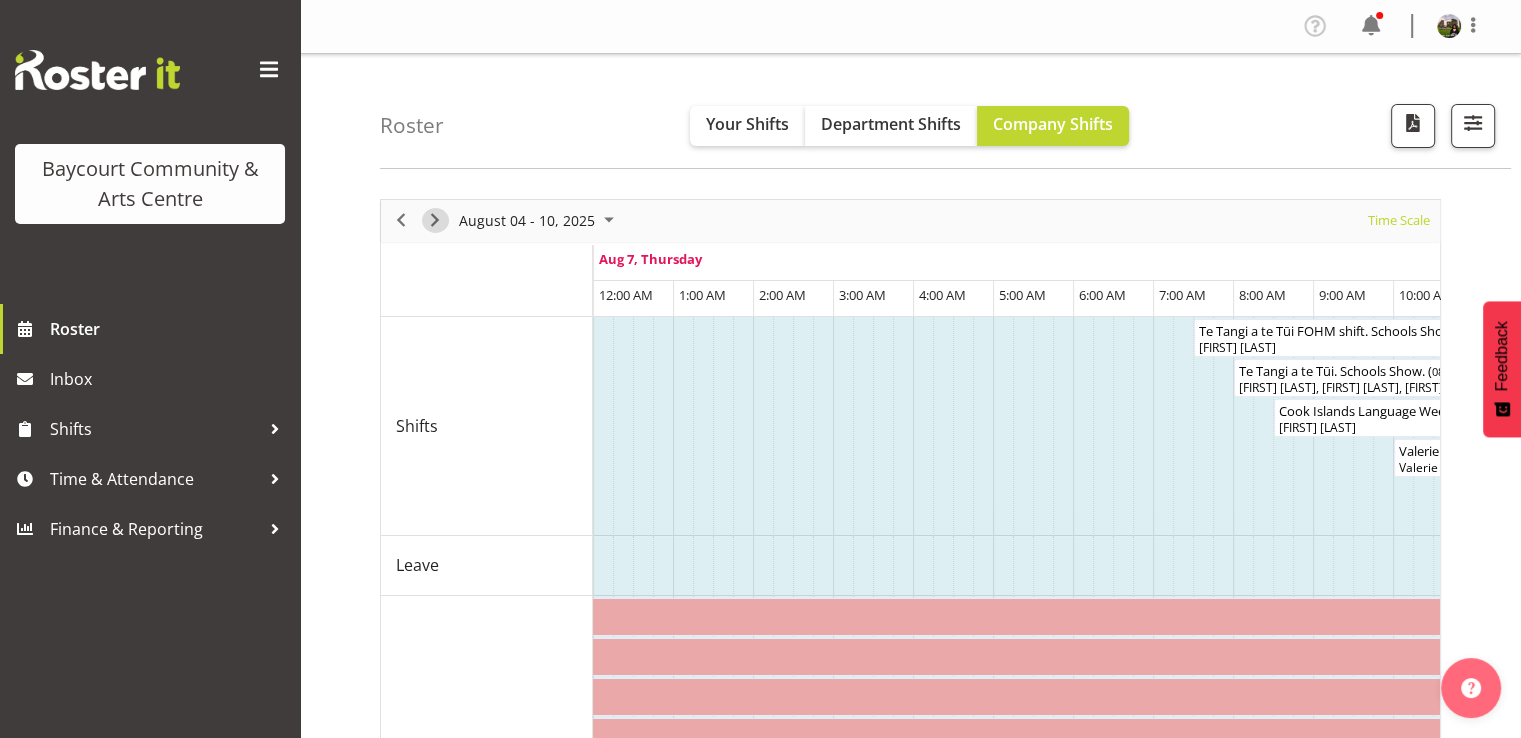 click at bounding box center [435, 220] 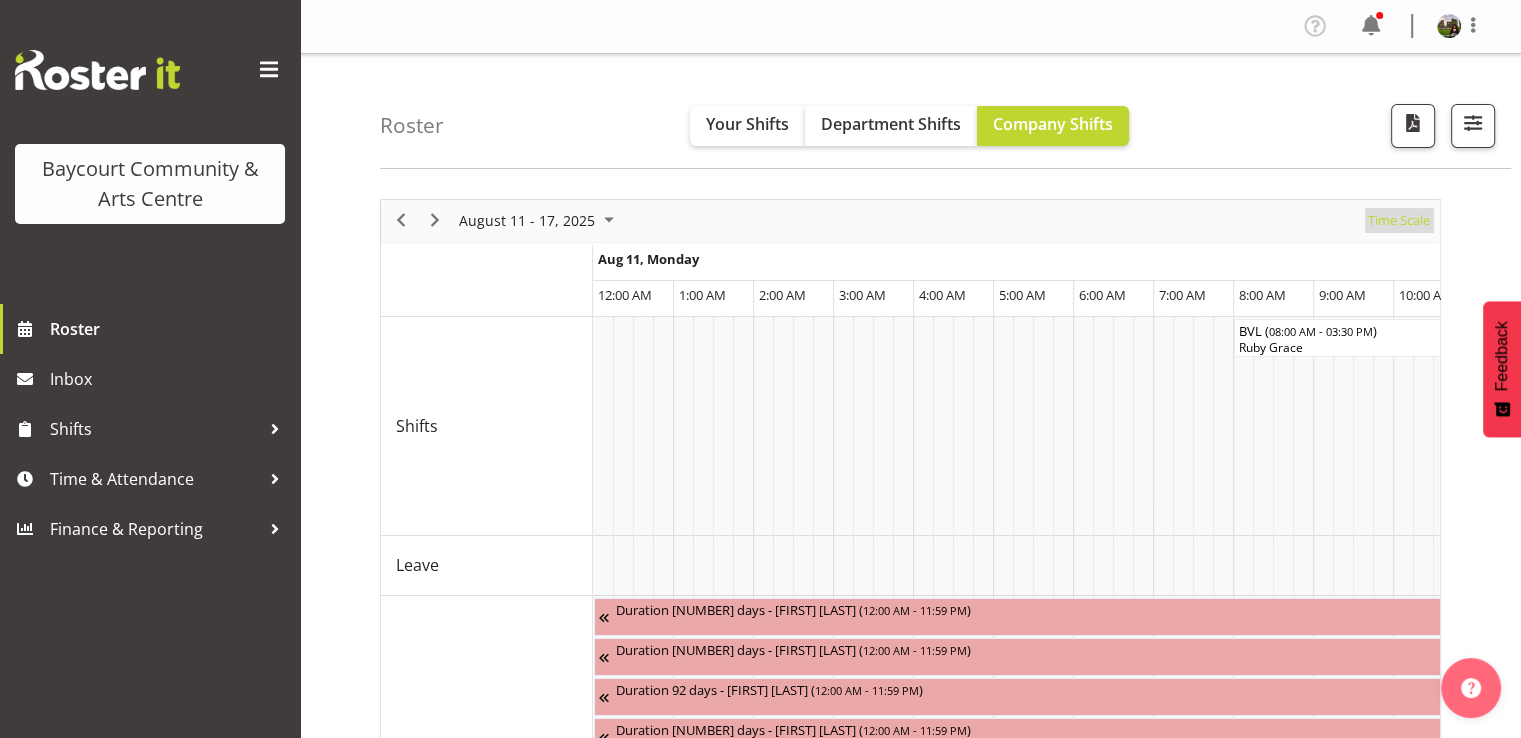 click on "Time Scale" at bounding box center (1399, 220) 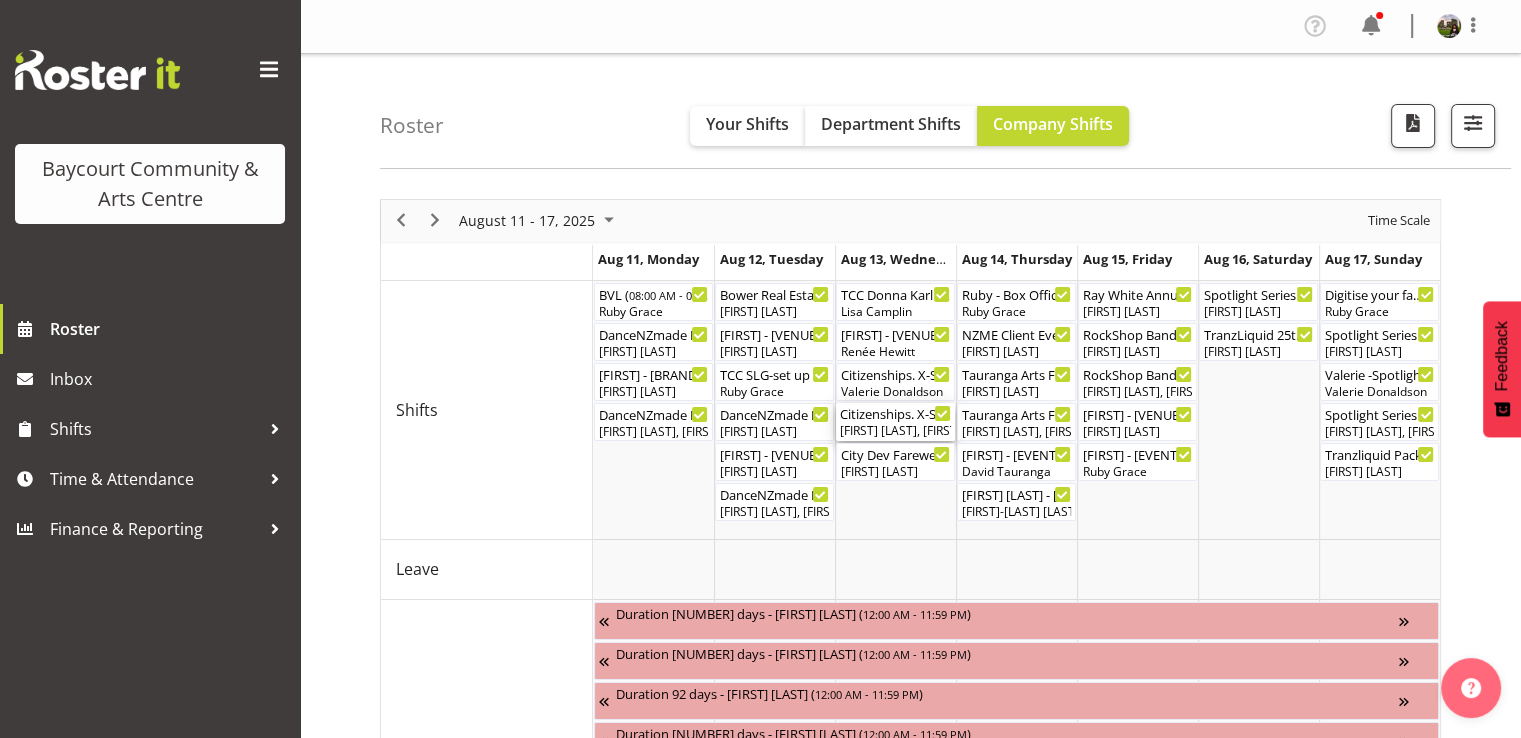 click on "Emma Johns, Robin Hendriks, Chris Darlington" at bounding box center [895, 431] 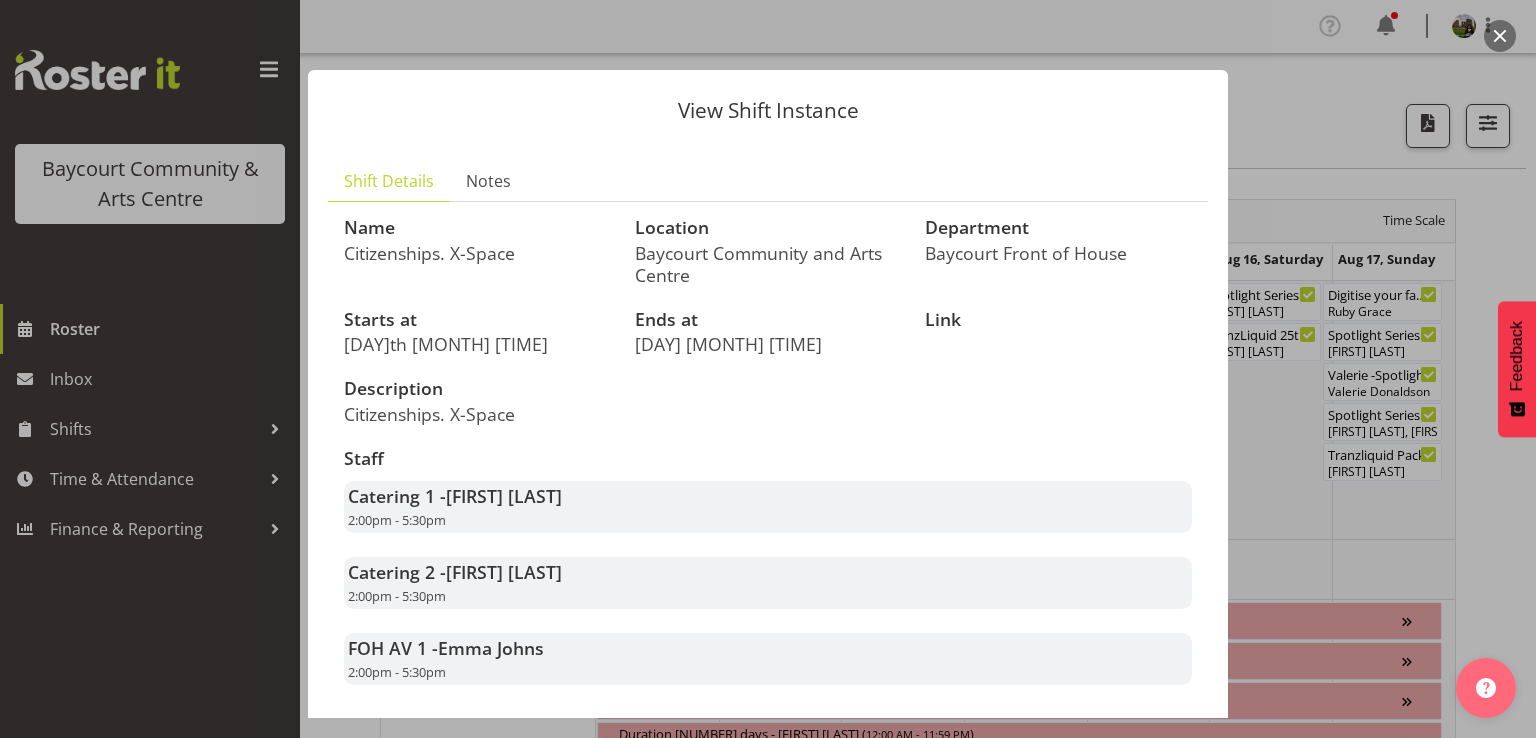 scroll, scrollTop: 96, scrollLeft: 0, axis: vertical 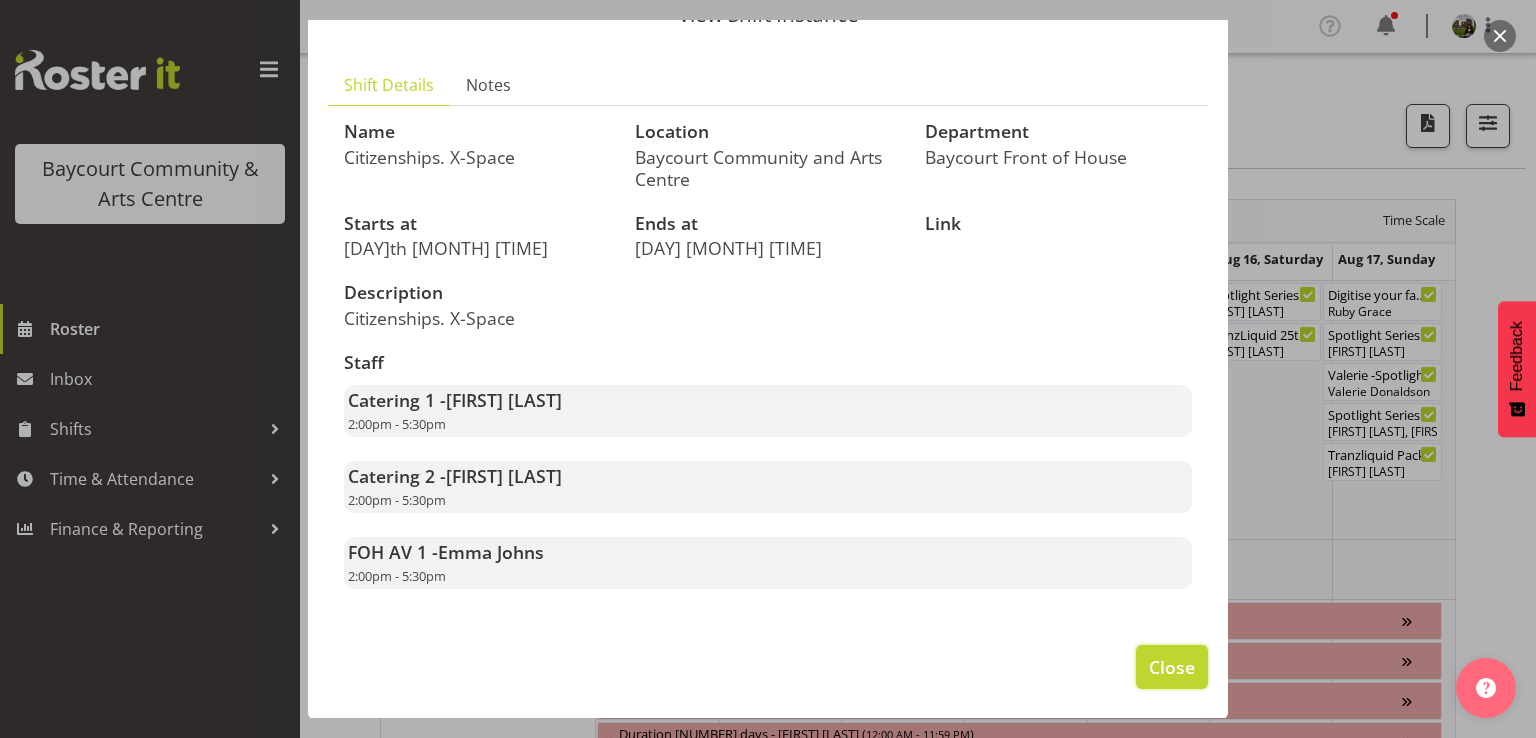 click on "Close" at bounding box center [1172, 667] 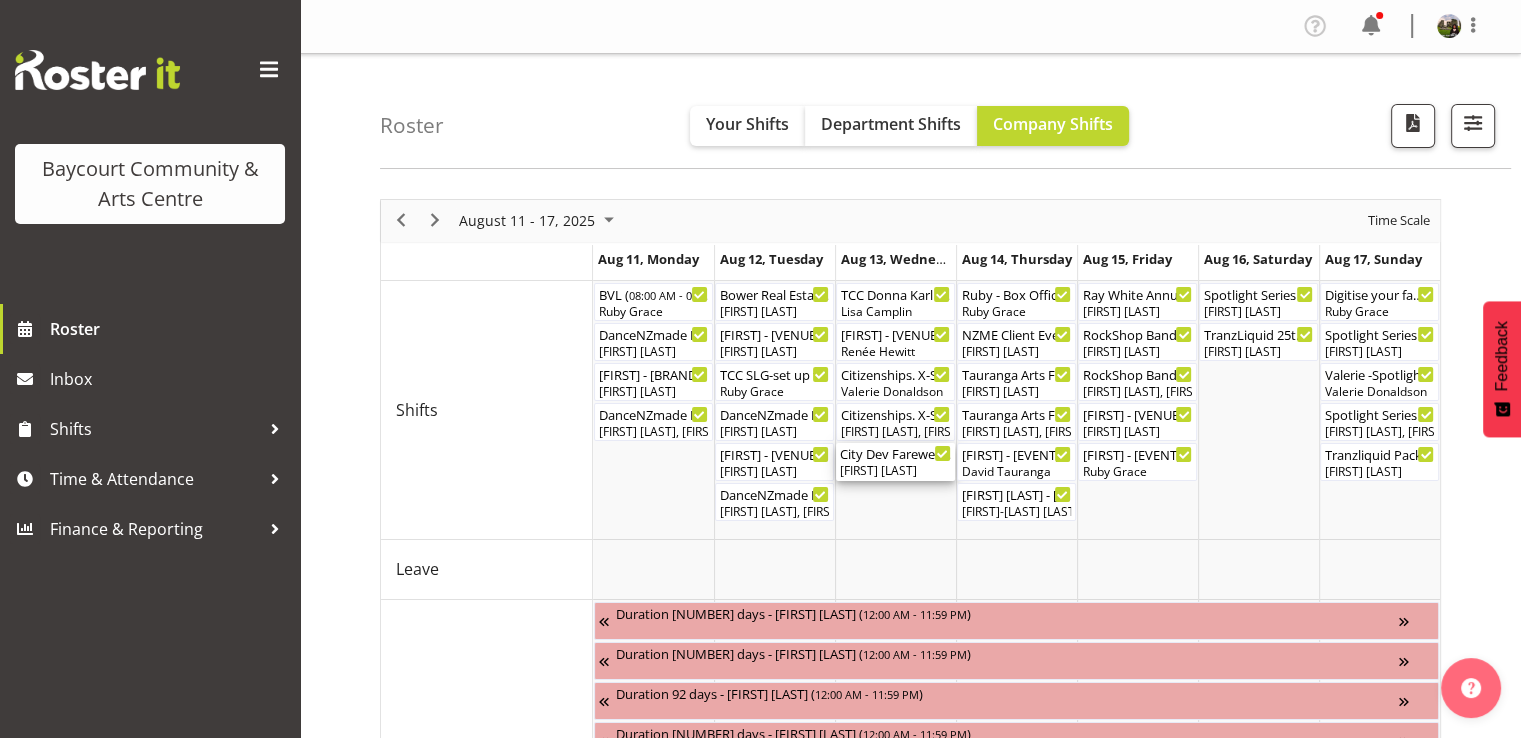 click on "City Dev Farewell - BAYCOURT FOYER
(
02:00 PM -
04:30 PM
)" at bounding box center (895, 453) 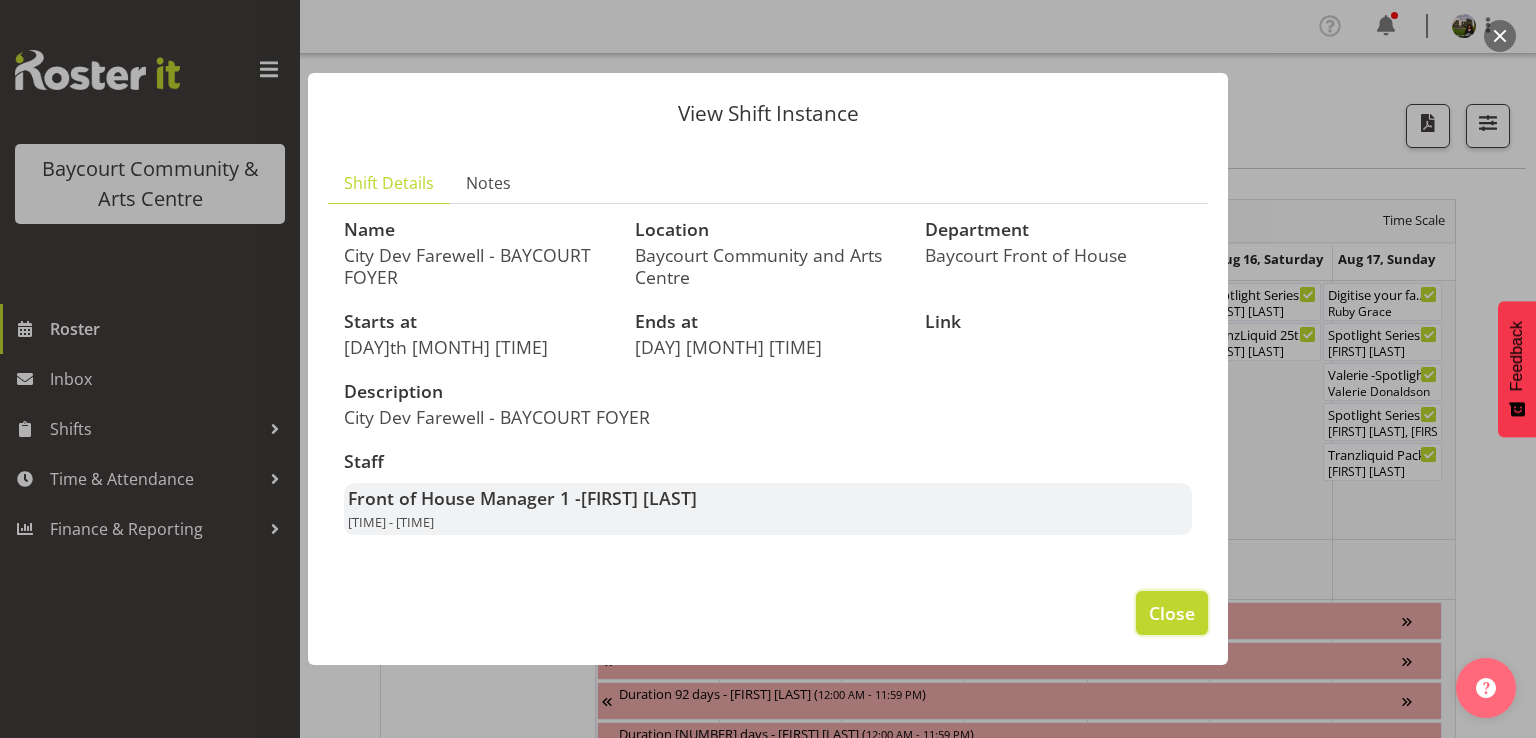click on "Close" at bounding box center [1172, 613] 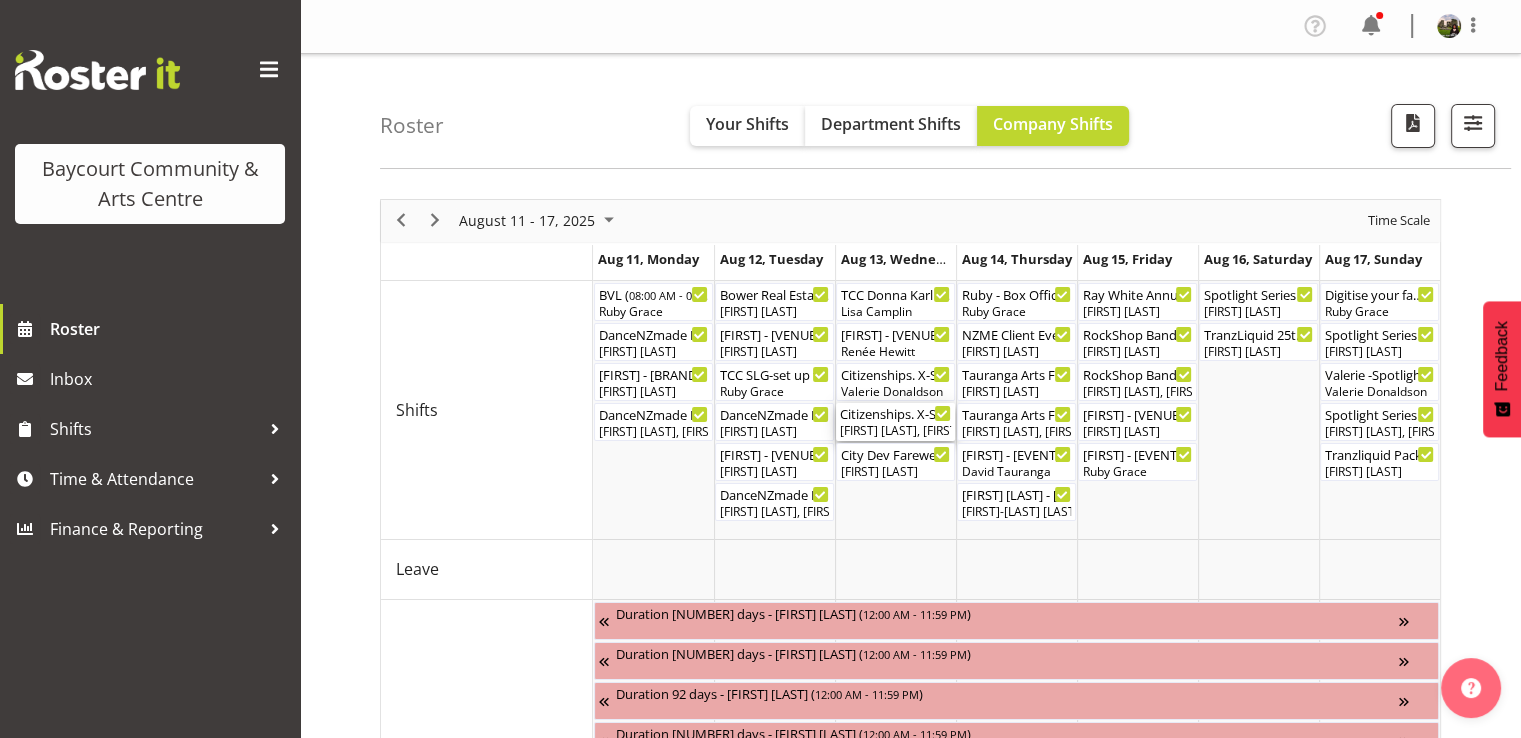 click on "Citizenships. X-Space
(
02:00 PM -
05:30 PM
)" at bounding box center (895, 413) 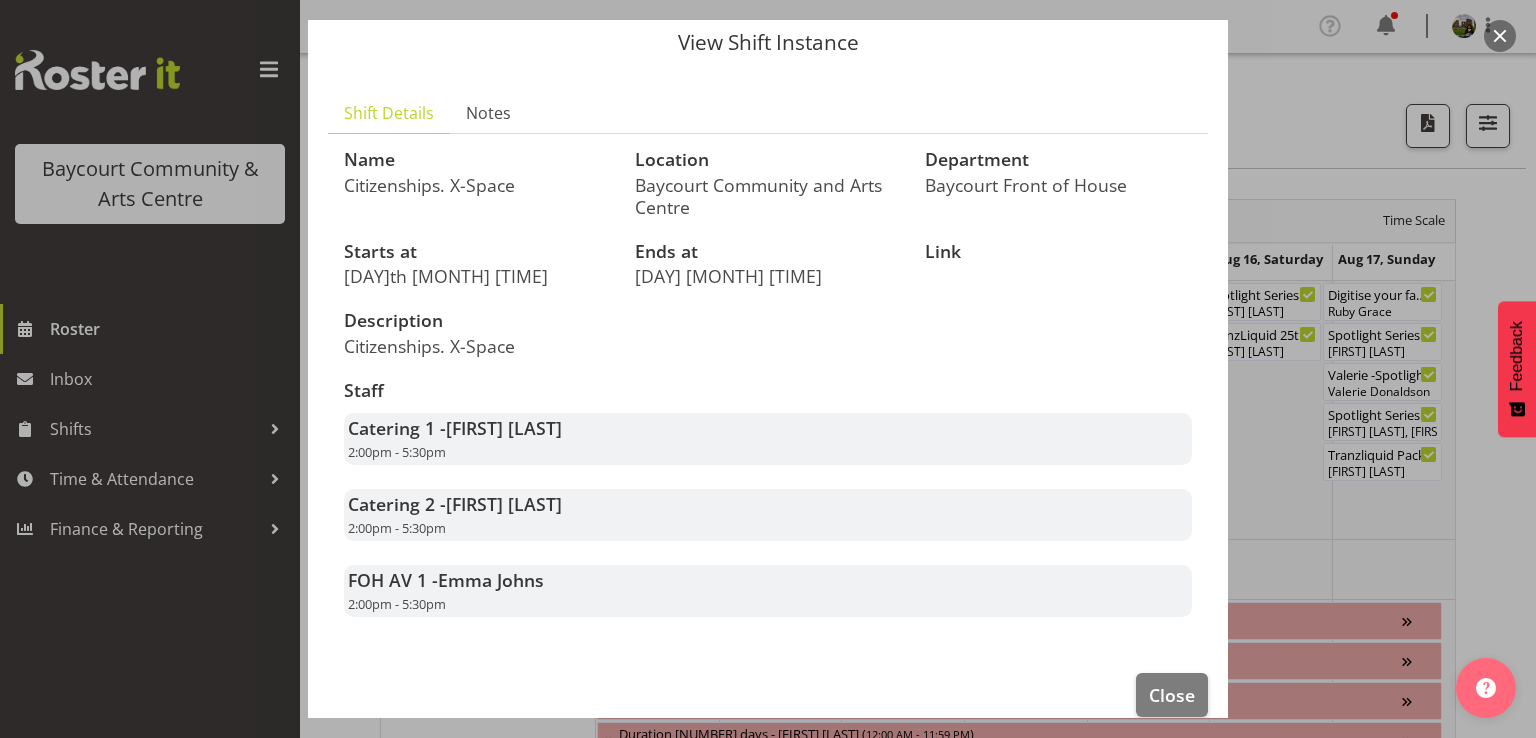 scroll, scrollTop: 96, scrollLeft: 0, axis: vertical 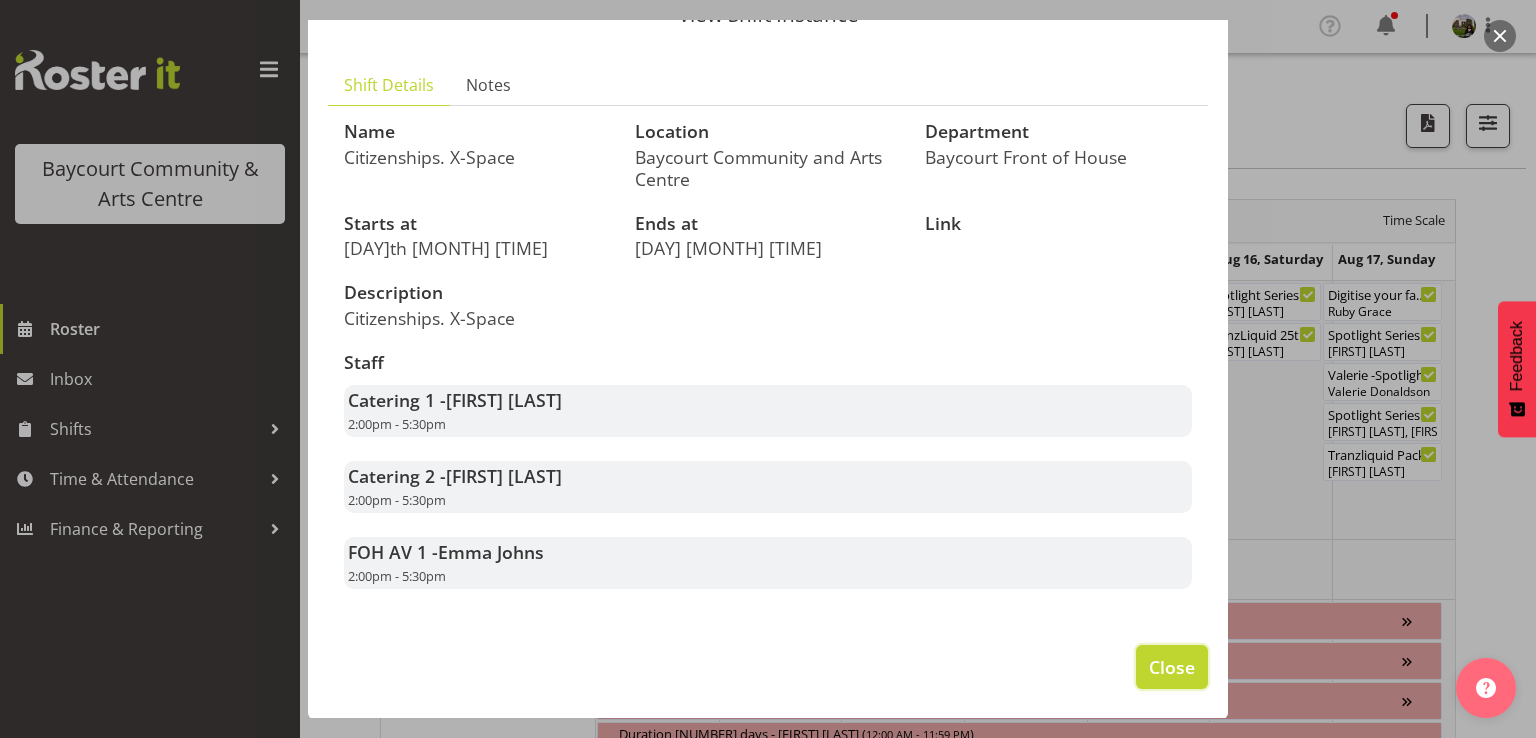 click on "Close" at bounding box center [1172, 667] 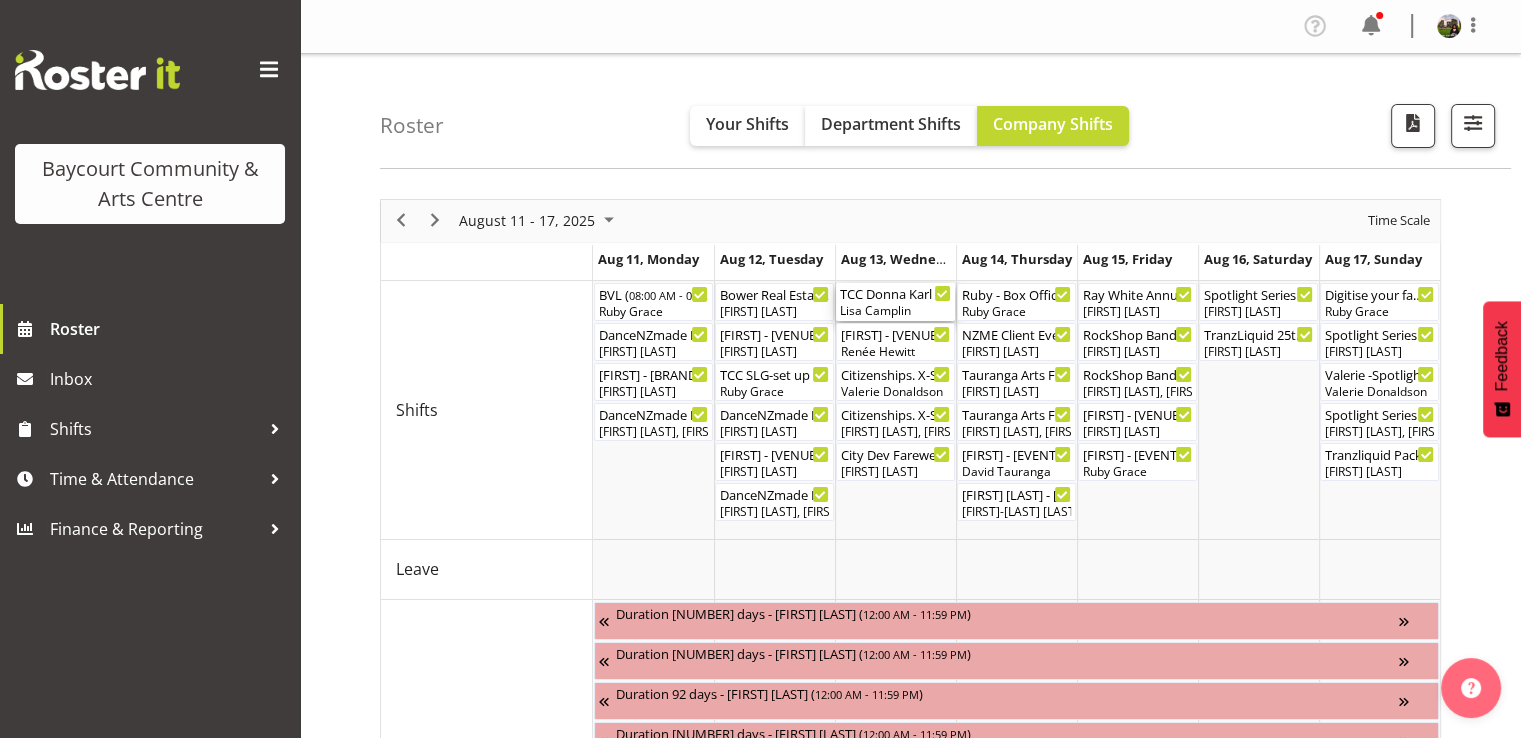click on "Lisa Camplin" at bounding box center [895, 311] 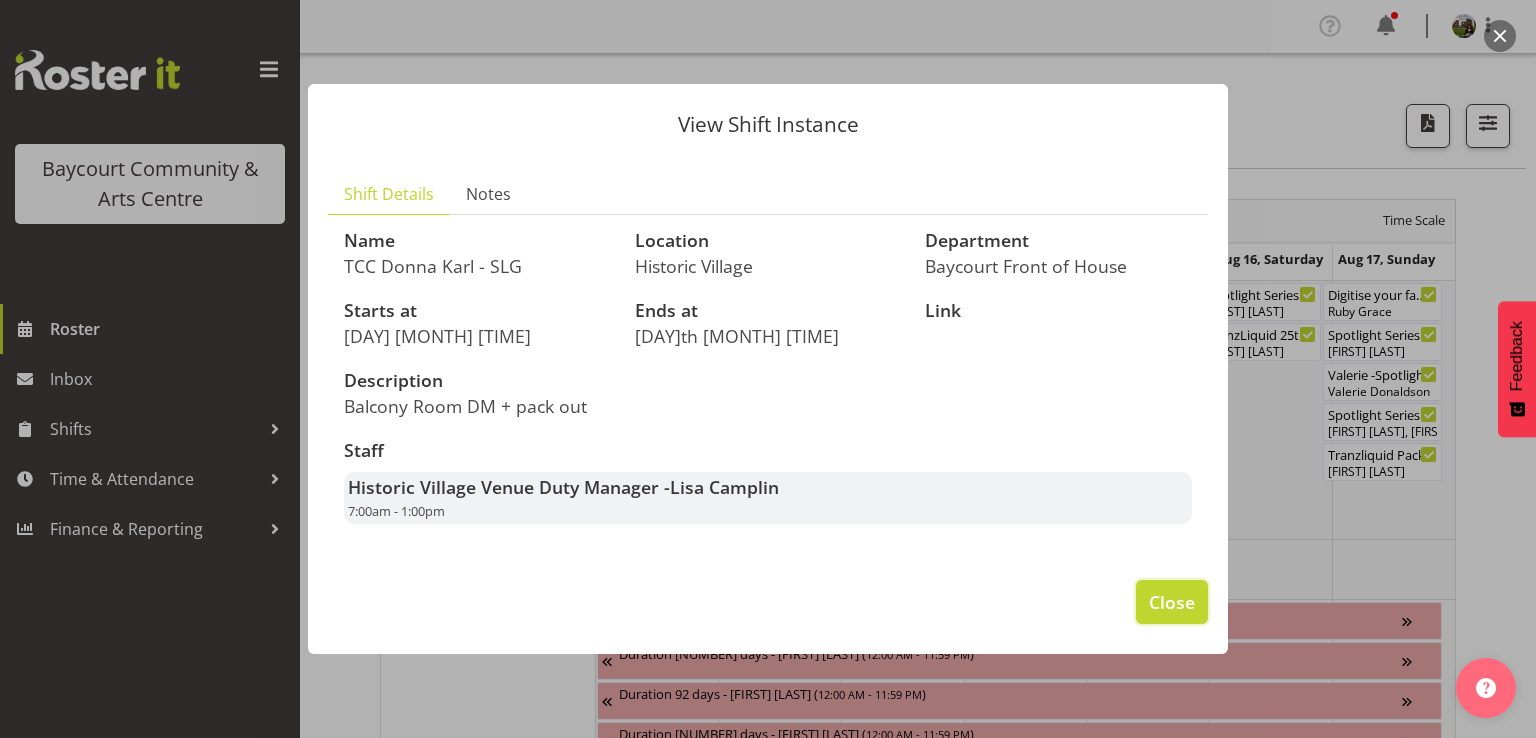 click on "Close" at bounding box center [1172, 602] 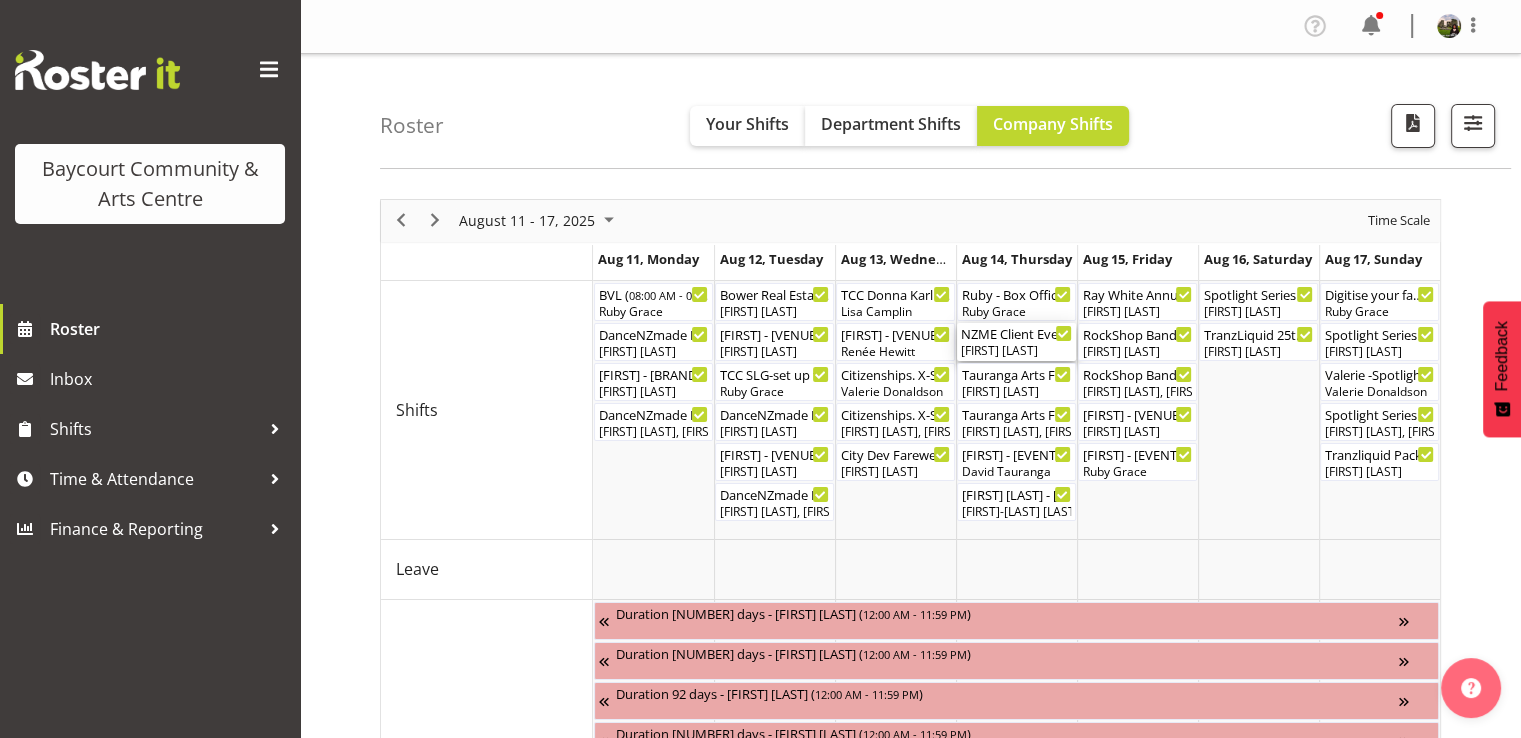 click on "Aaron Smart" at bounding box center [1016, 351] 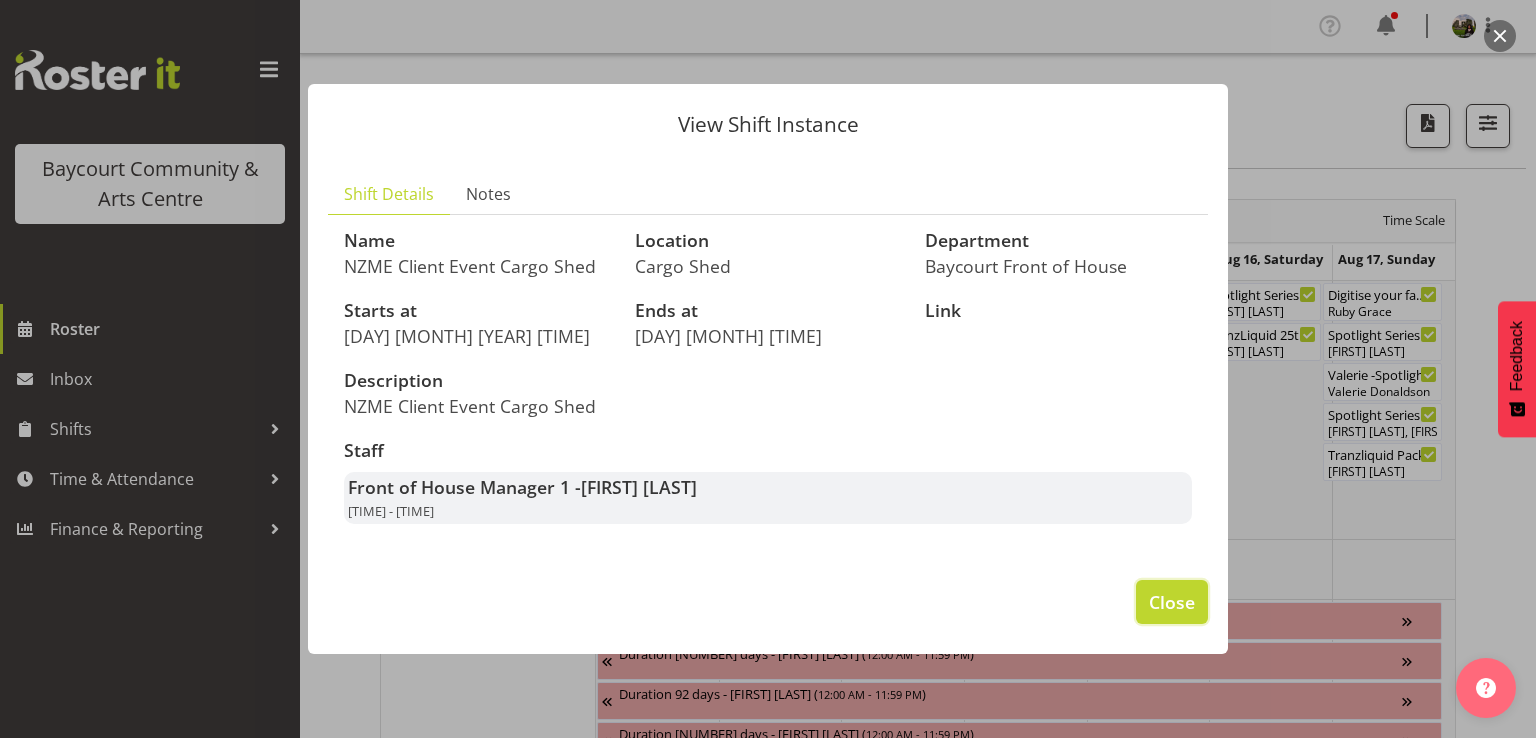 click on "Close" at bounding box center (1172, 602) 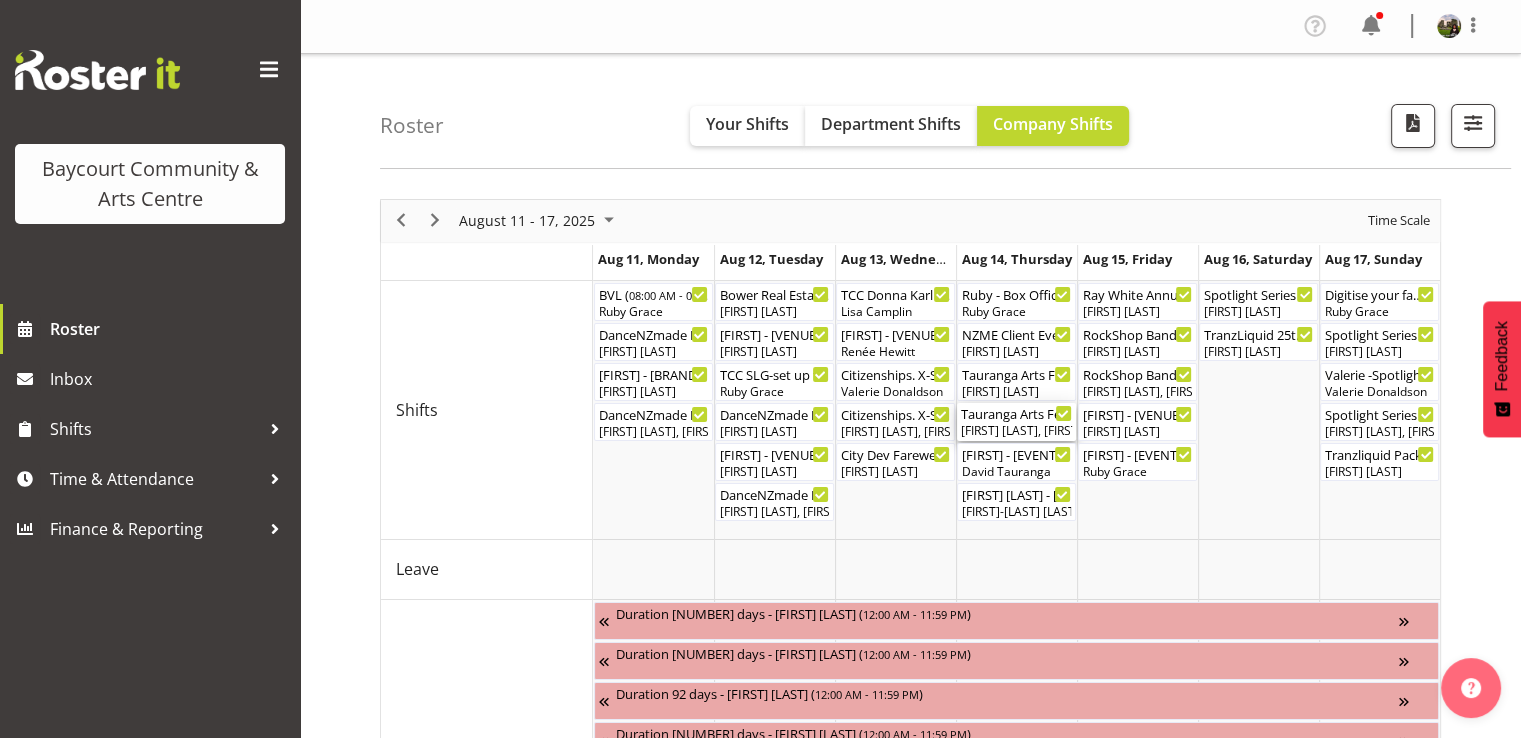 click on "Renée Hewitt, Valerie Donaldson, Amanda Clark, Chris Darlington, Emma Johns, Alec Were" at bounding box center [1016, 431] 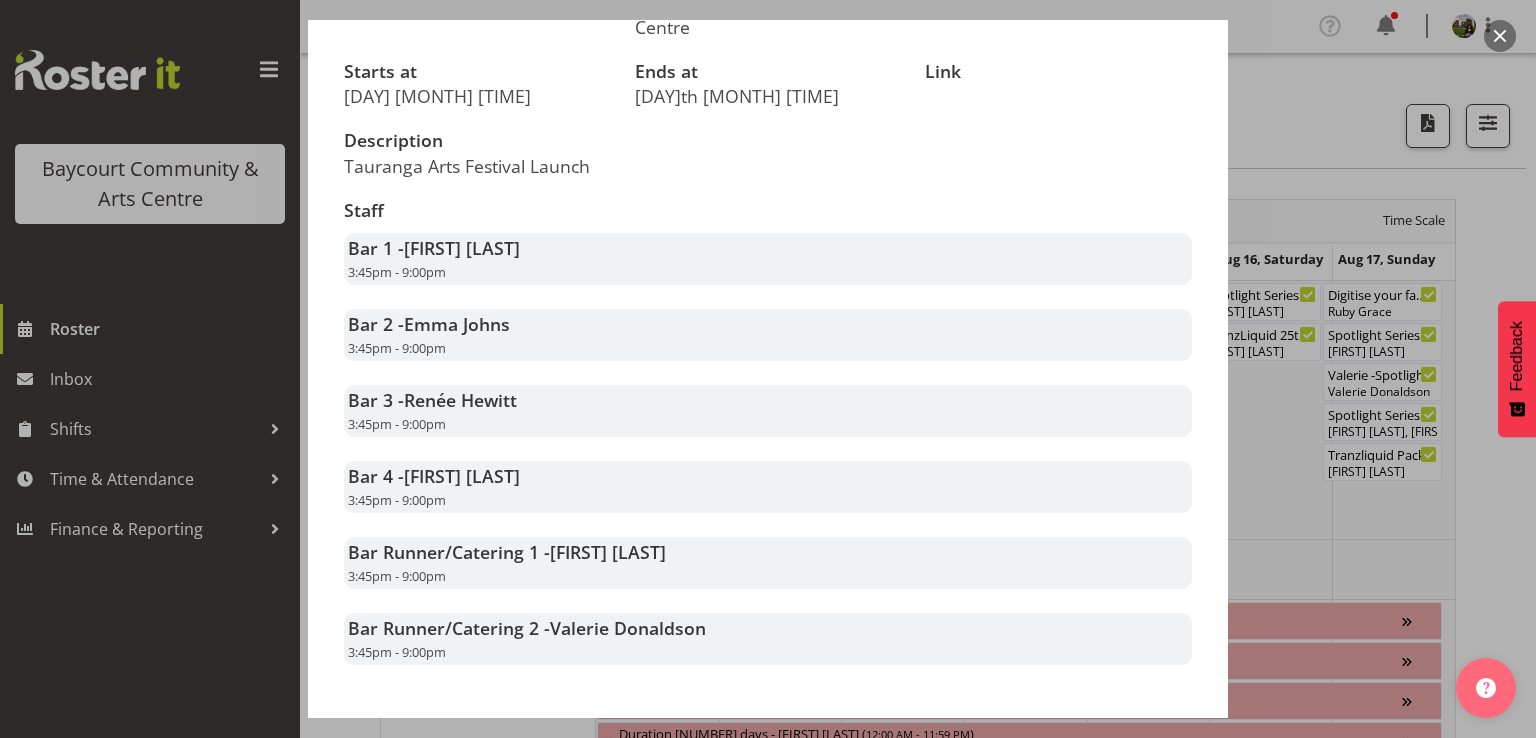 scroll, scrollTop: 300, scrollLeft: 0, axis: vertical 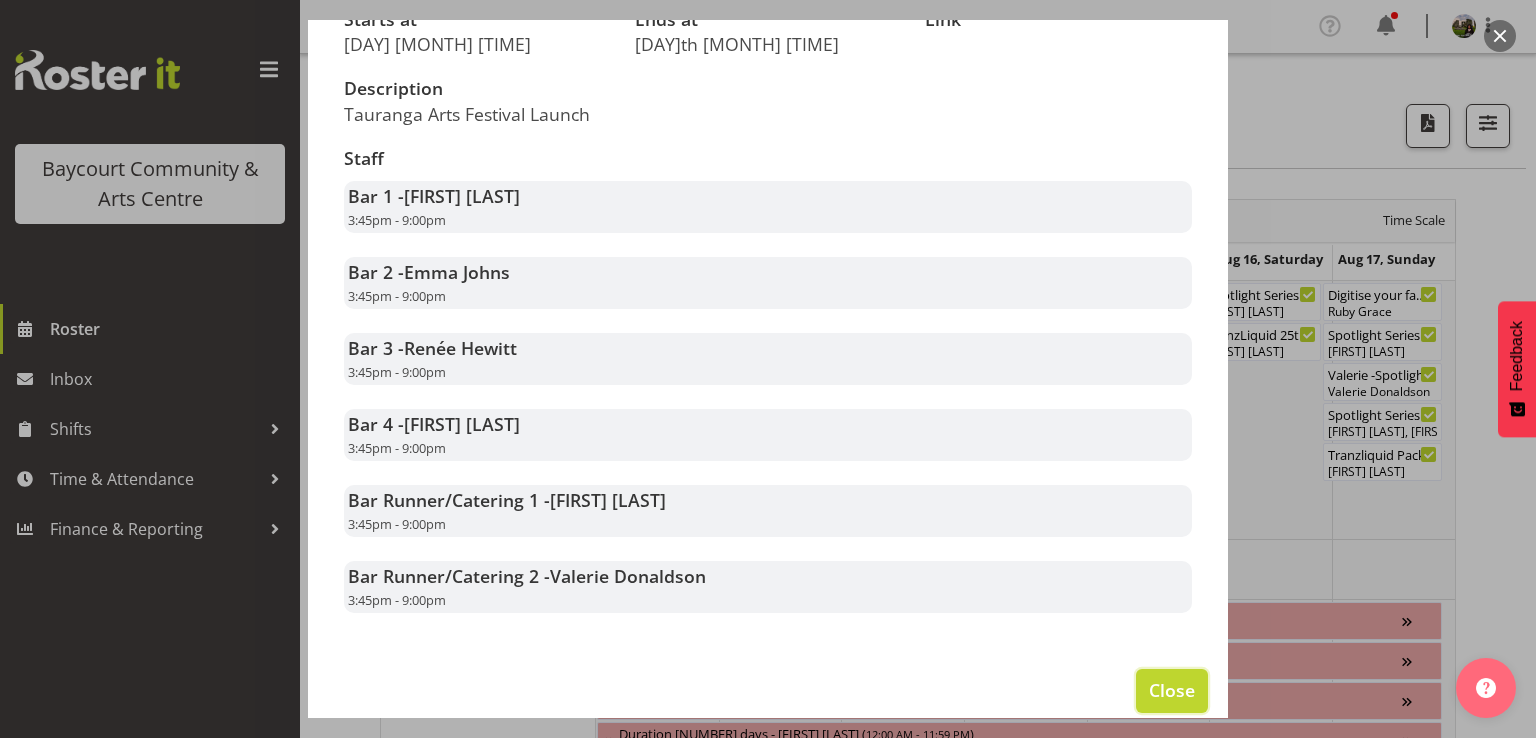 click on "Close" at bounding box center [1172, 691] 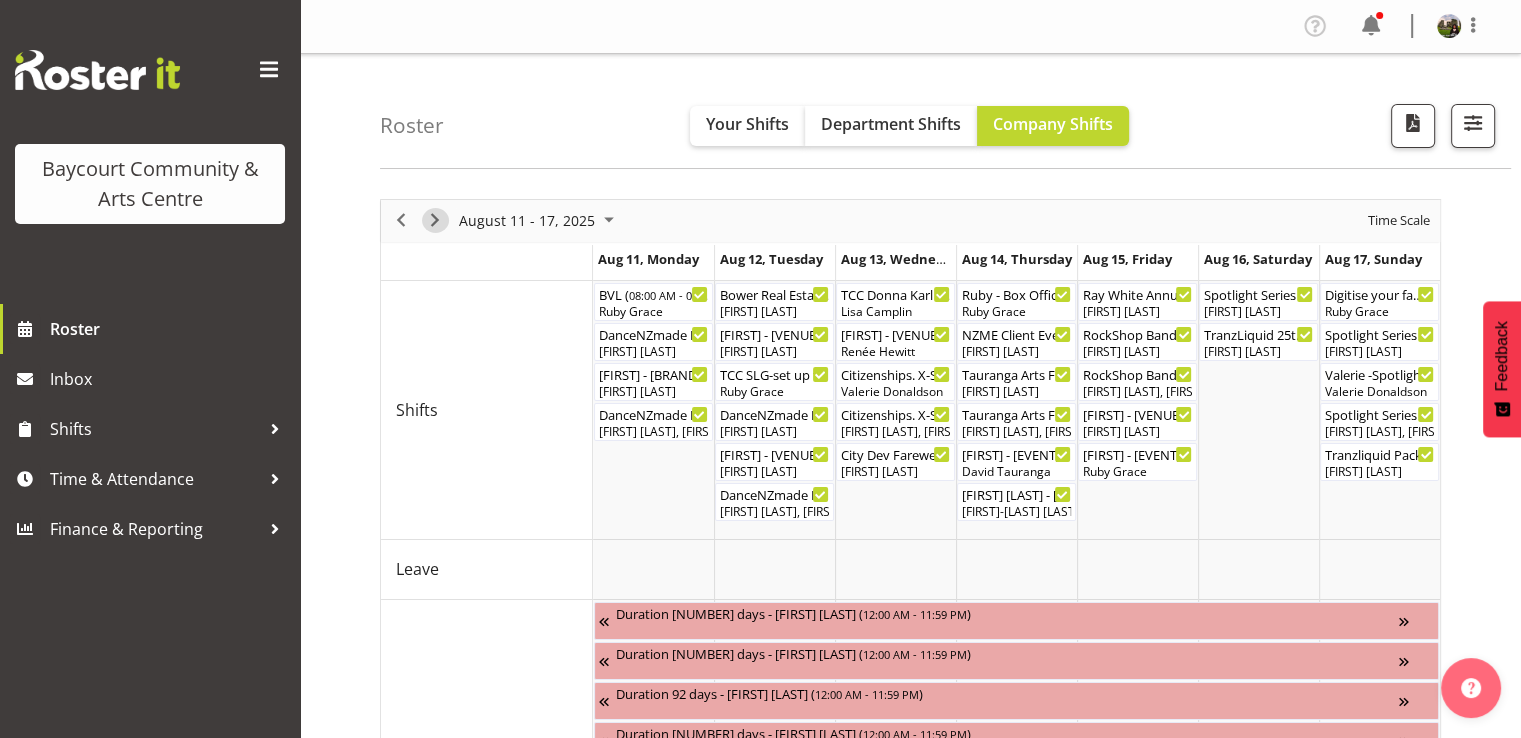 click at bounding box center (435, 220) 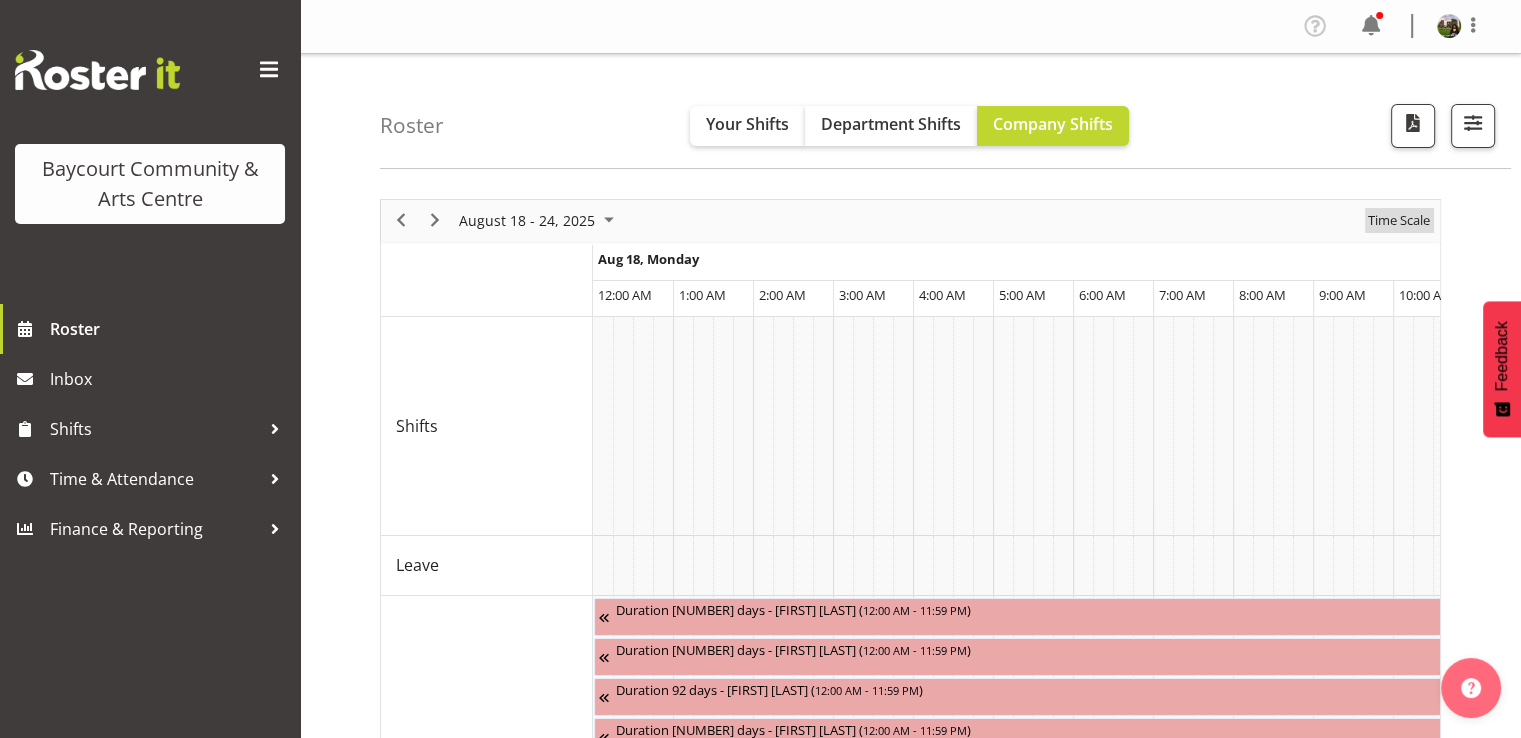 click on "Time Scale" at bounding box center (1399, 220) 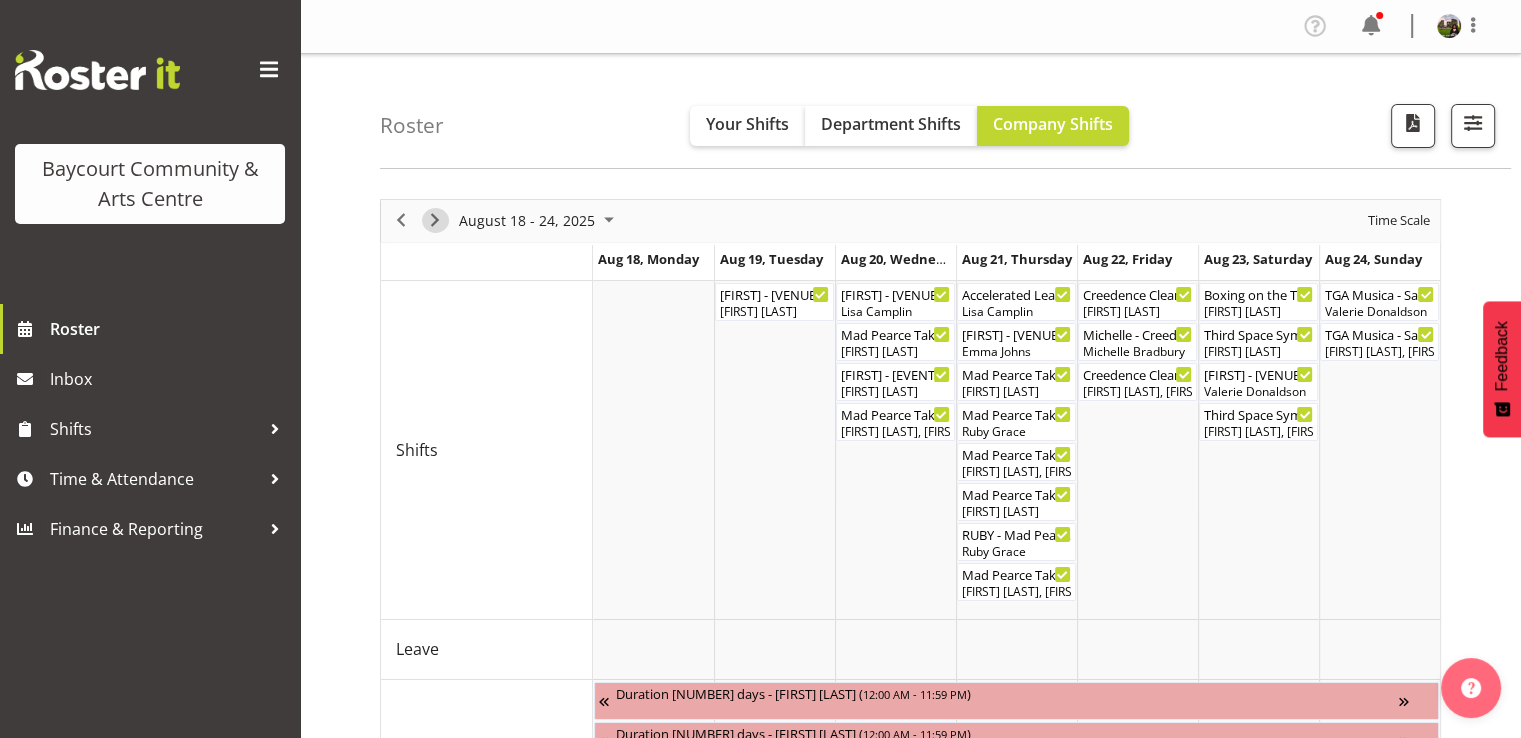 click at bounding box center [435, 220] 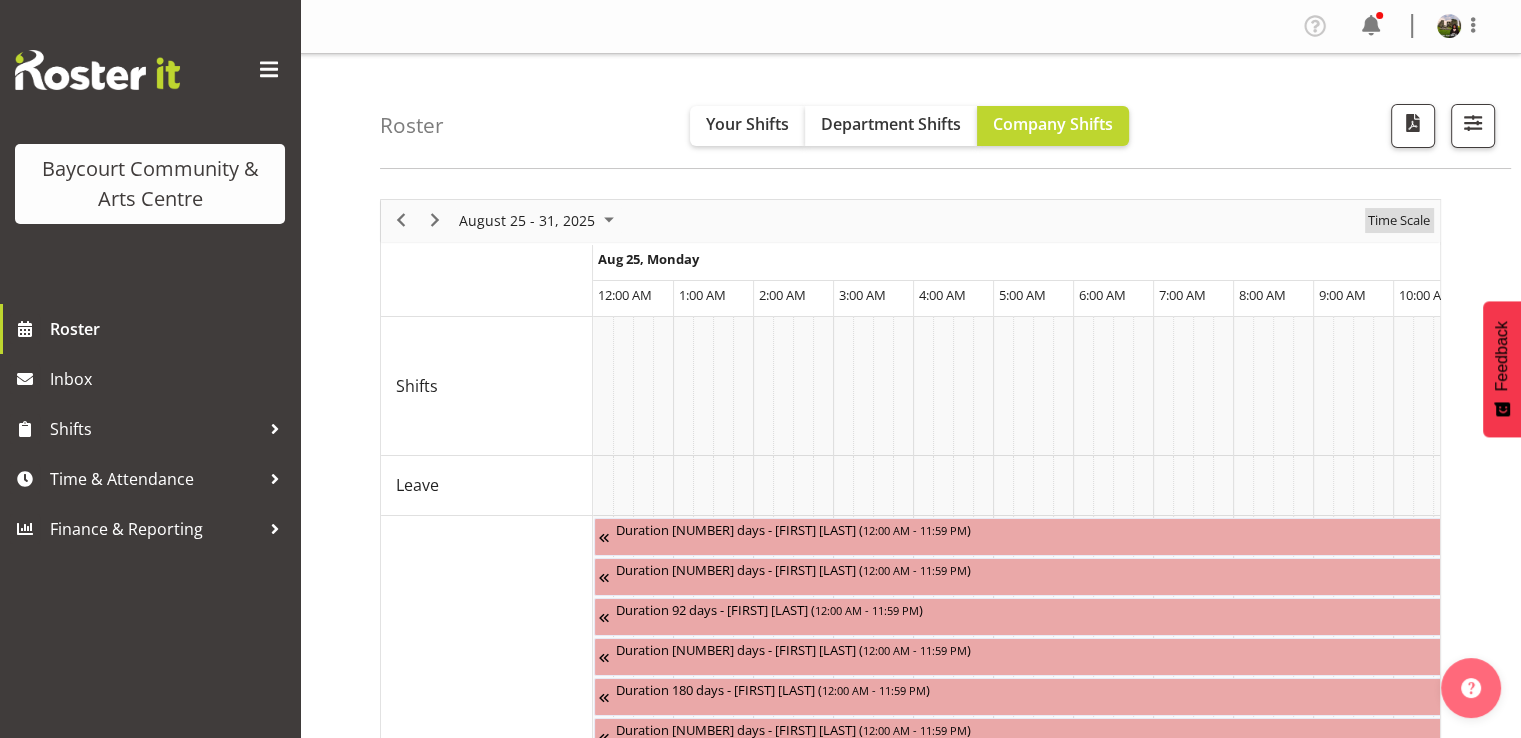 click on "Time Scale" at bounding box center [1399, 220] 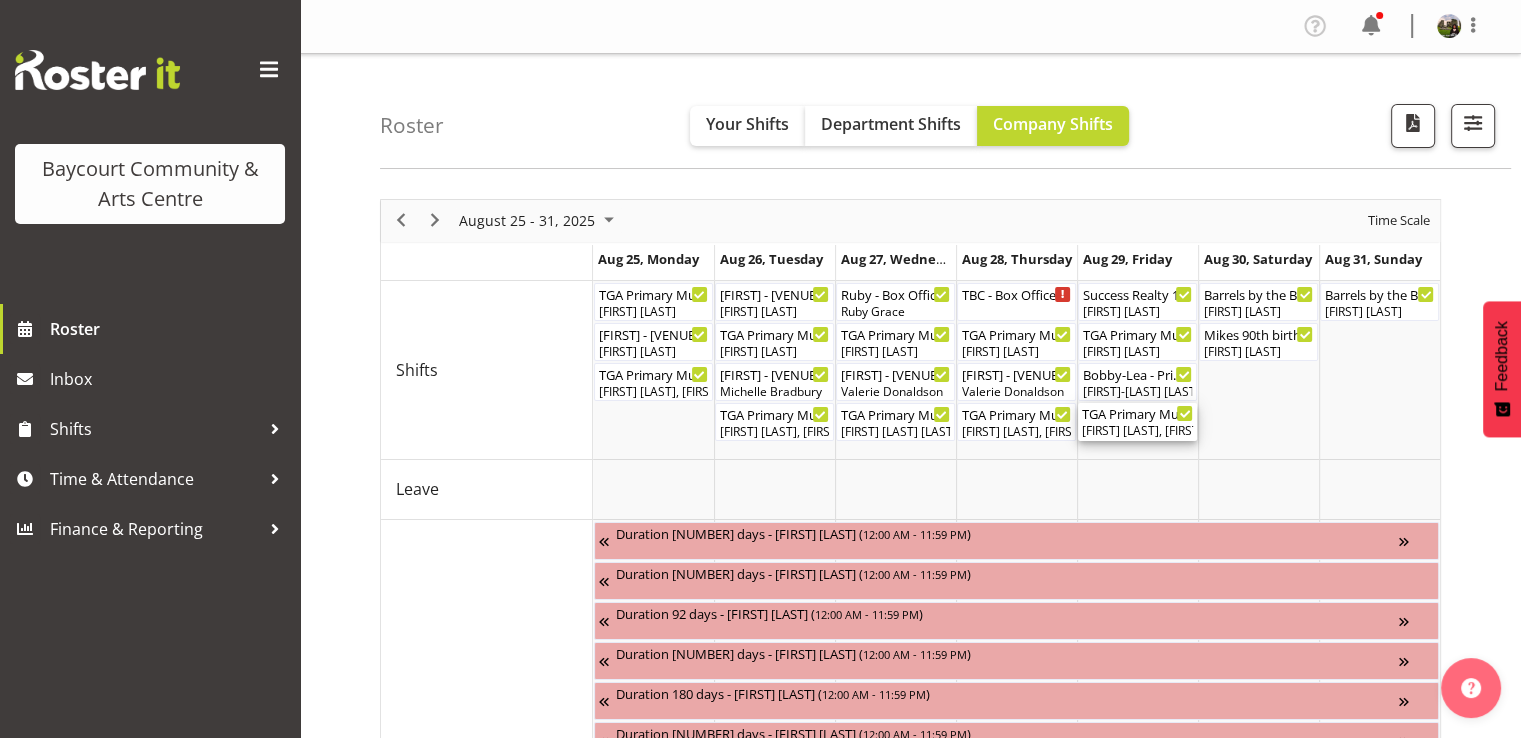 click on "TGA Primary Music Fest. Songs from Sunny Days
(
06:00 PM -
09:30 PM
)" at bounding box center [1137, 413] 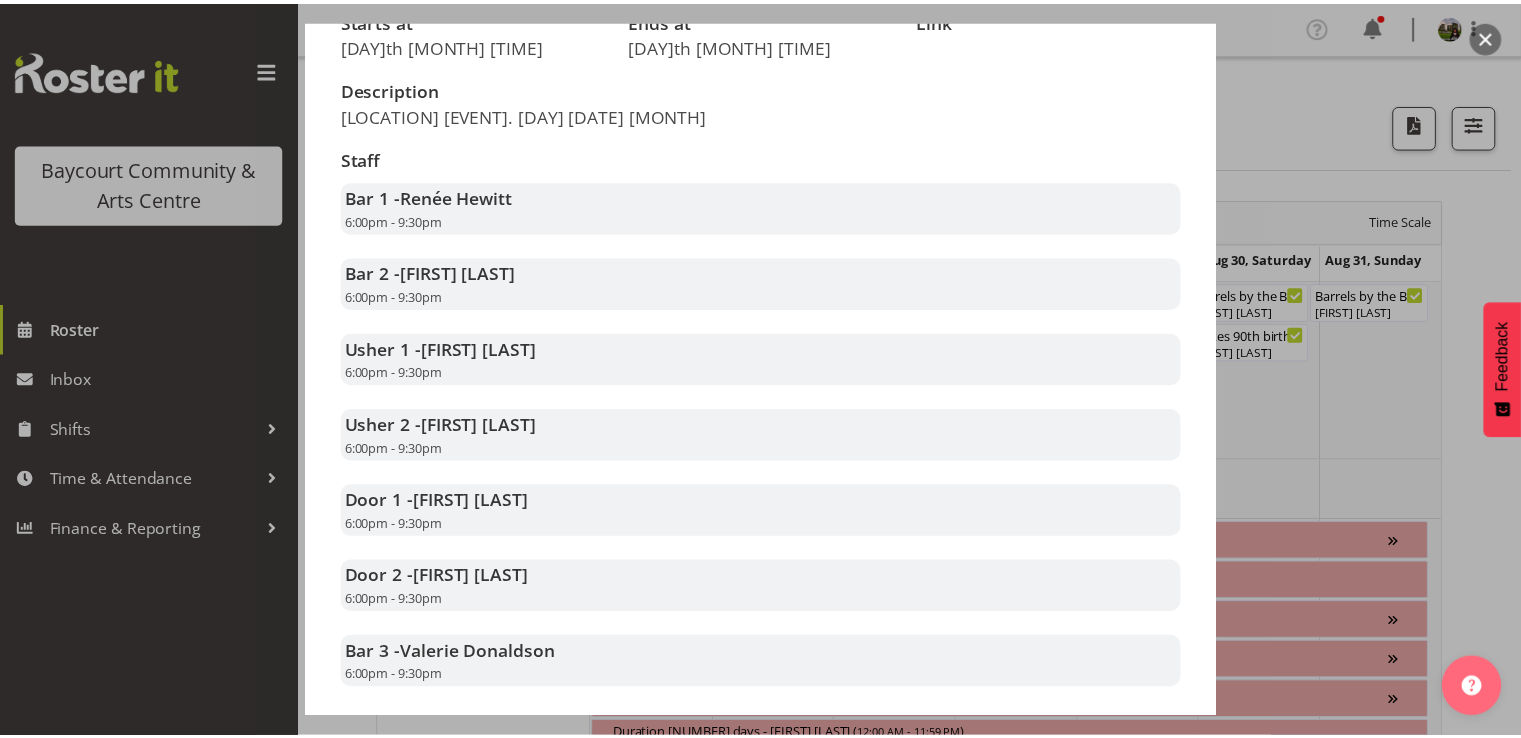 scroll, scrollTop: 400, scrollLeft: 0, axis: vertical 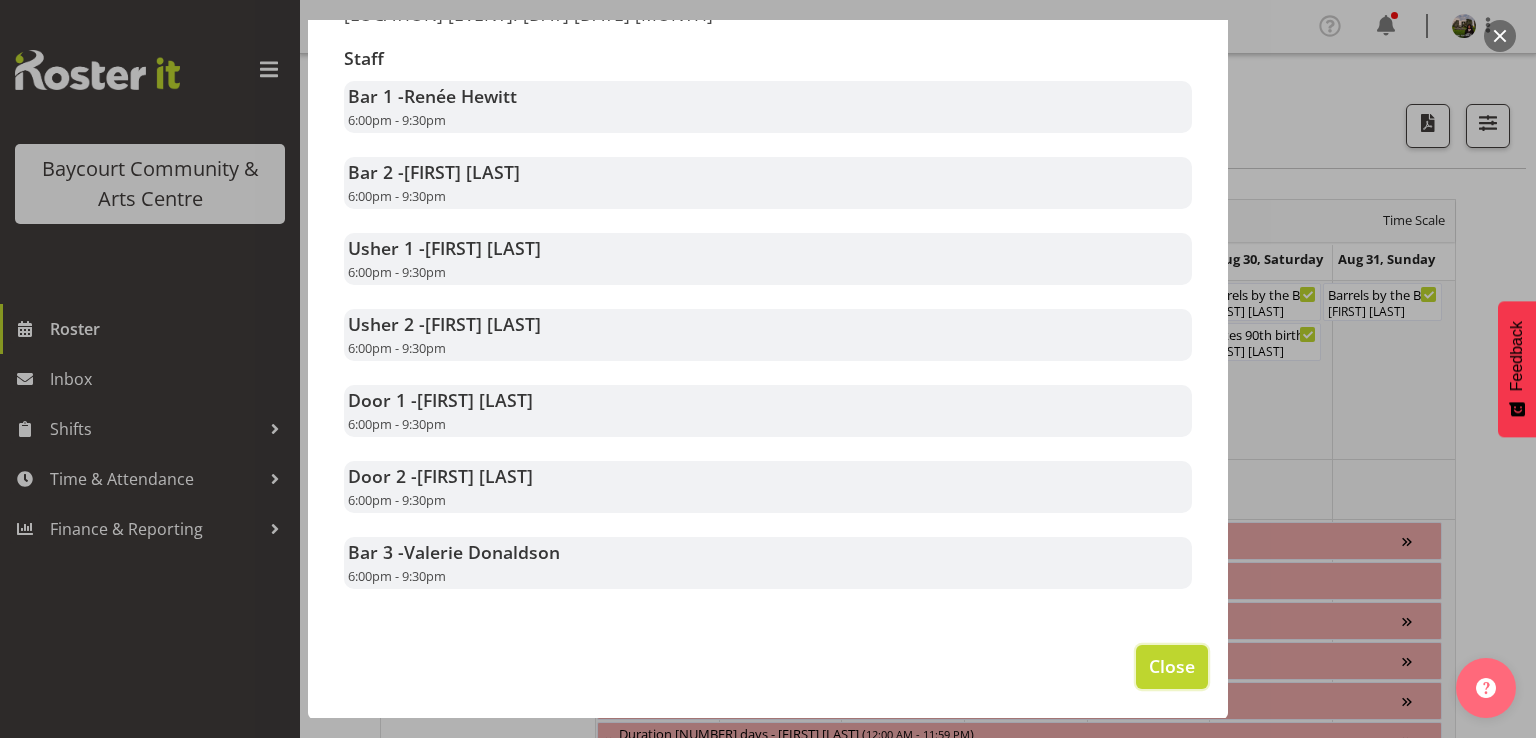 click on "Close" at bounding box center (1172, 666) 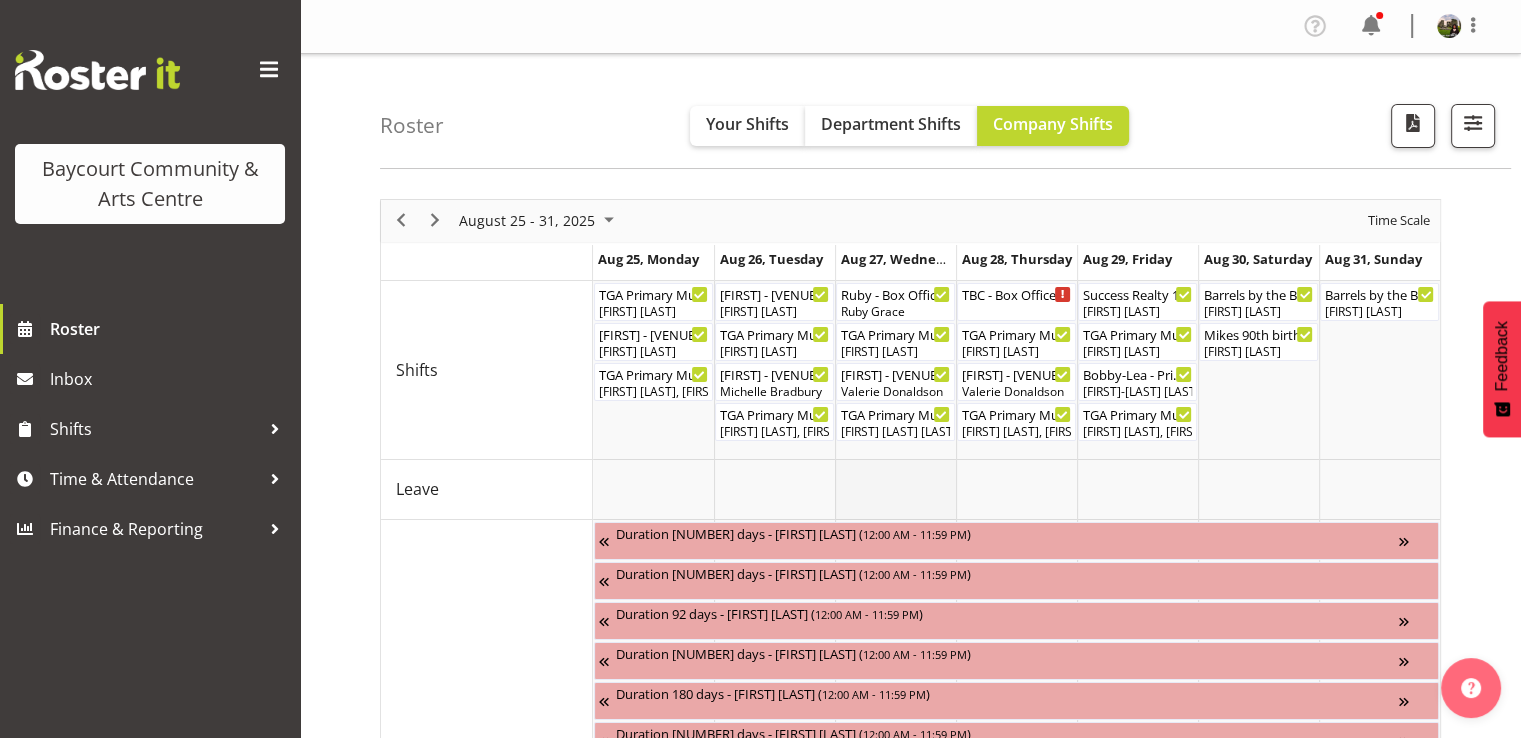 click at bounding box center (895, 490) 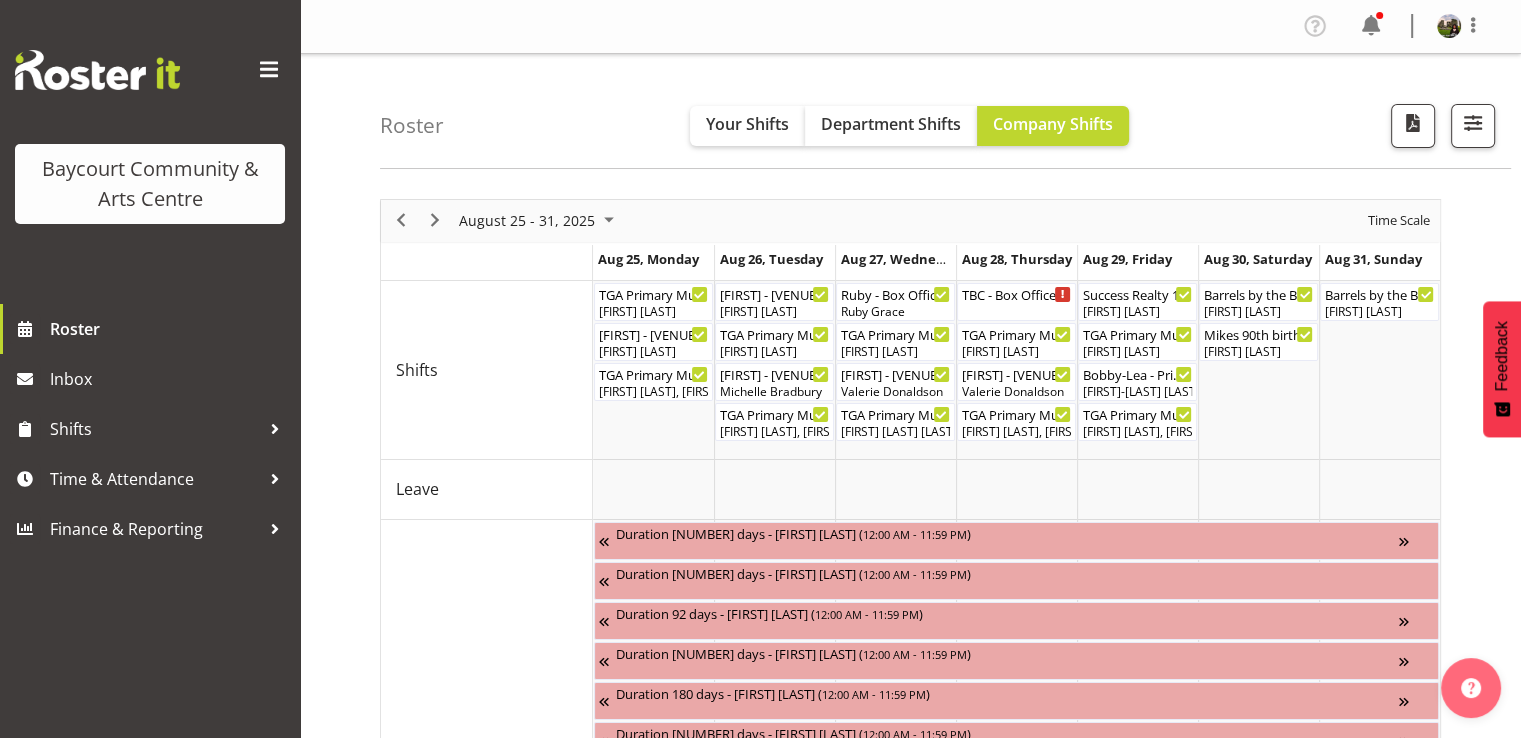 click on "Roster   Your Shifts
Department Shifts
Company Shifts
All Locations
Clear
Baycourt Community and Arts Centre
Cargo Shed
Historic Village
Select All
Deselect All
All Departments
Clear
Baycourt Box Office
All Jobs  All Jobs" at bounding box center (910, 1084) 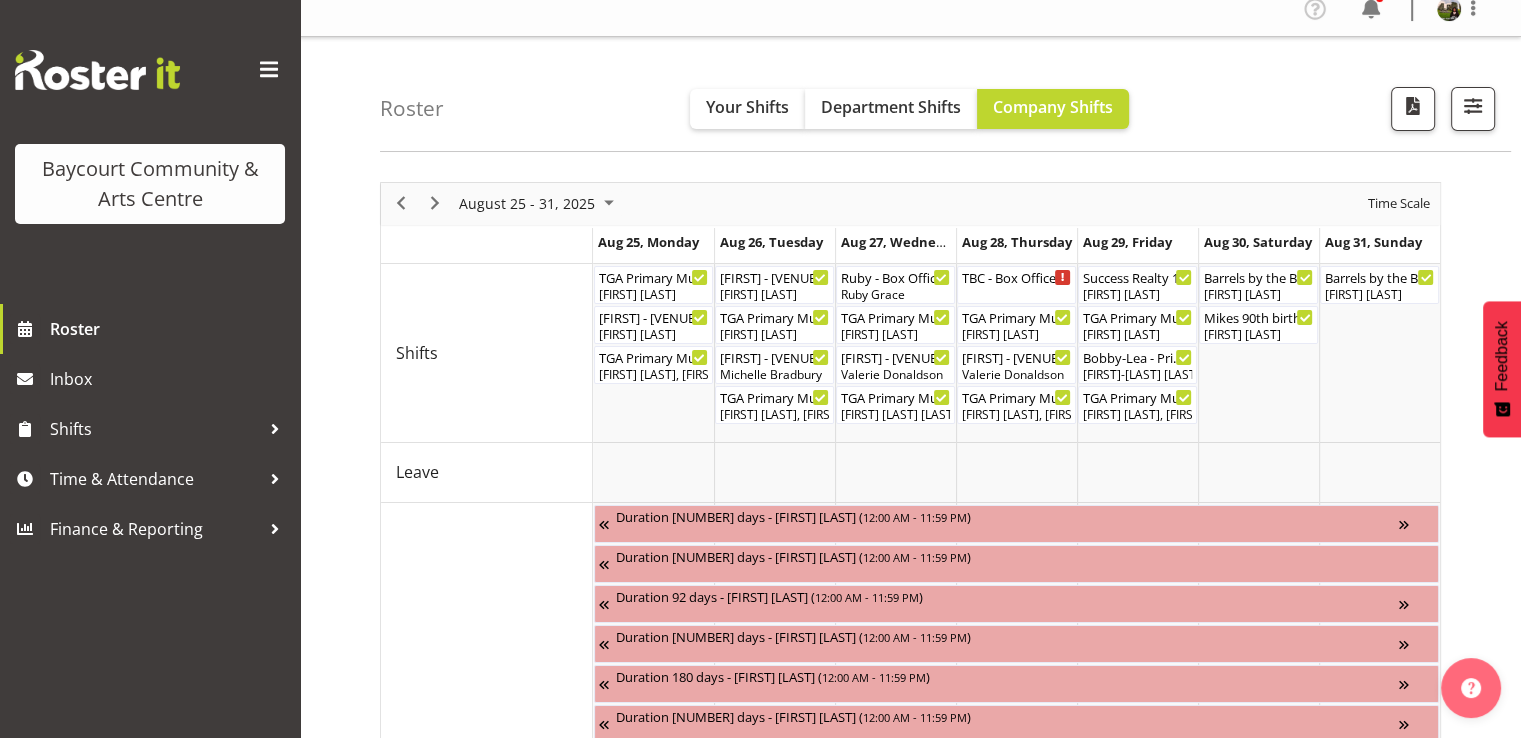 scroll, scrollTop: 0, scrollLeft: 0, axis: both 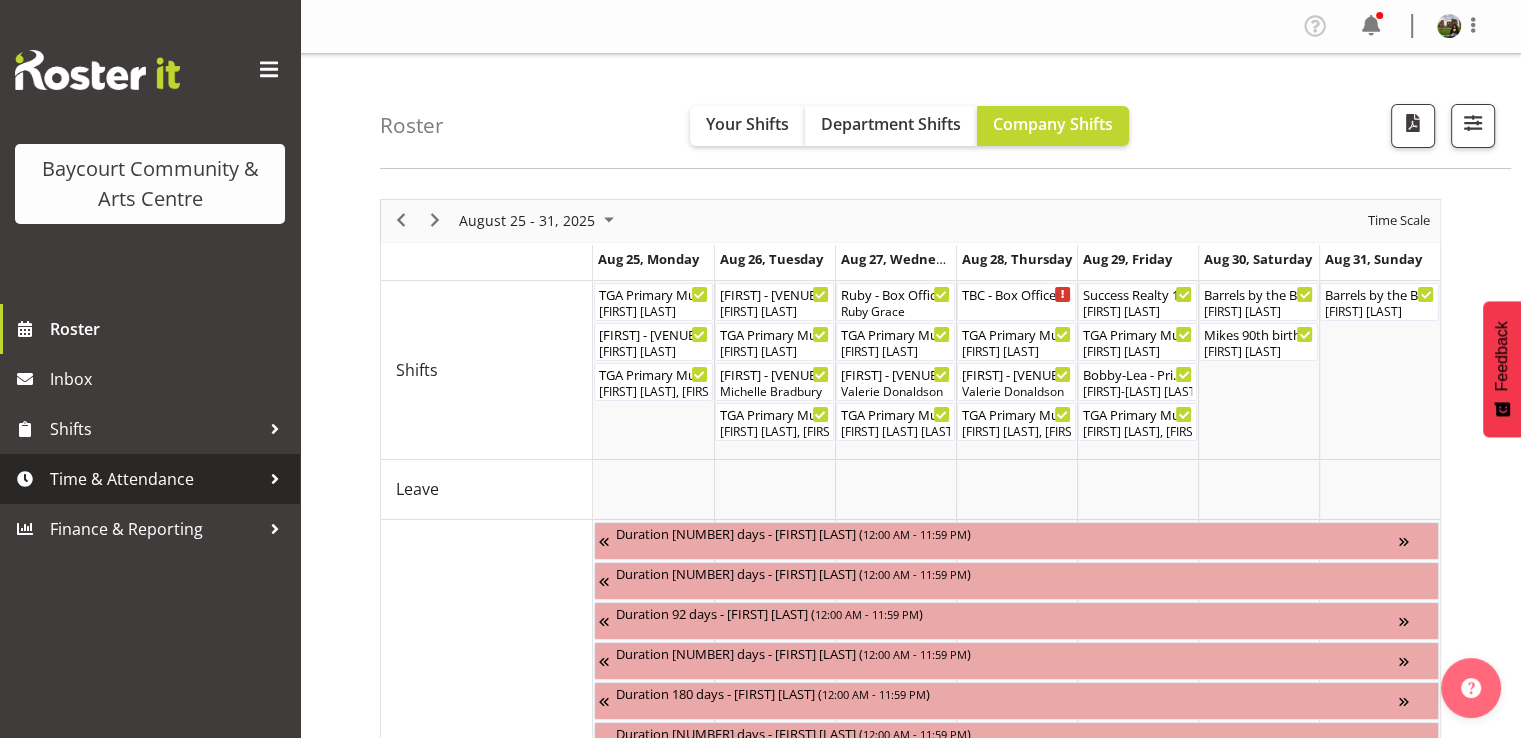 click on "Time & Attendance" at bounding box center (155, 479) 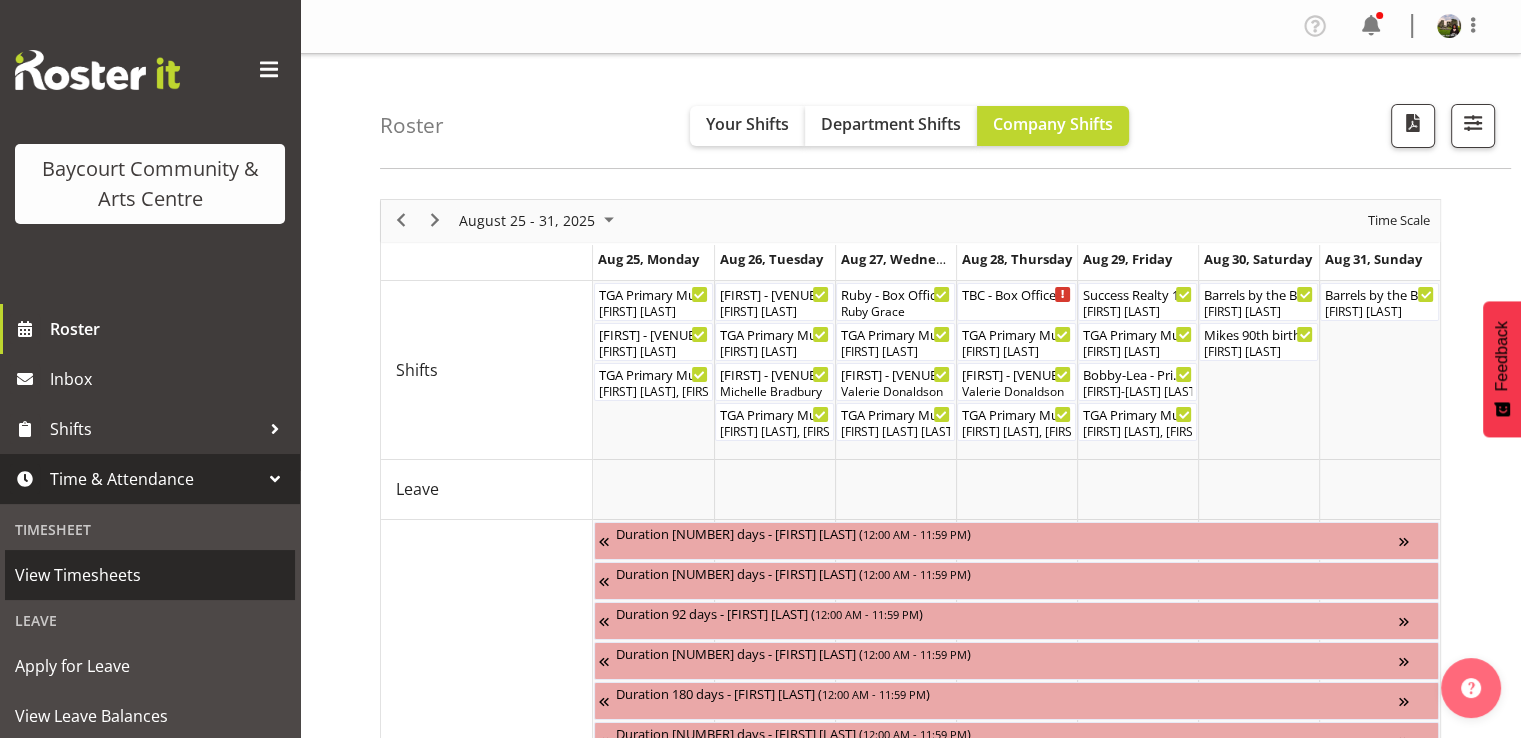 scroll, scrollTop: 299, scrollLeft: 0, axis: vertical 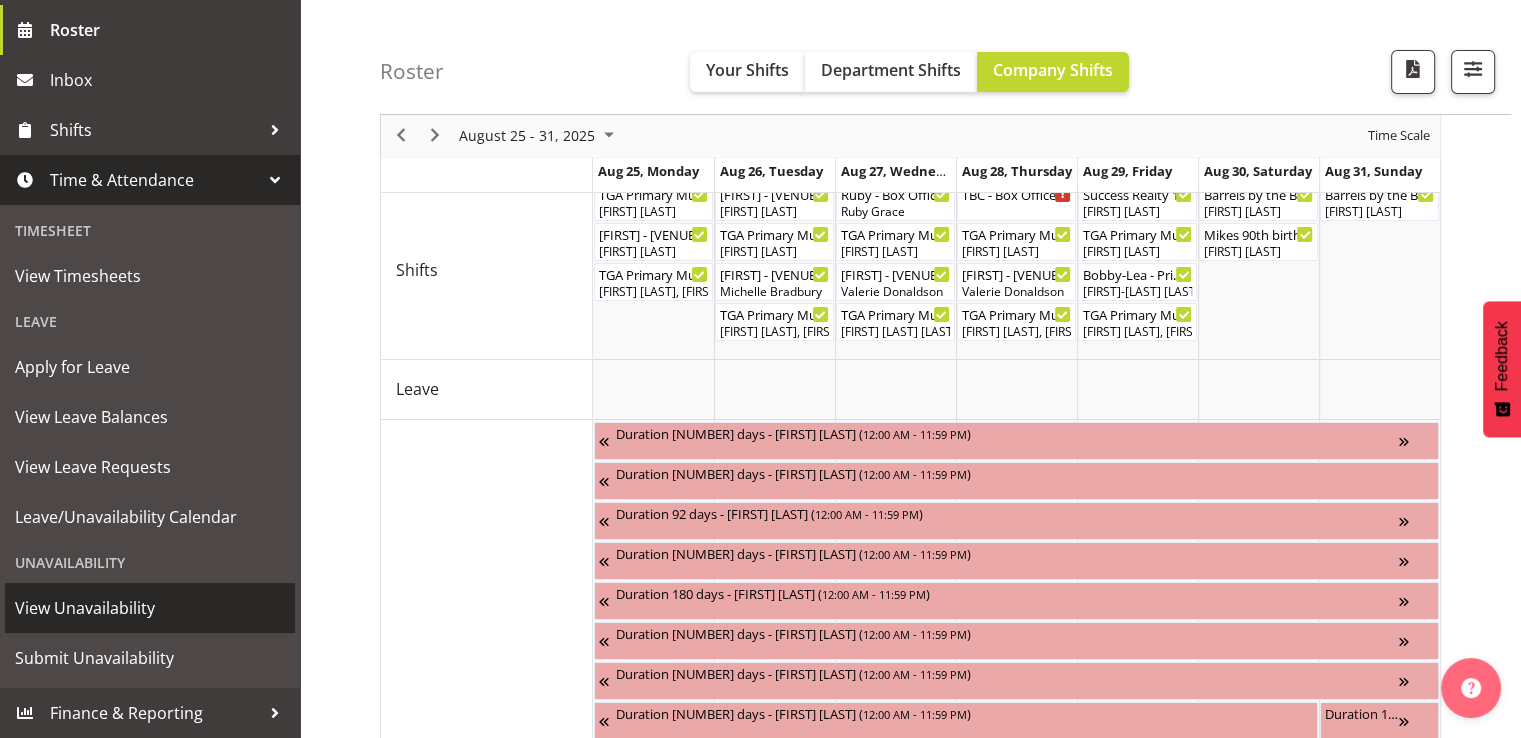 click on "View Unavailability" at bounding box center [150, 608] 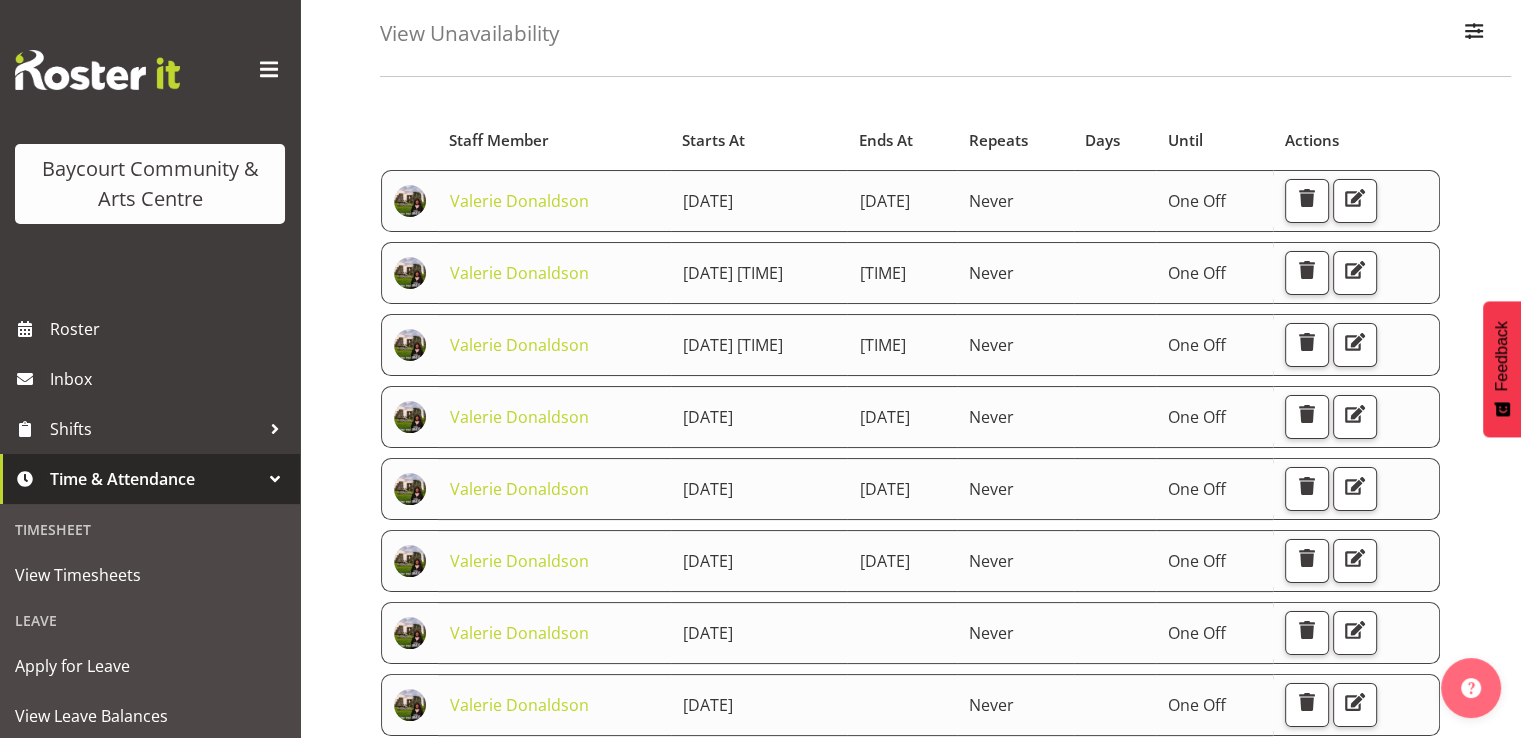 scroll, scrollTop: 200, scrollLeft: 0, axis: vertical 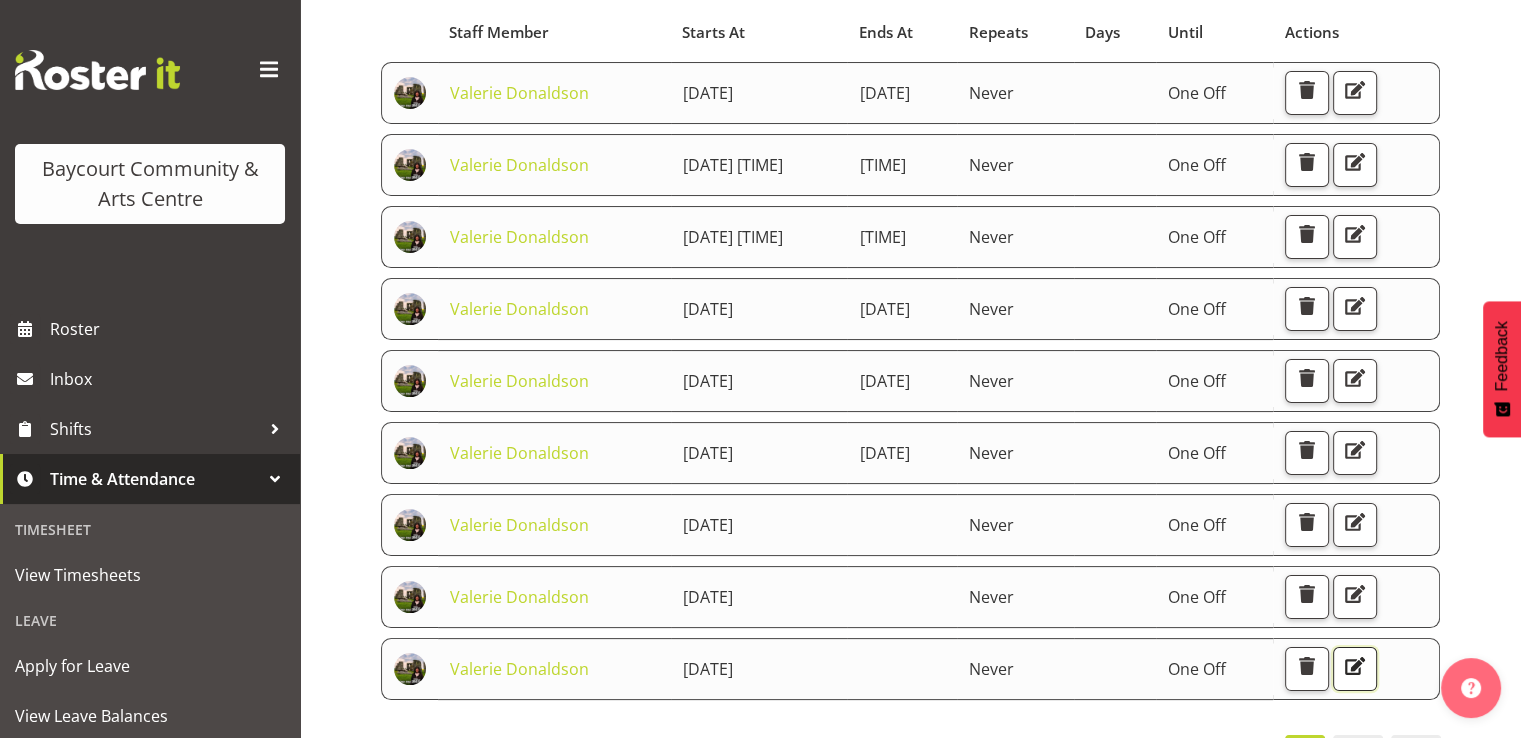 click at bounding box center [1355, 666] 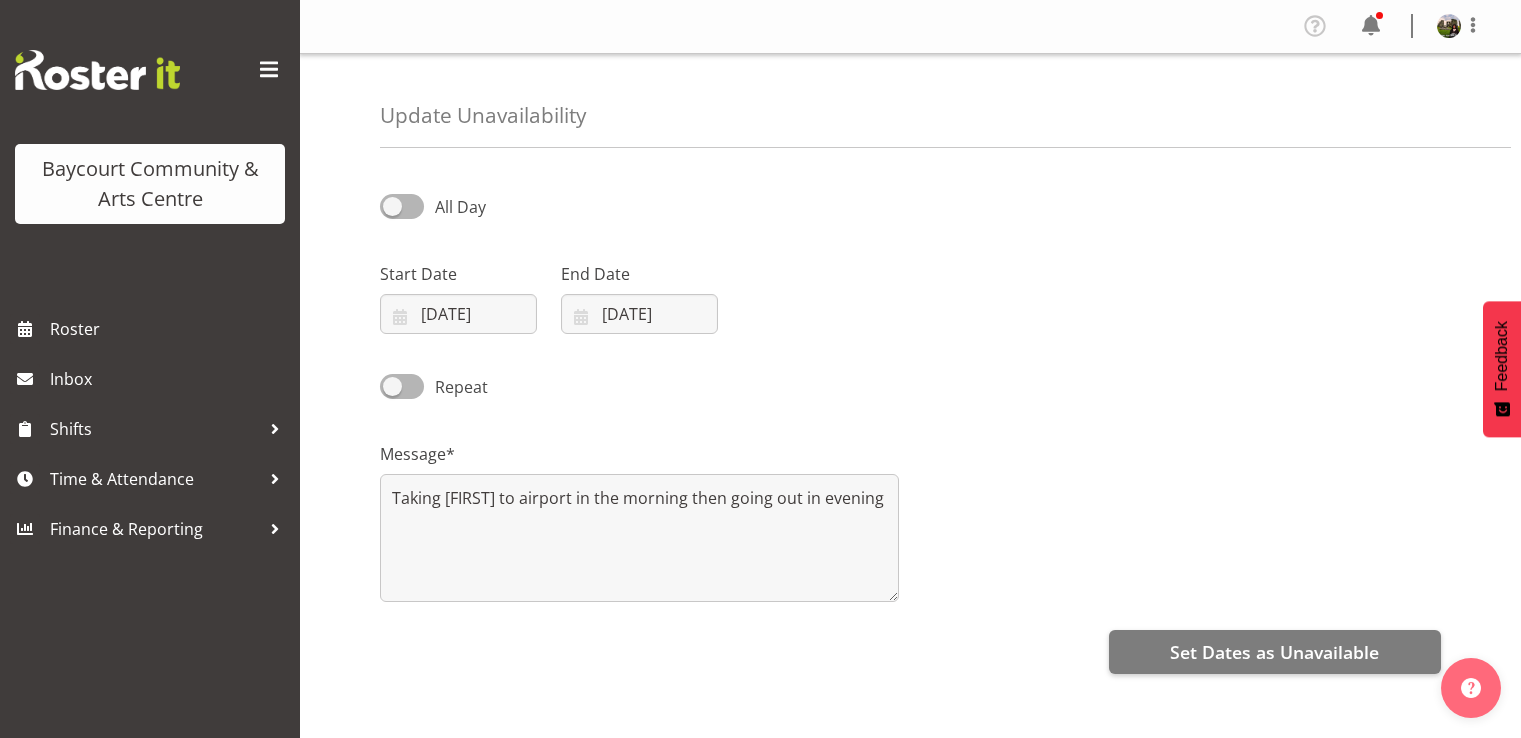 scroll, scrollTop: 0, scrollLeft: 0, axis: both 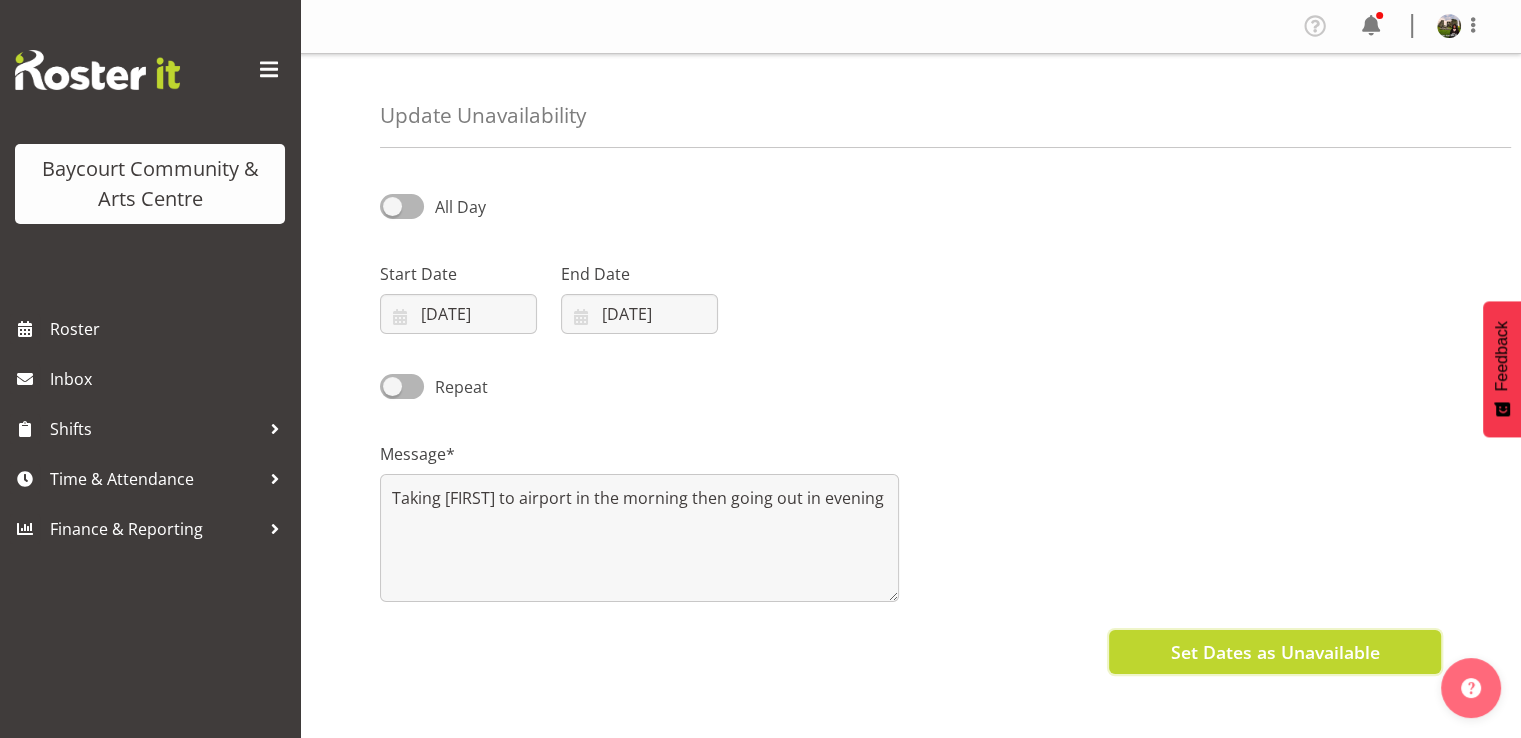 click on "Set Dates as Unavailable" at bounding box center [1274, 652] 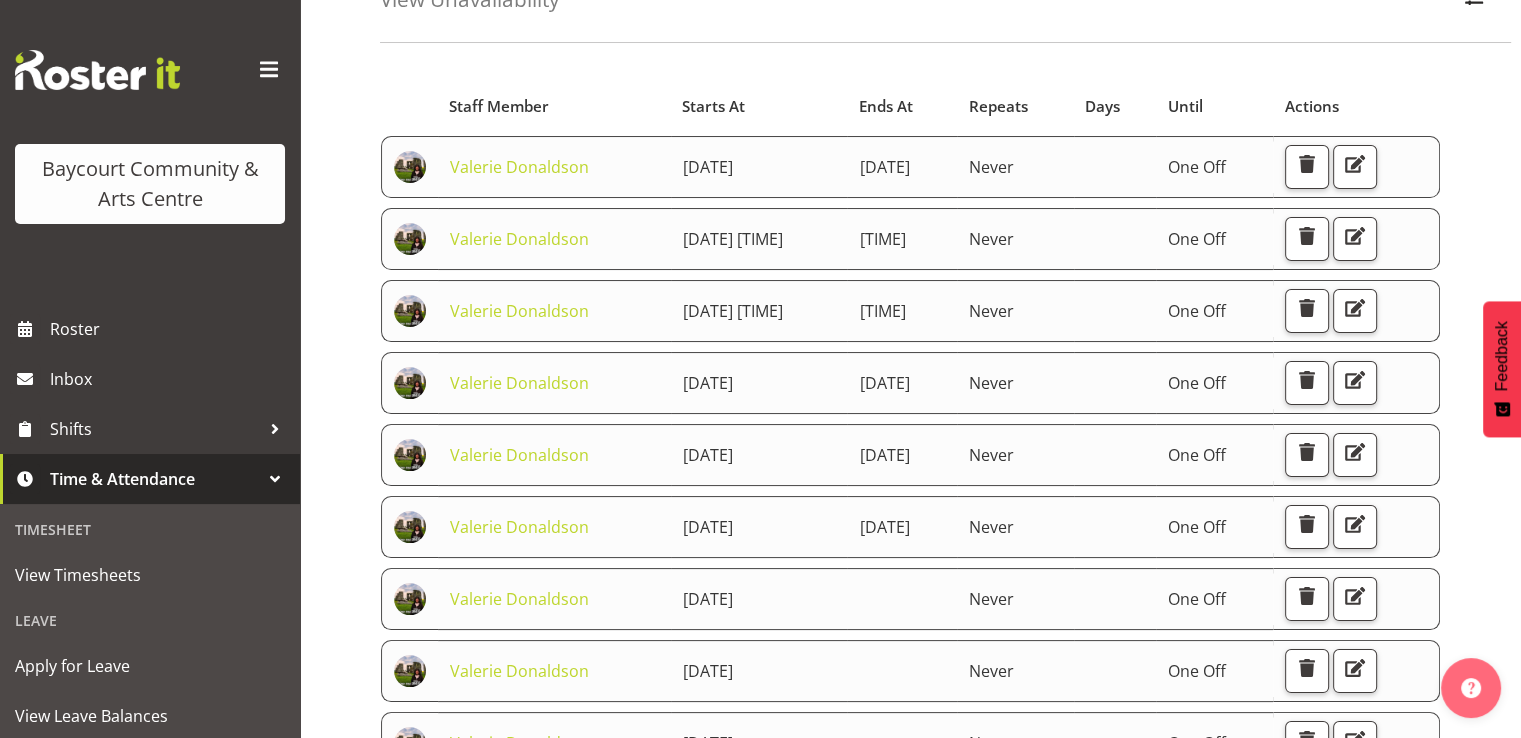 scroll, scrollTop: 200, scrollLeft: 0, axis: vertical 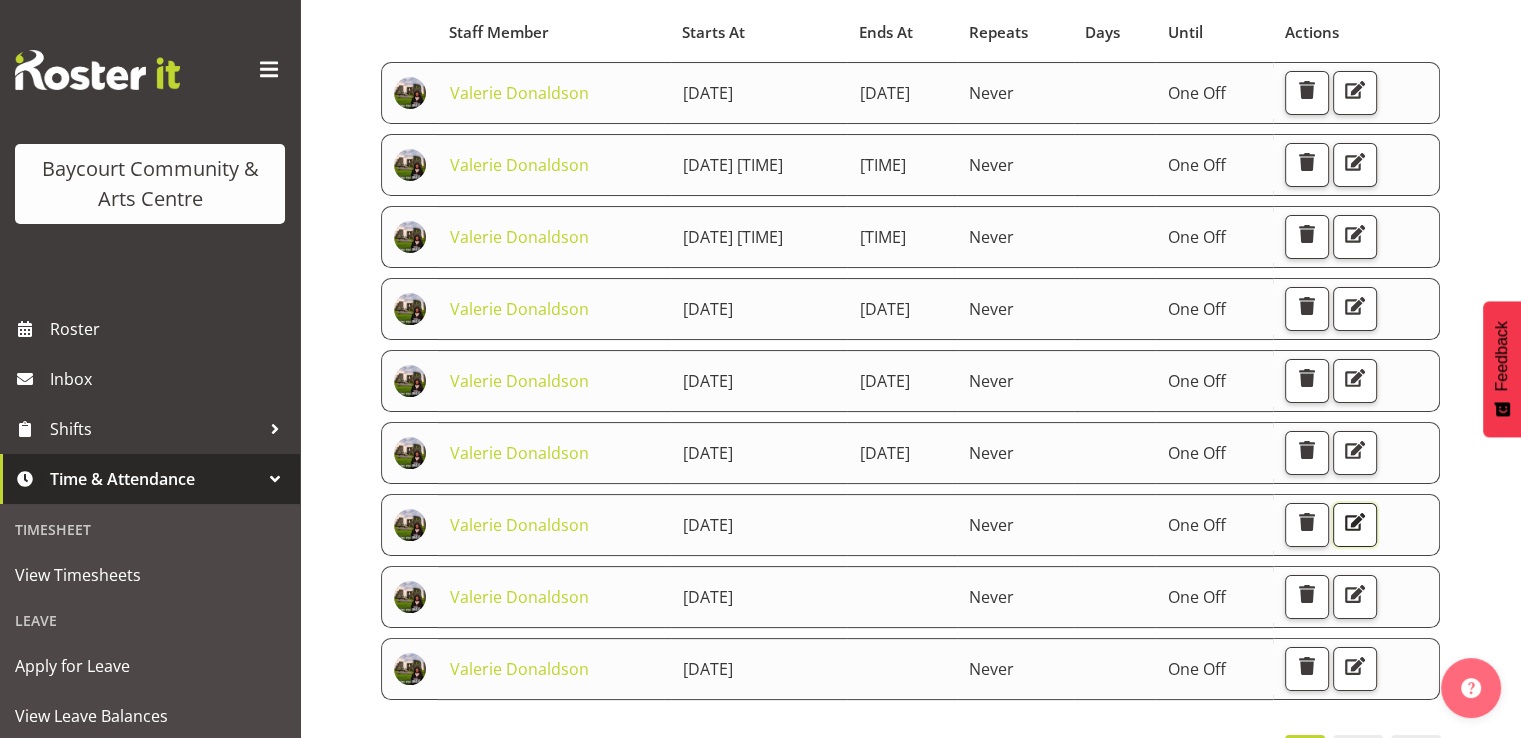 click at bounding box center [1355, 522] 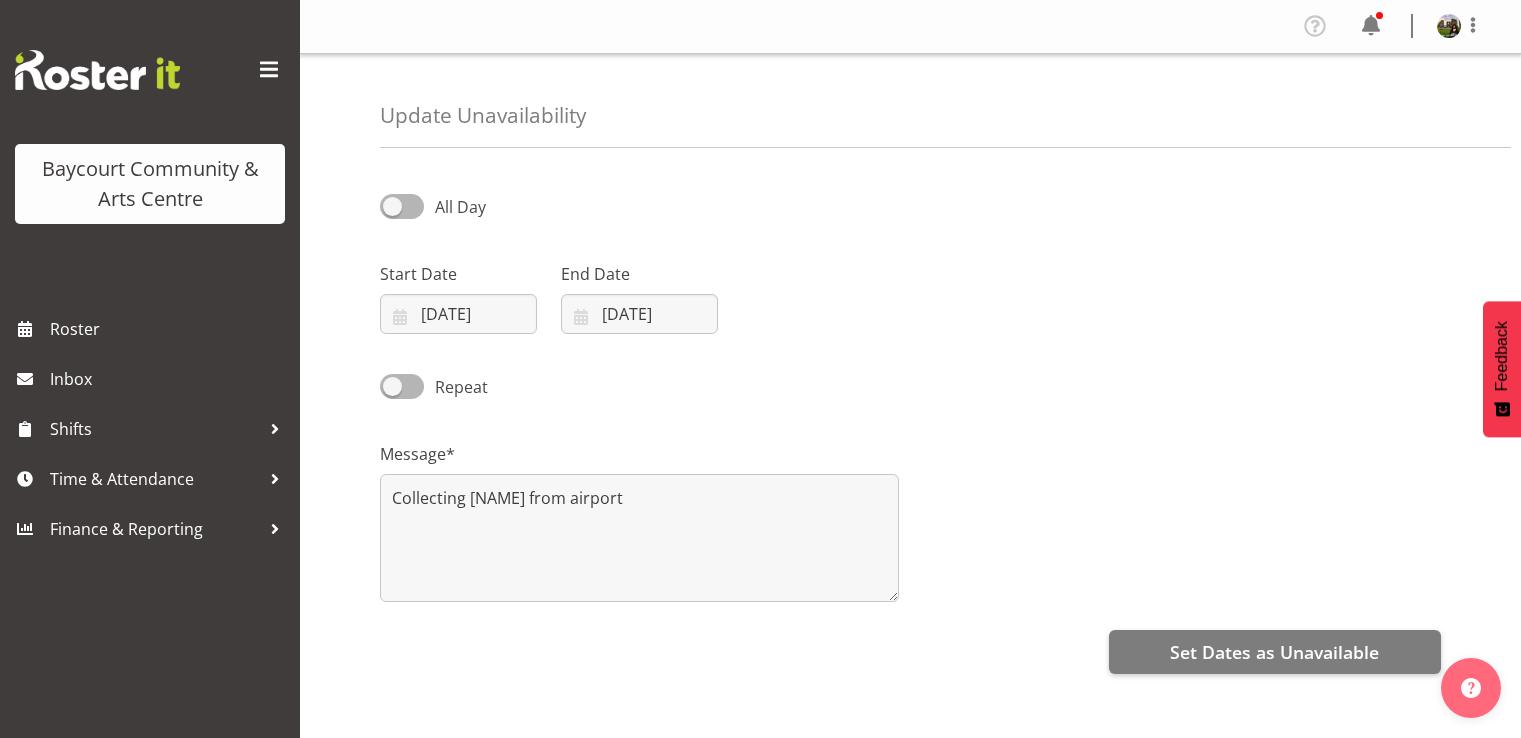 scroll, scrollTop: 0, scrollLeft: 0, axis: both 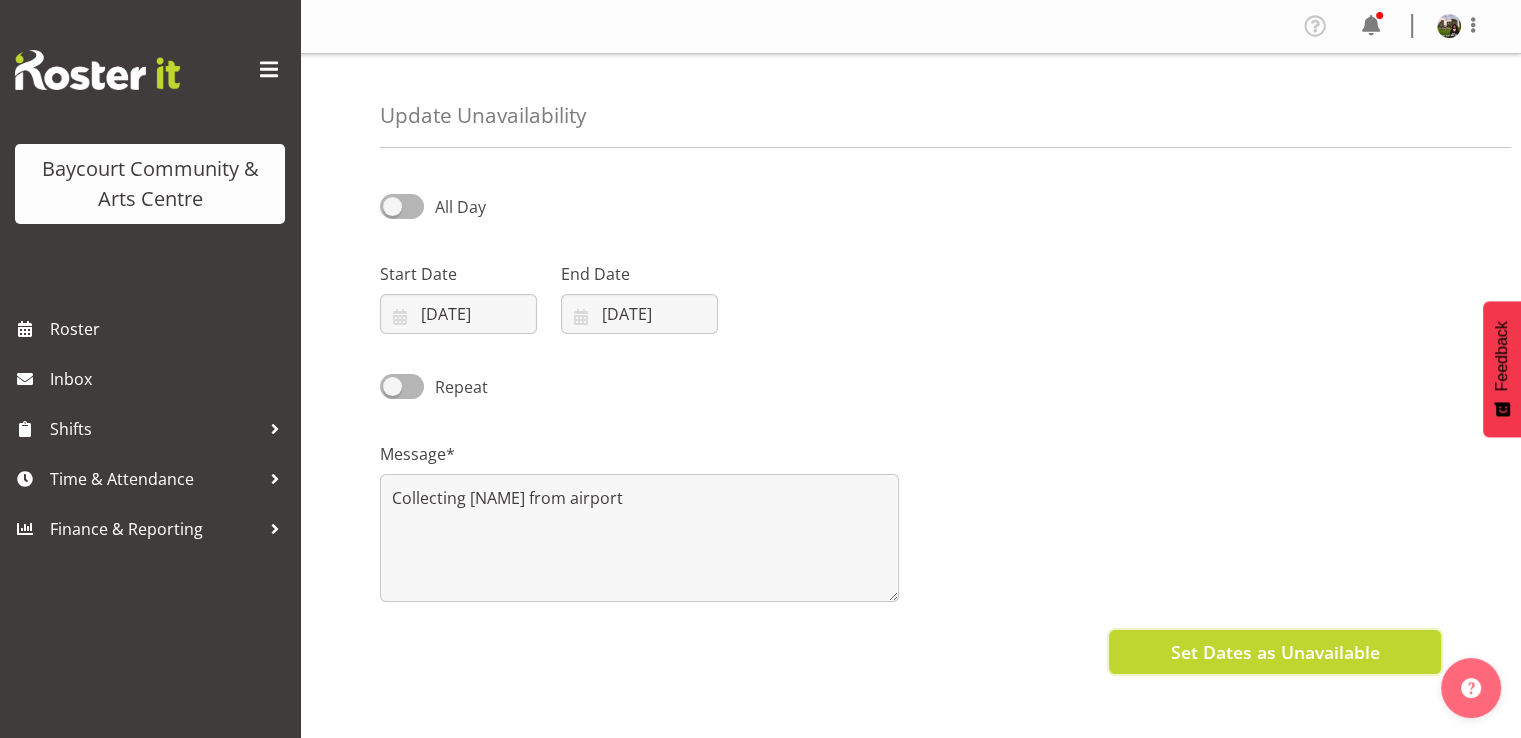 click on "Set Dates as Unavailable" at bounding box center [1274, 652] 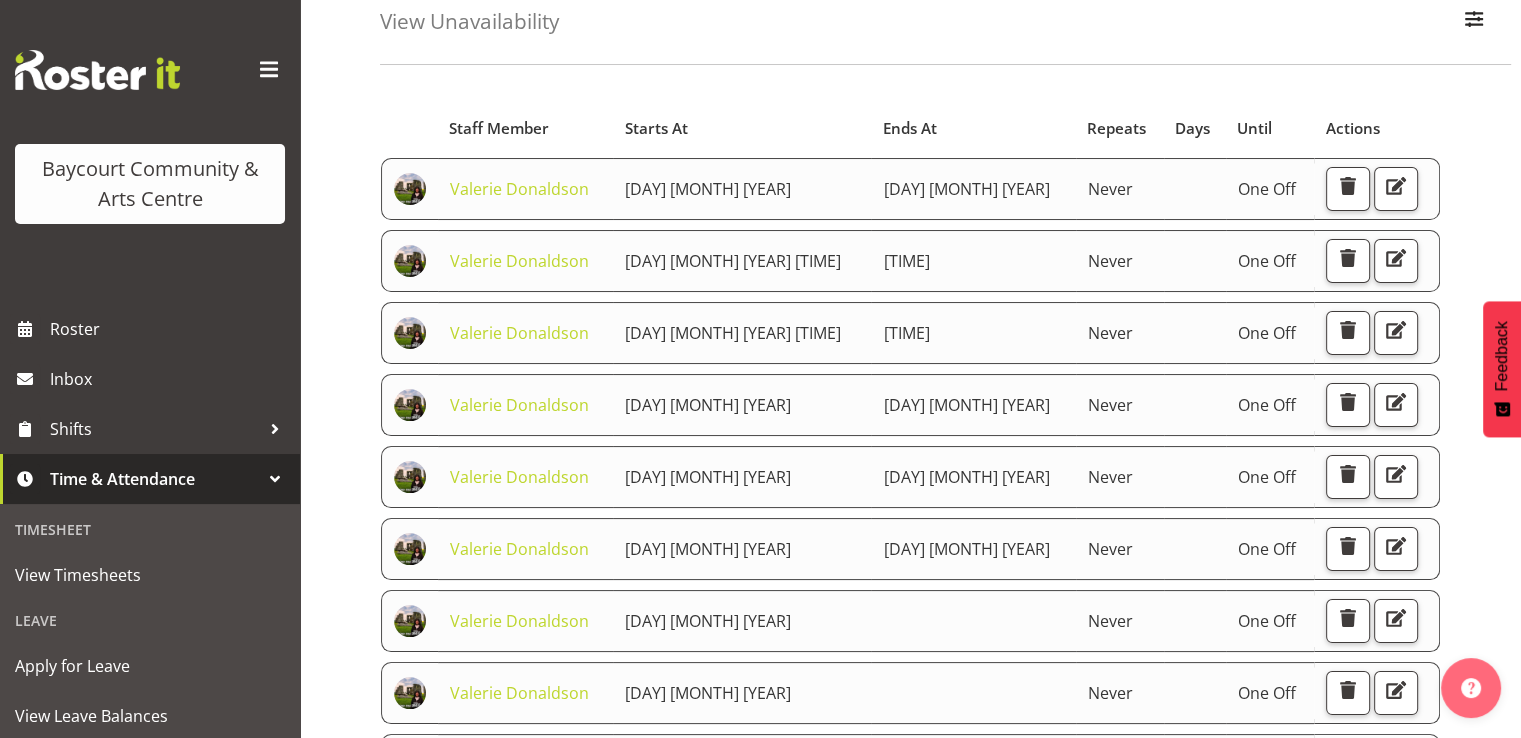 scroll, scrollTop: 0, scrollLeft: 0, axis: both 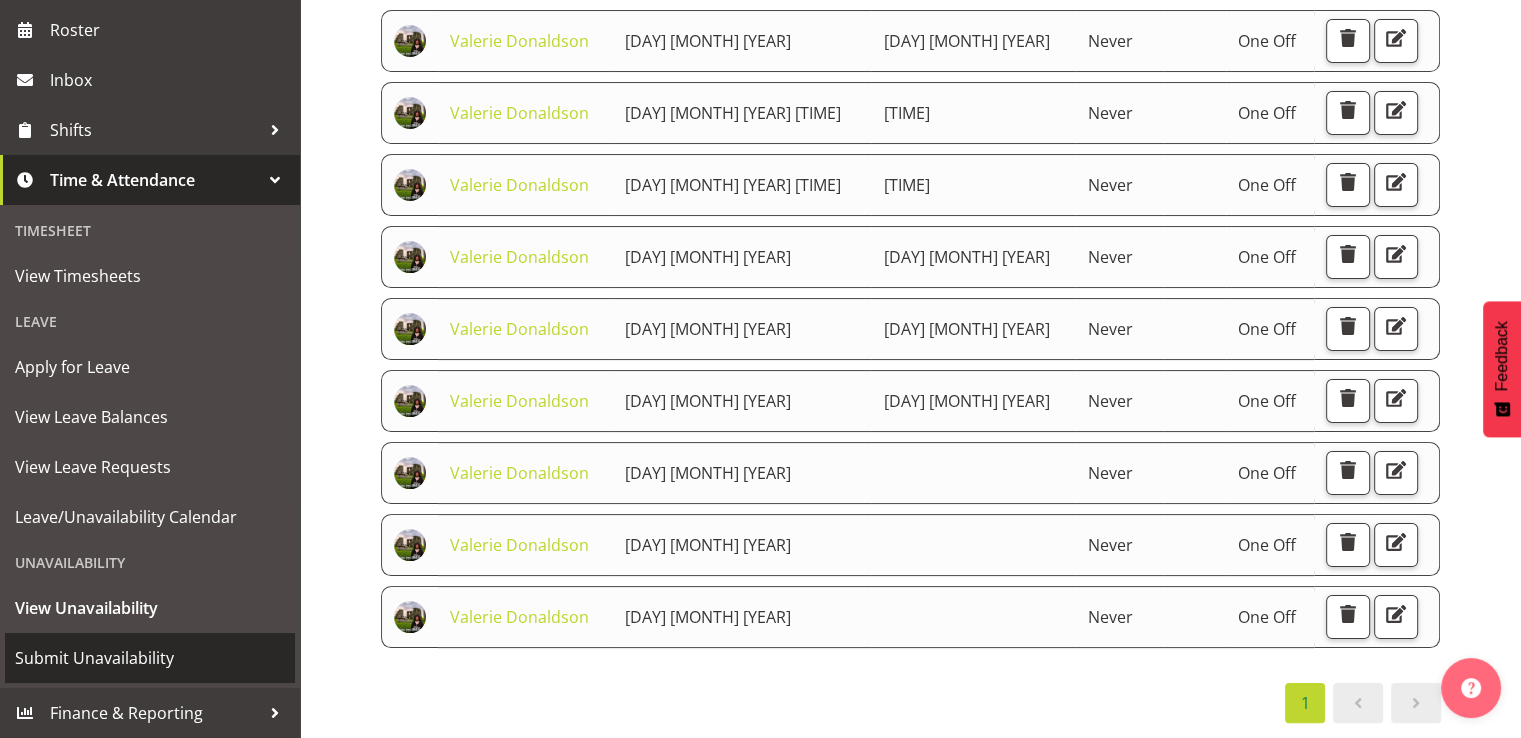 click on "Submit Unavailability" at bounding box center [150, 658] 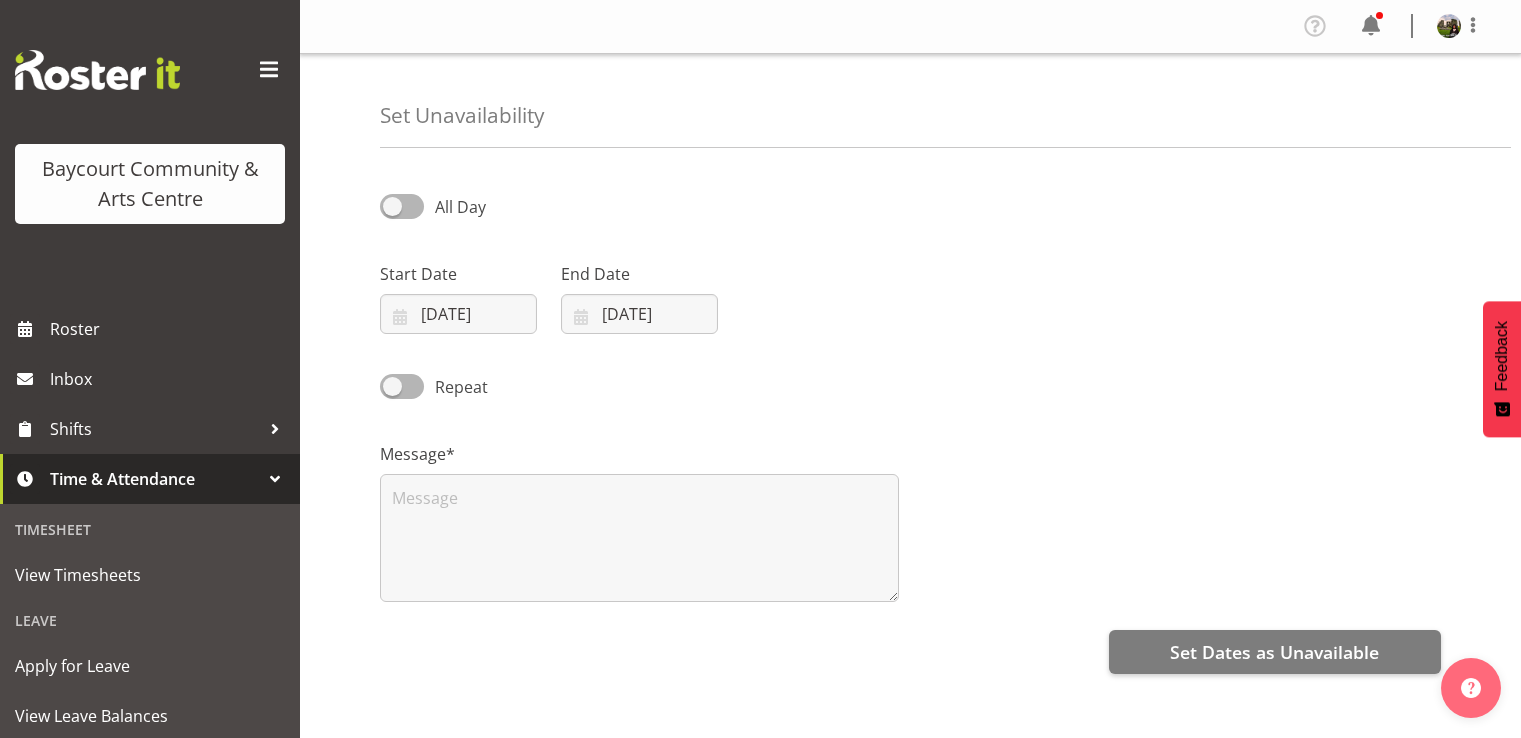 select on "7" 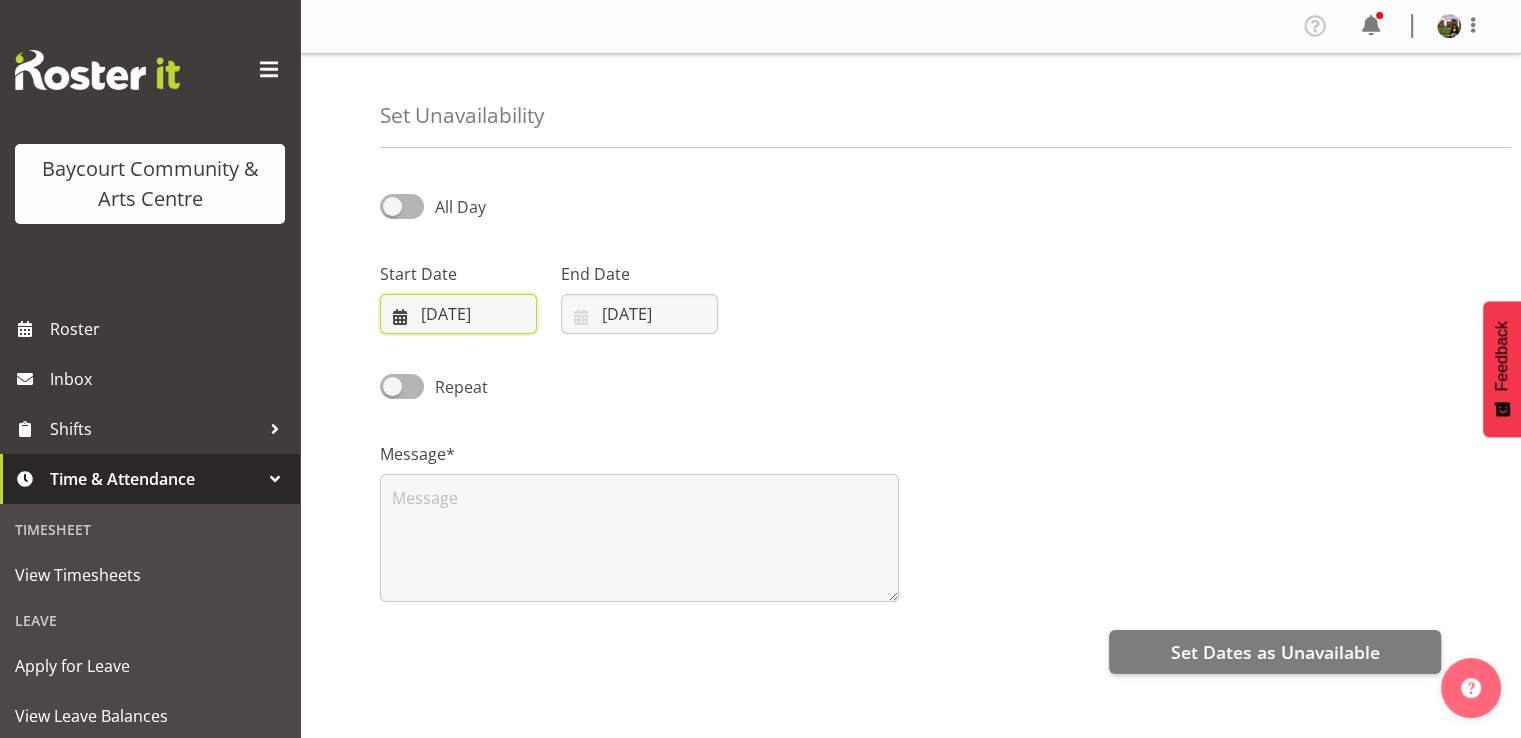 click on "07/08/2025" at bounding box center (458, 314) 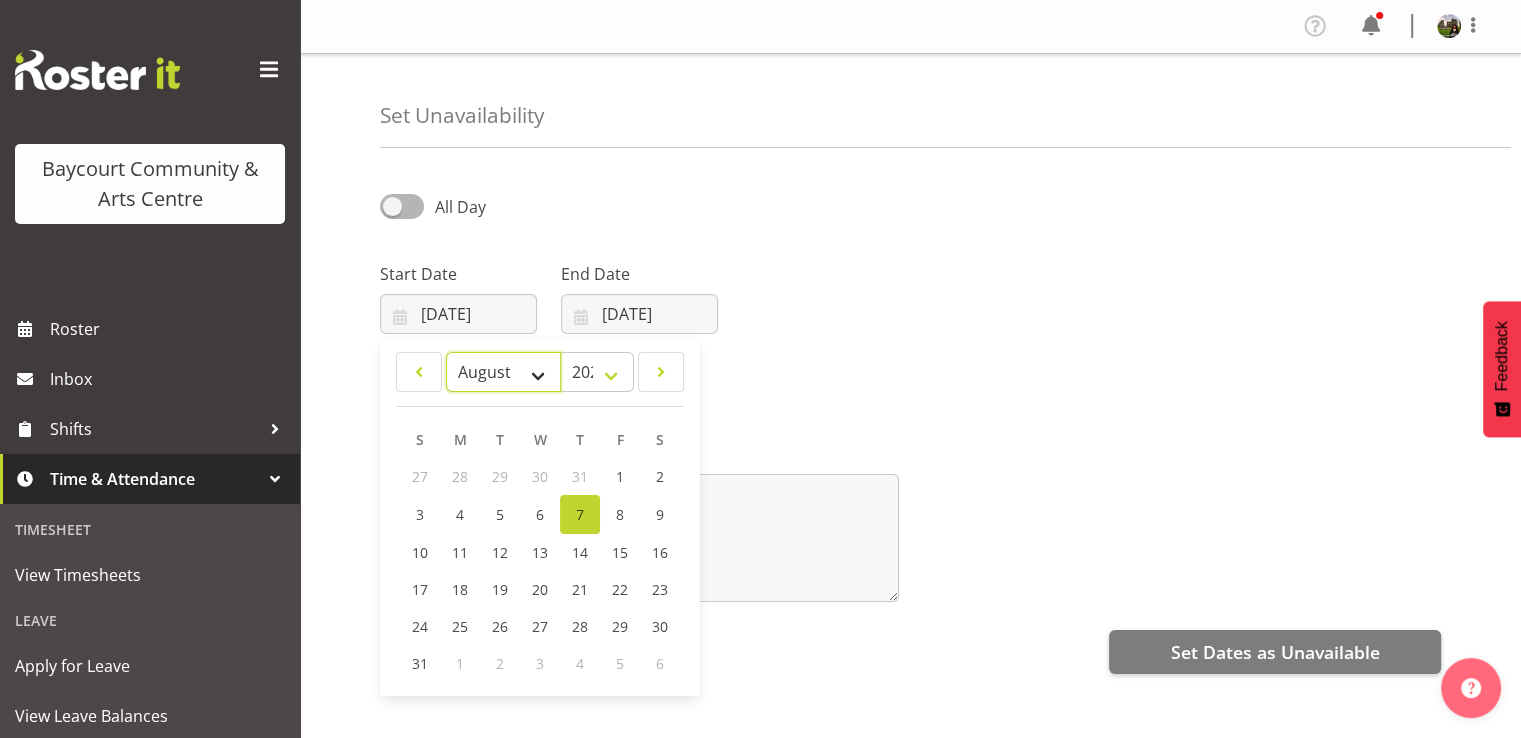 click on "January   February   March   April   May   June   July   August   September   October   November   December" at bounding box center (503, 372) 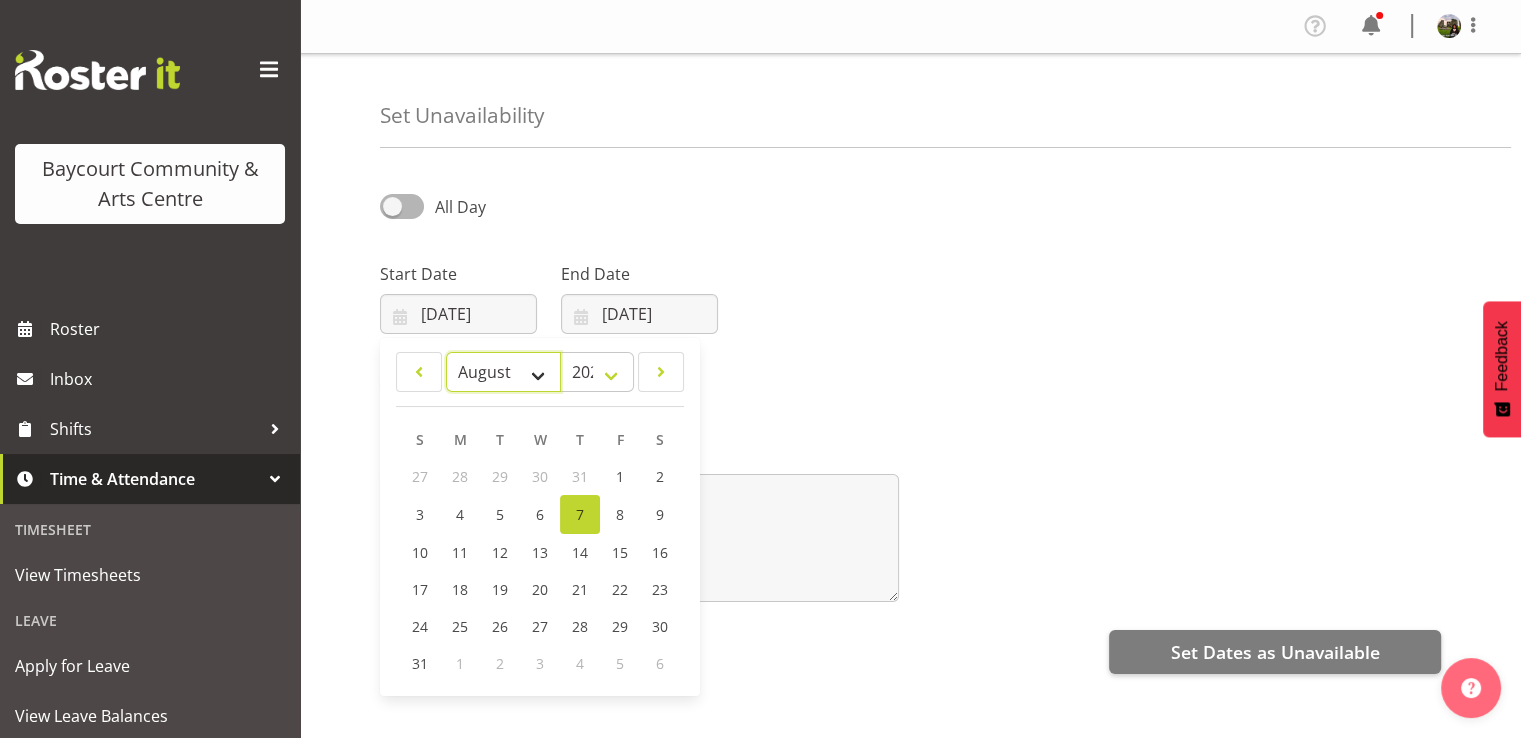 select on "8" 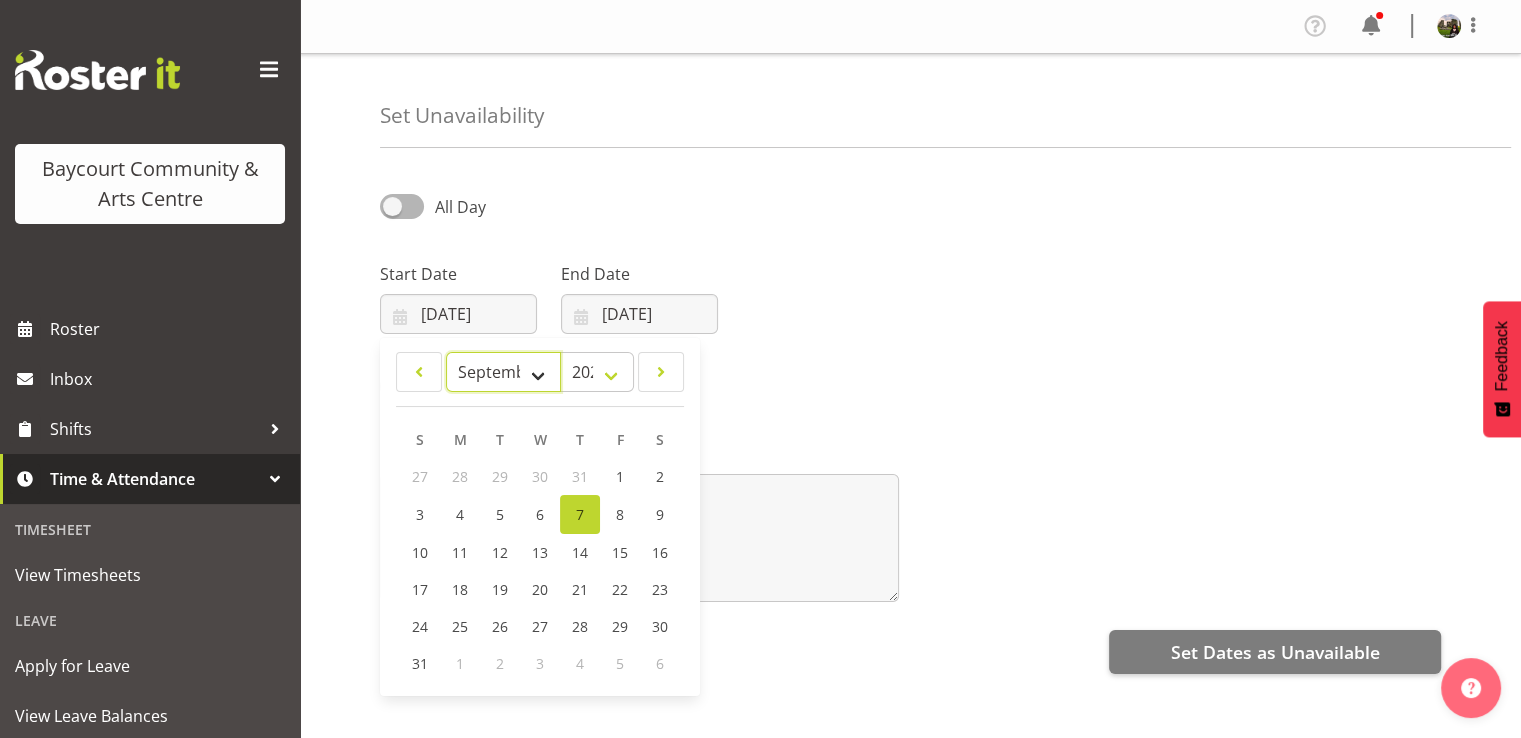 click on "January   February   March   April   May   June   July   August   September   October   November   December" at bounding box center [503, 372] 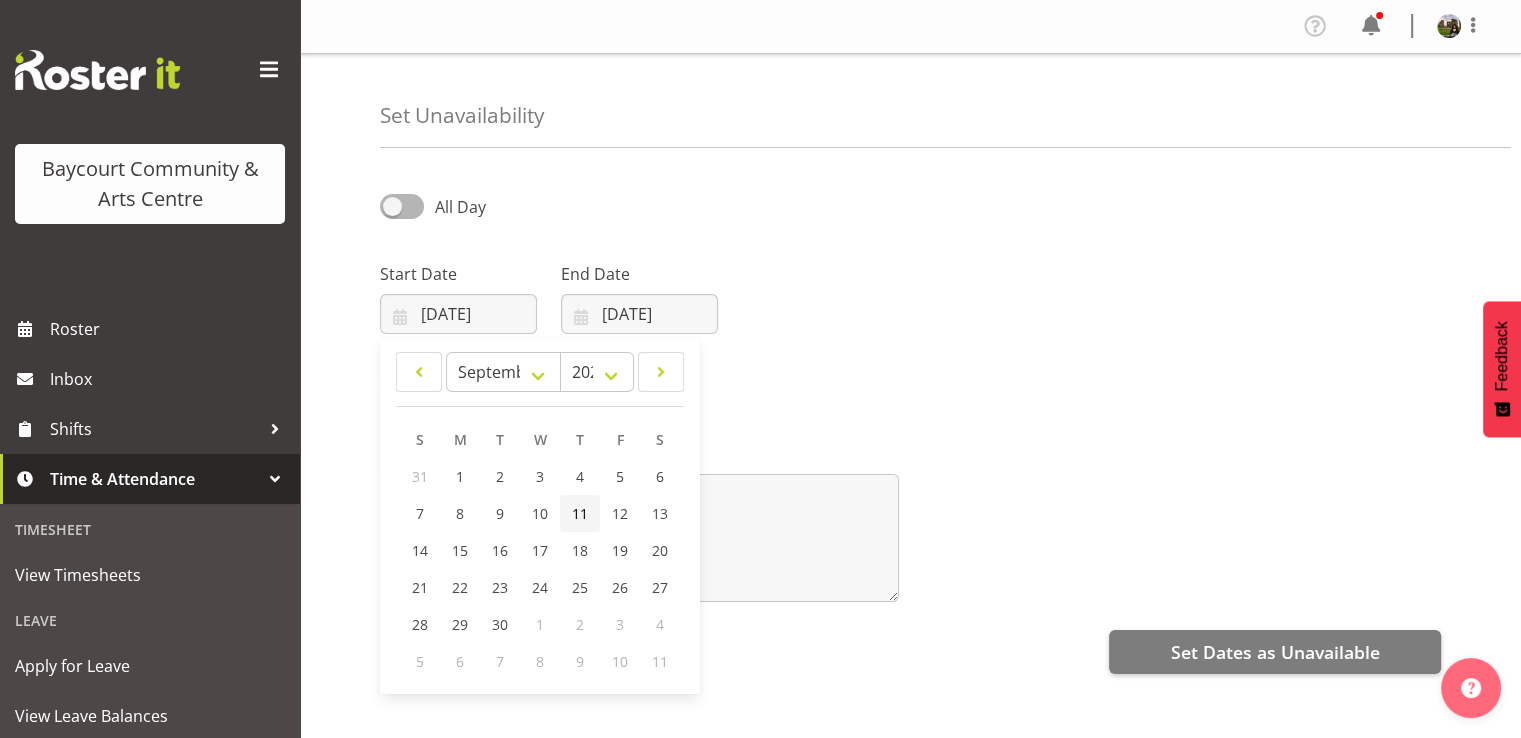 click on "11" at bounding box center [580, 513] 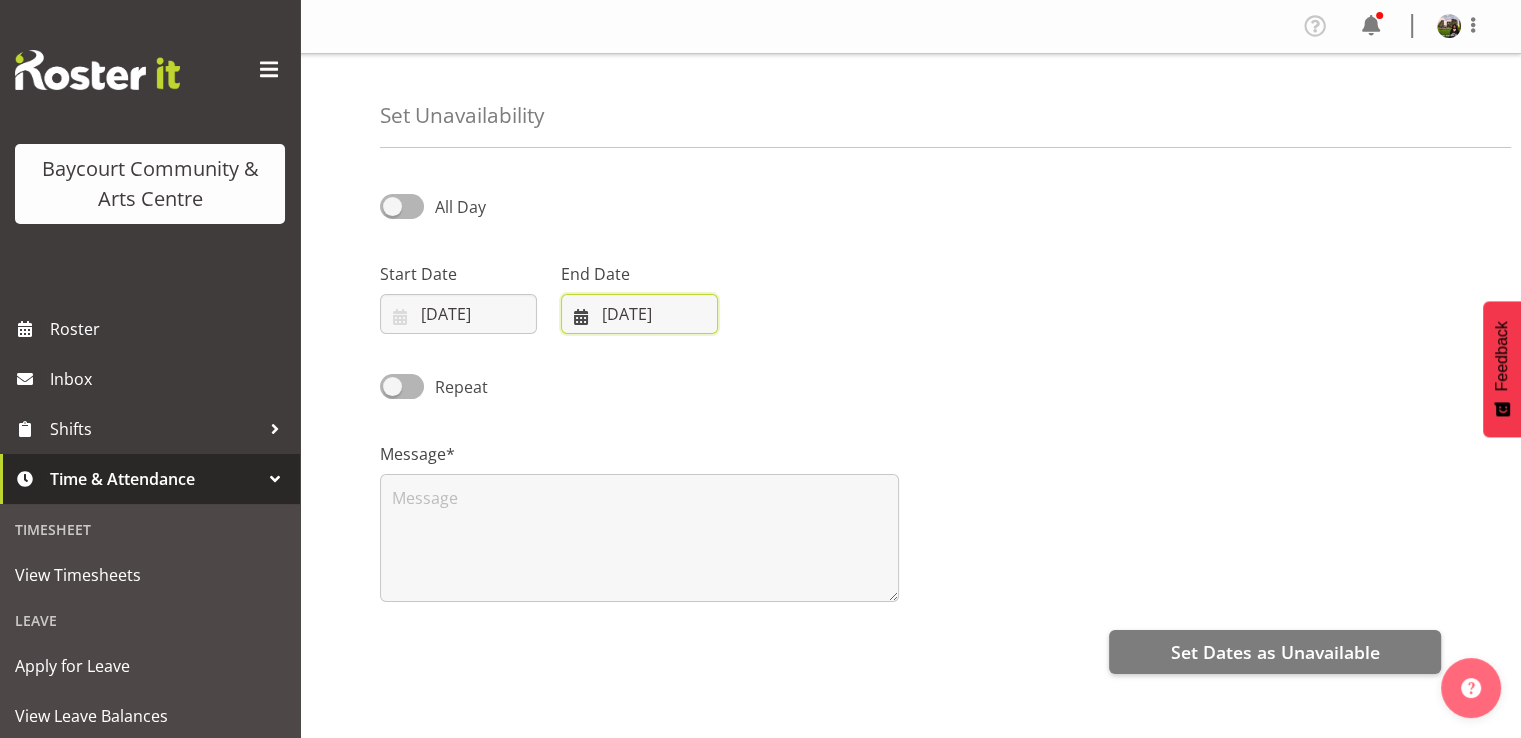 click on "07/08/2025" at bounding box center [639, 314] 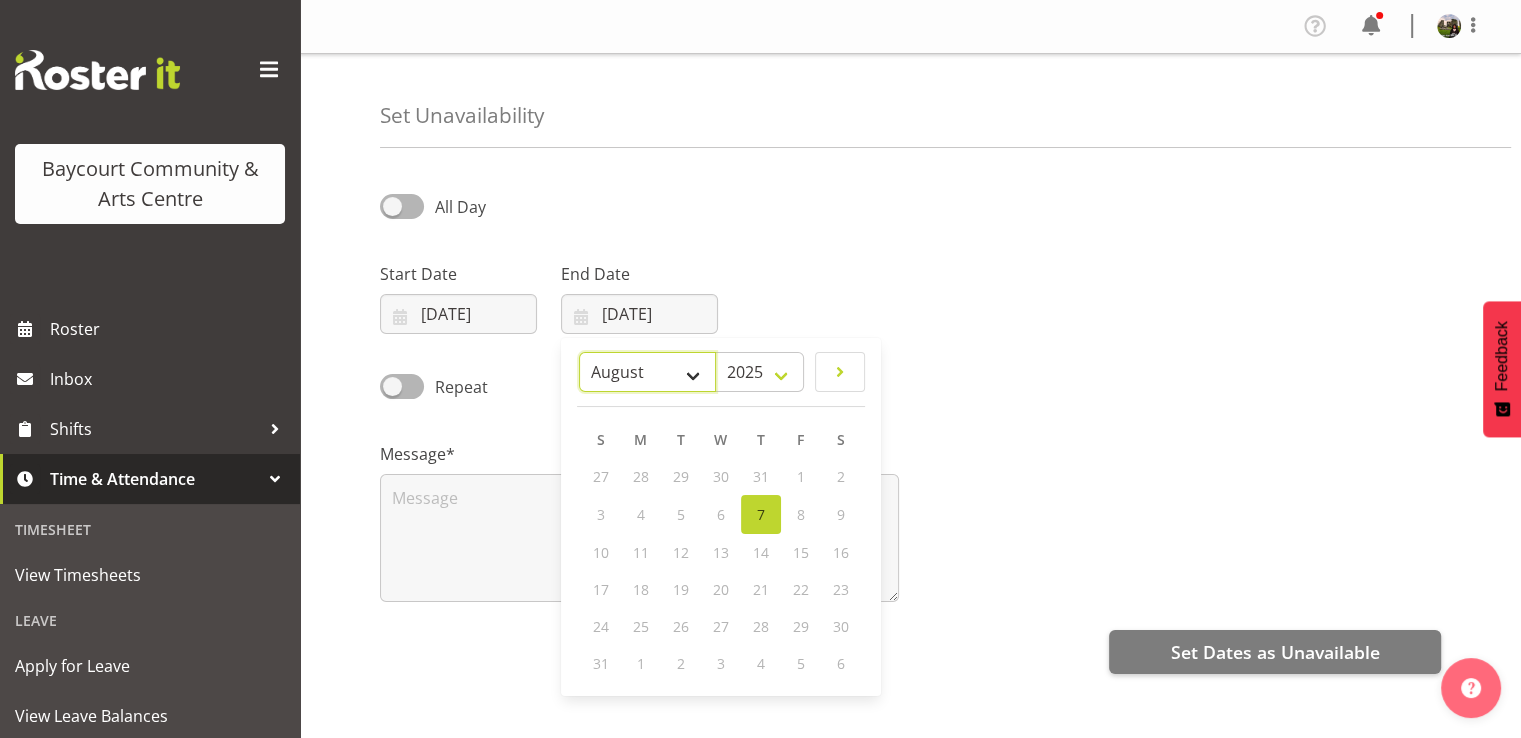 click on "January   February   March   April   May   June   July   August   September   October   November   December" at bounding box center [647, 372] 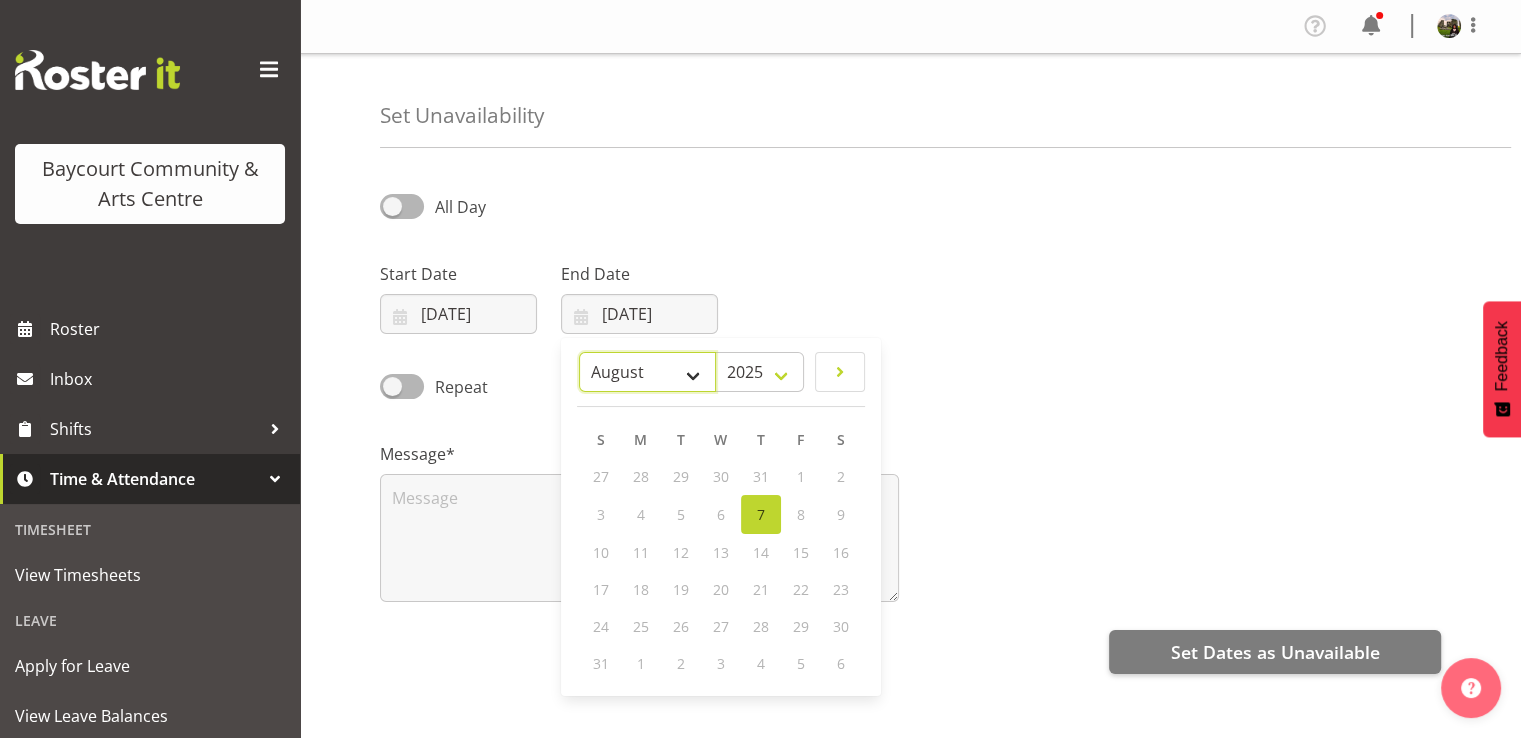 select on "8" 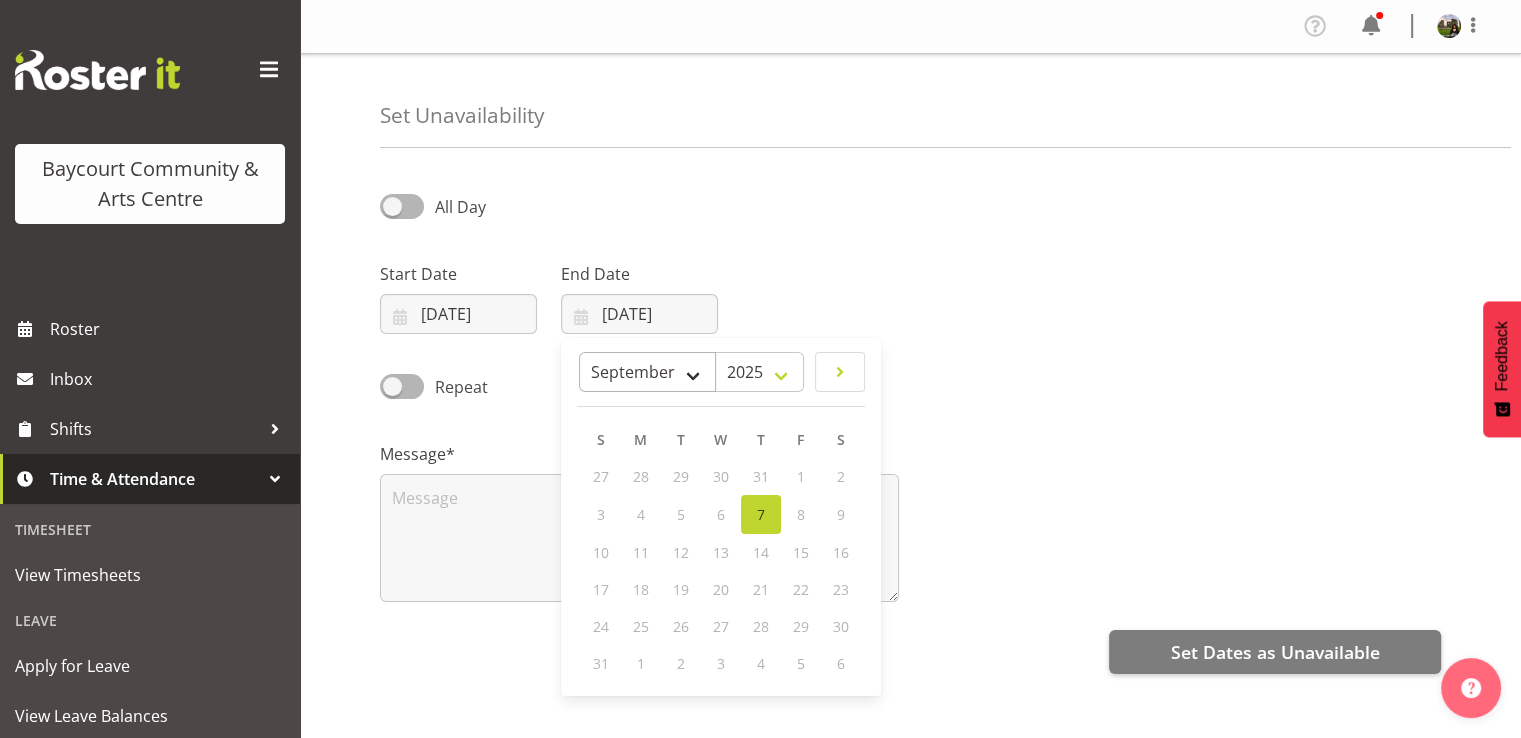 click on "January   February   March   April   May   June   July   August   September   October   November   December" at bounding box center [647, 372] 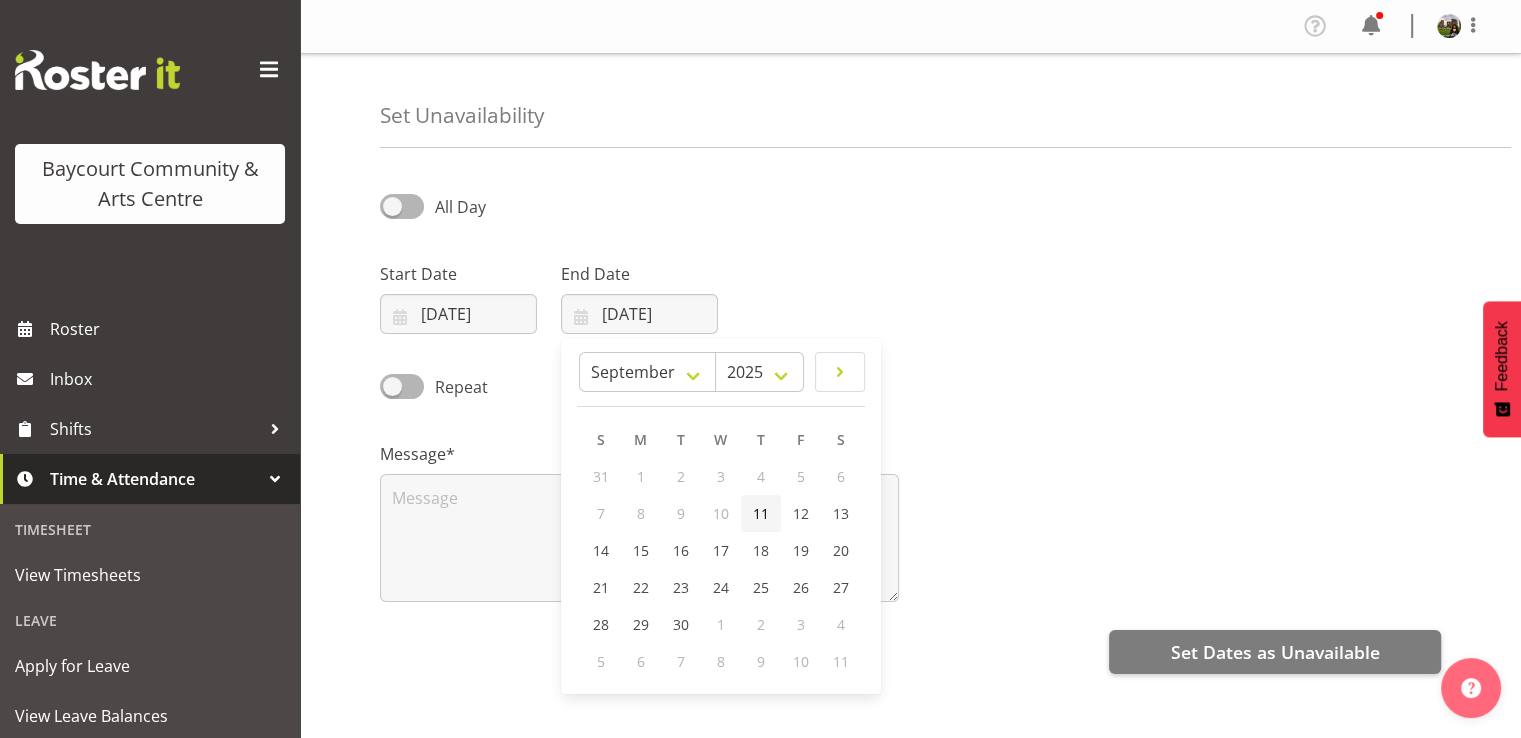 click on "11" at bounding box center (761, 513) 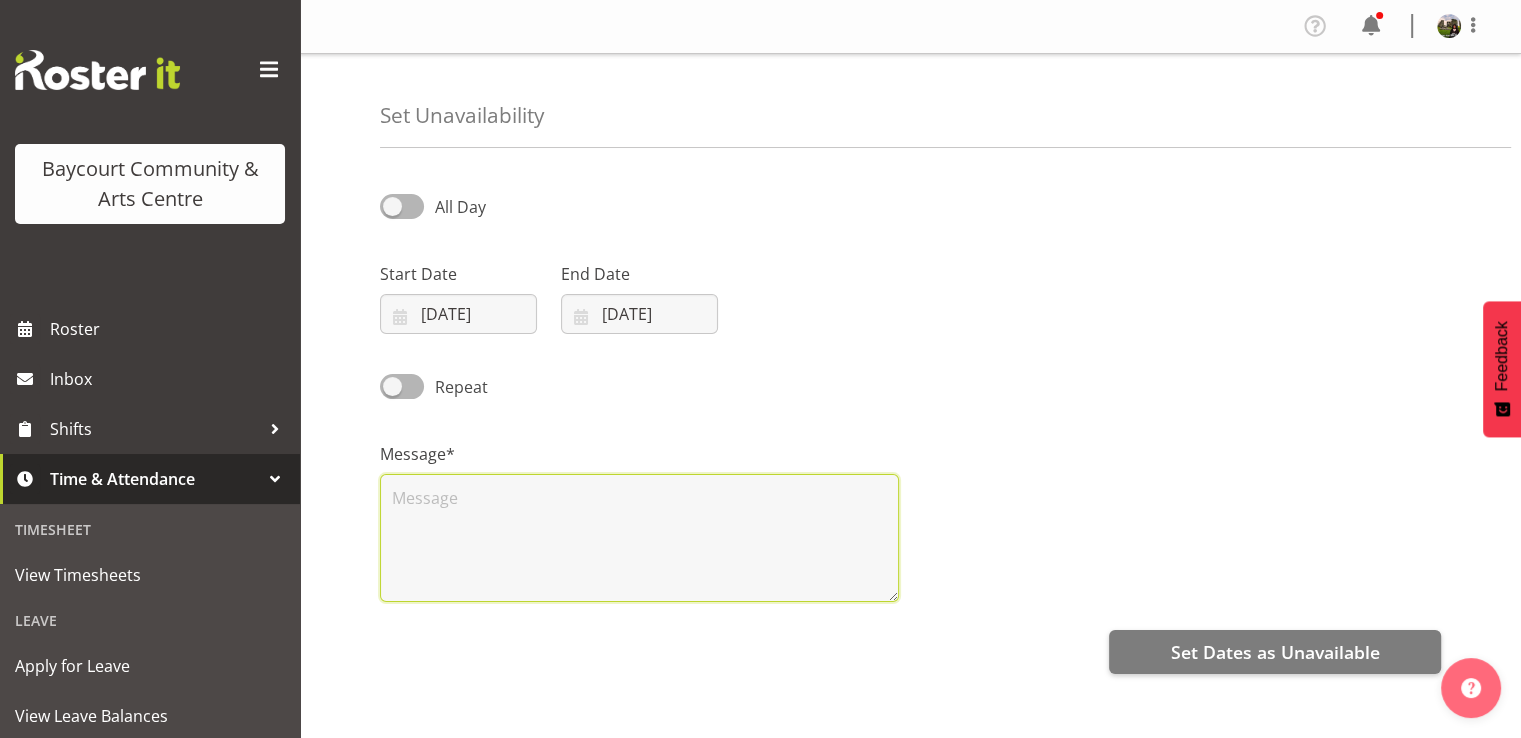 click at bounding box center (639, 538) 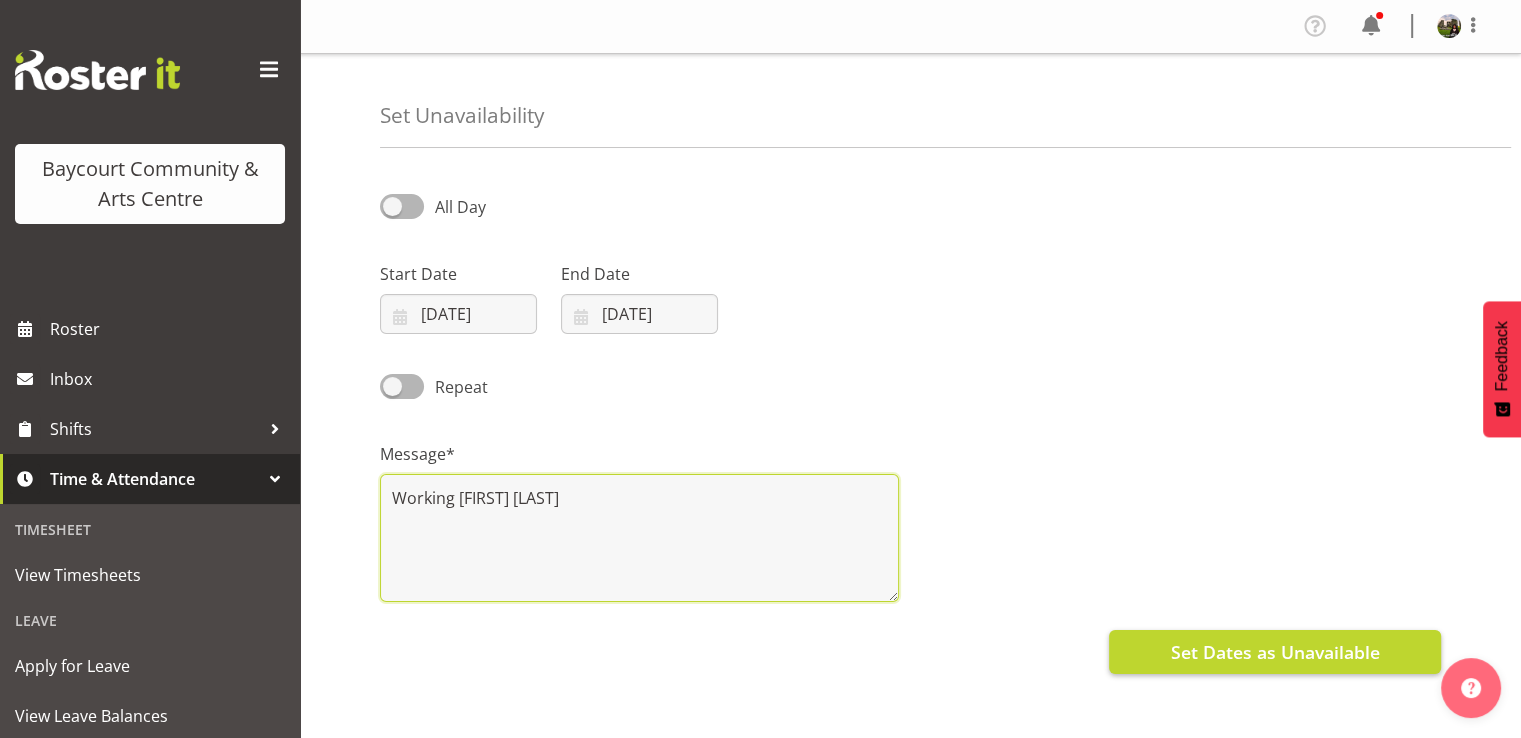 type on "Working [ORGANIZATION]" 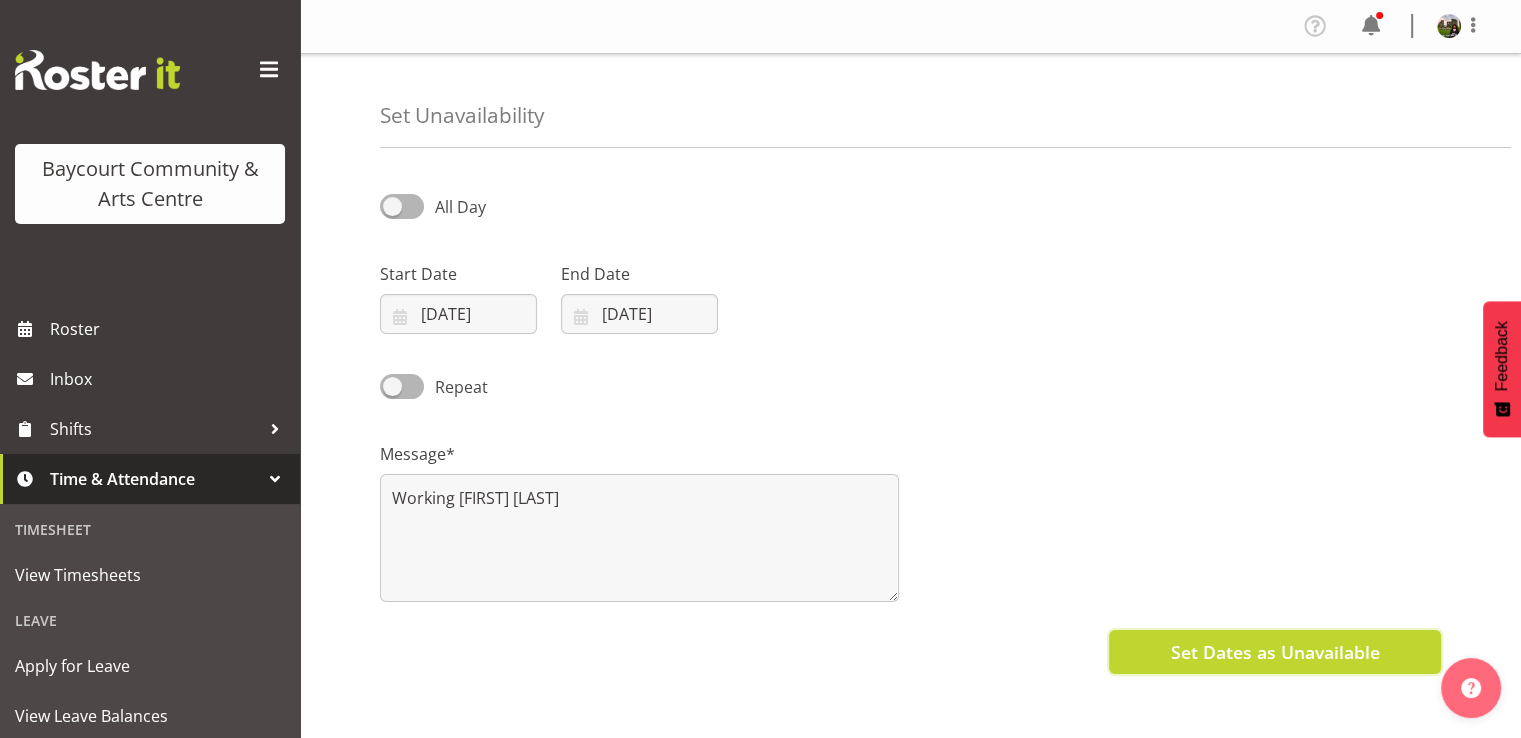 click on "Set Dates as Unavailable" at bounding box center [1275, 652] 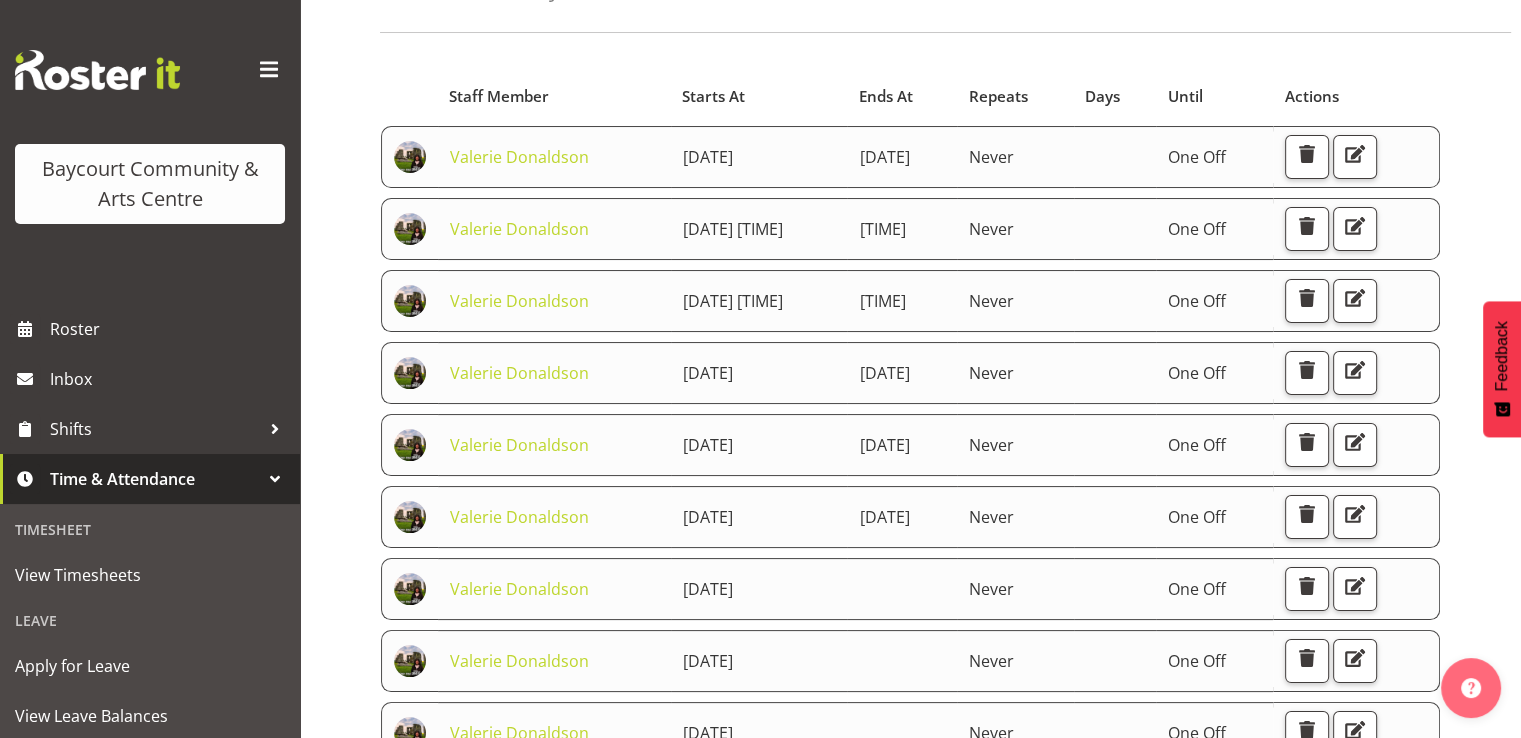 scroll, scrollTop: 0, scrollLeft: 0, axis: both 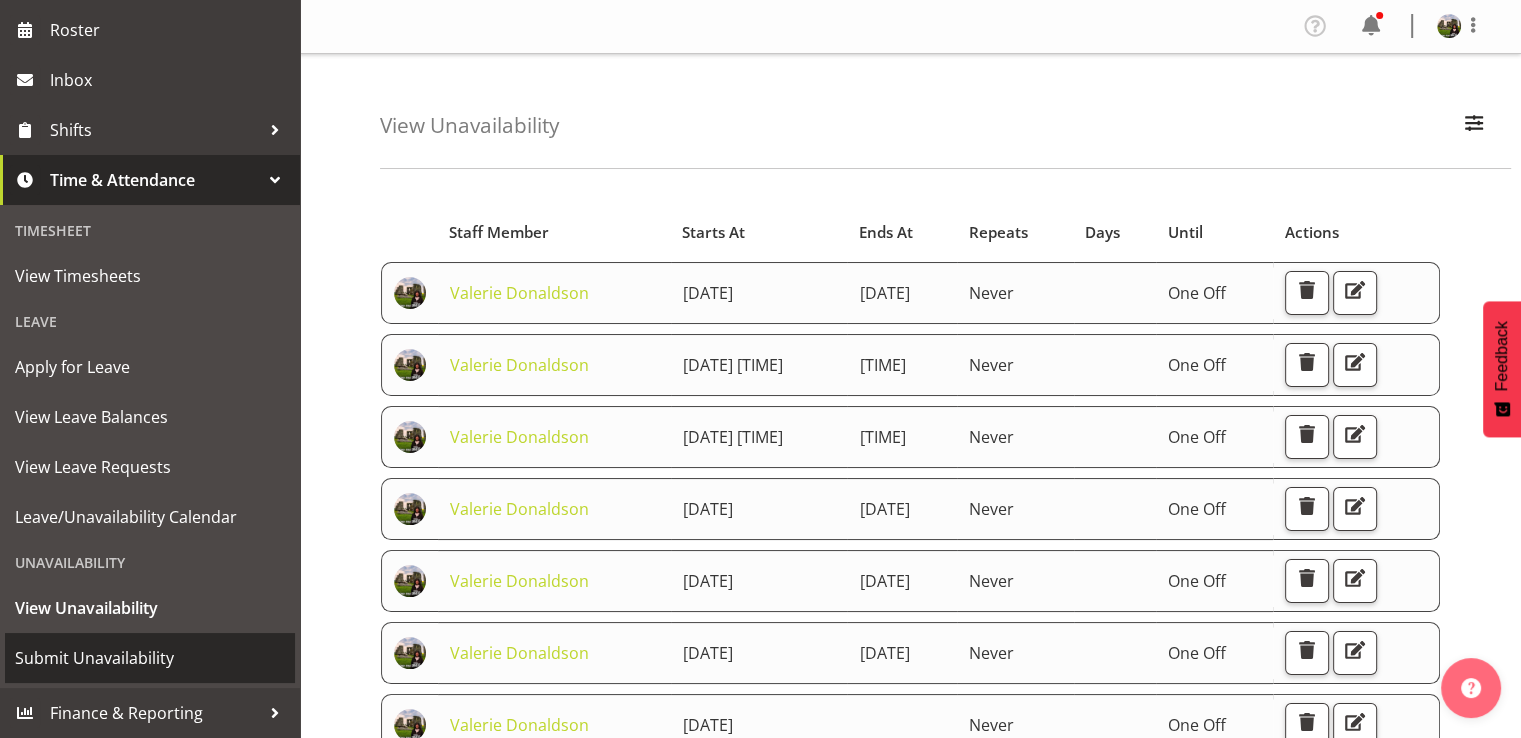 click on "Submit Unavailability" at bounding box center (150, 658) 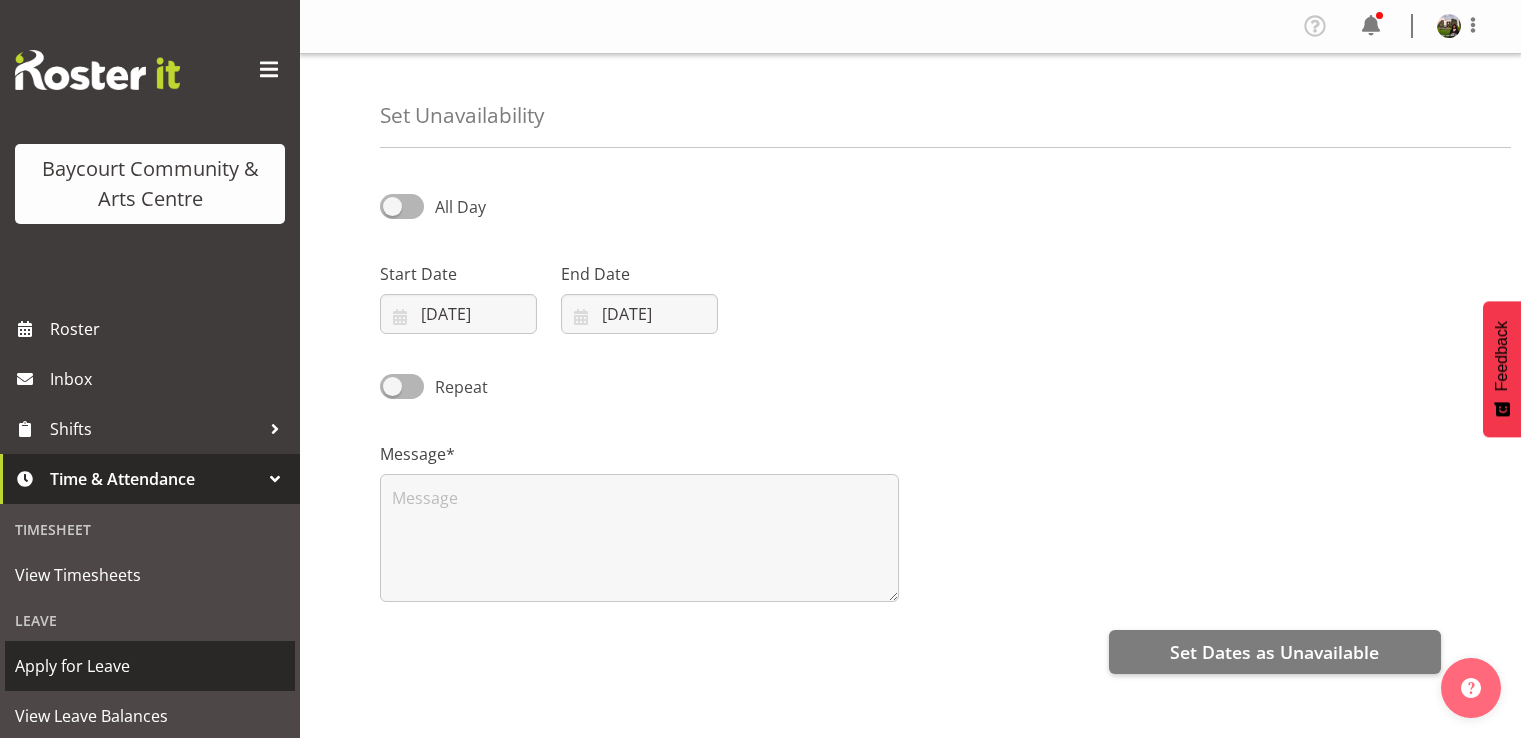 select on "7" 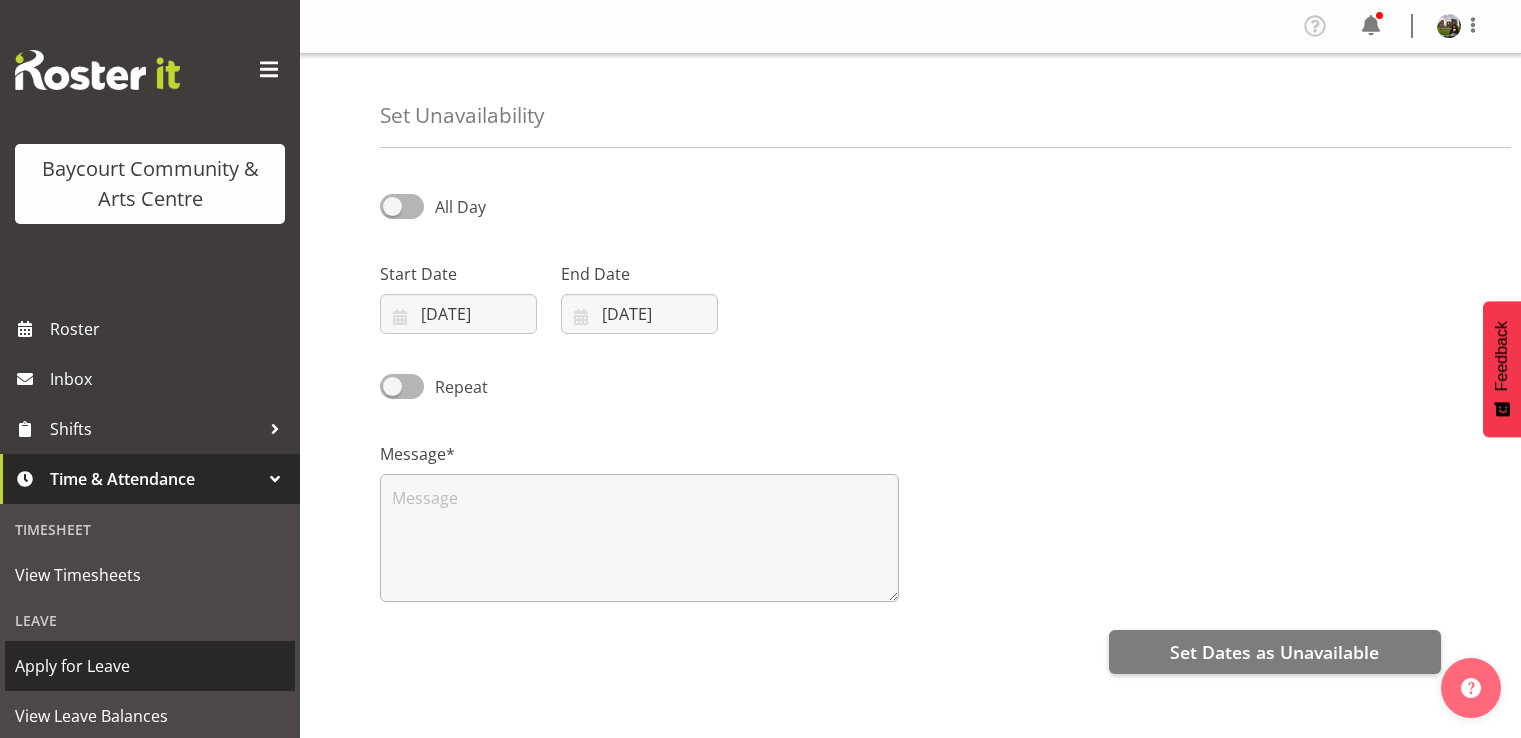 scroll, scrollTop: 0, scrollLeft: 0, axis: both 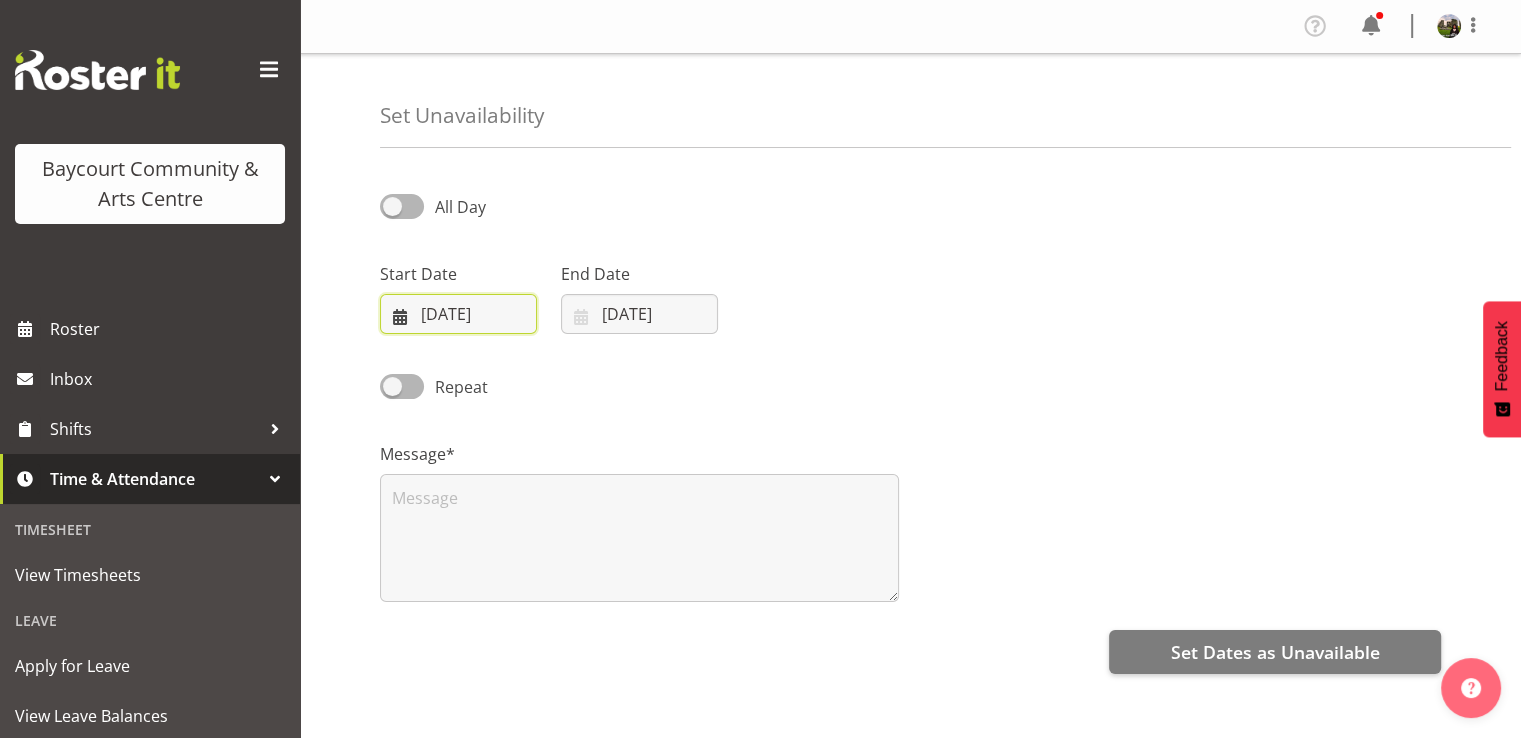 click on "[DATE]" at bounding box center [458, 314] 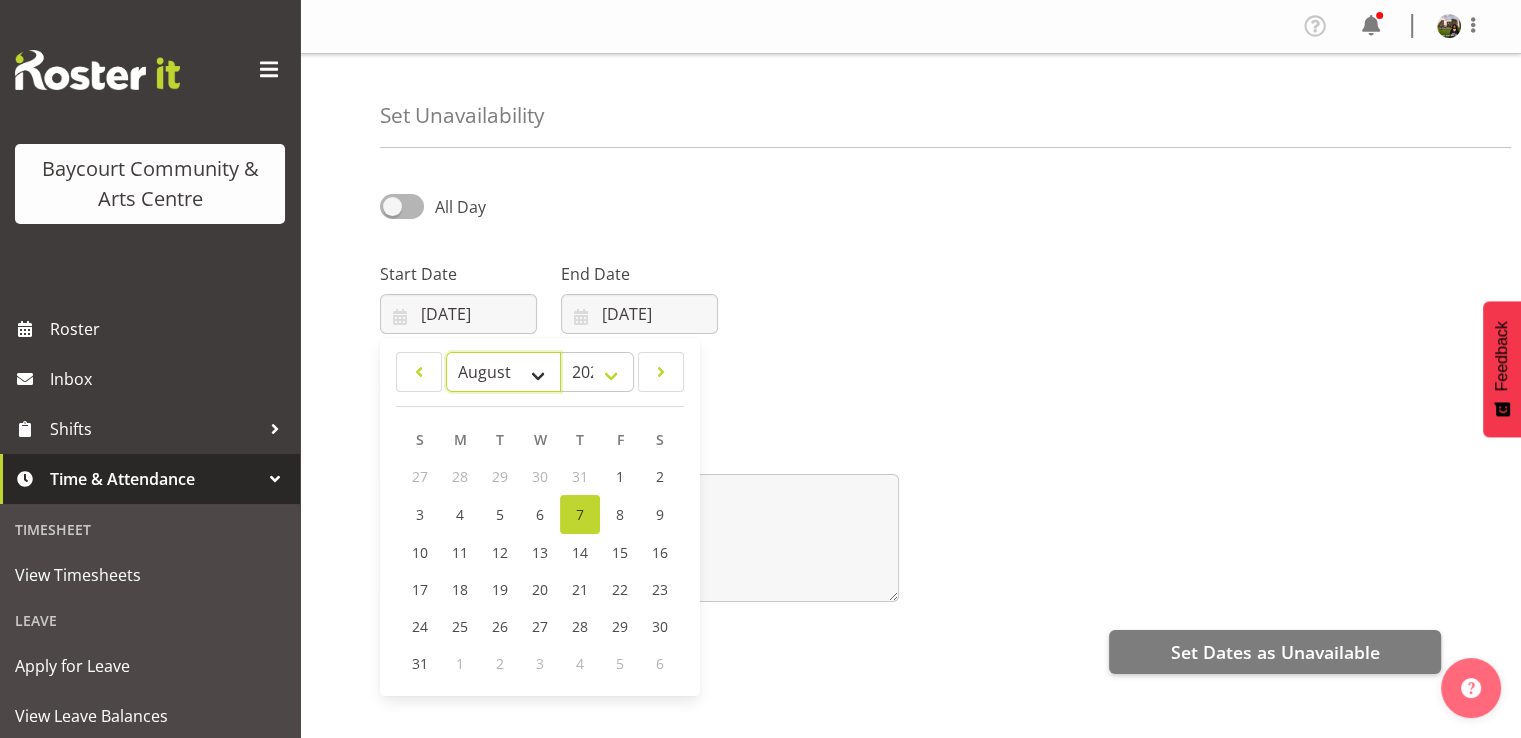 click on "January   February   March   April   May   June   July   August   September   October   November   December" at bounding box center [503, 372] 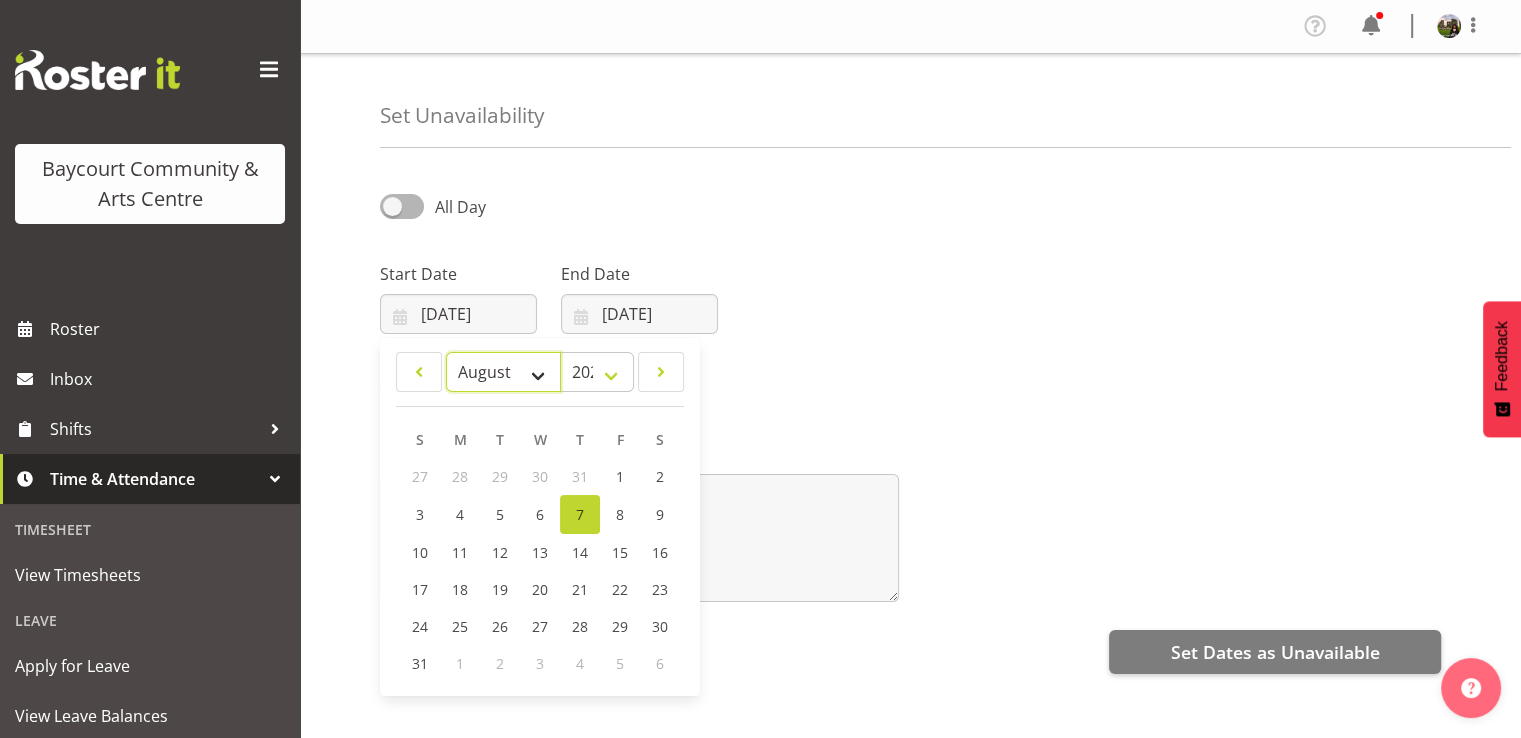 select on "8" 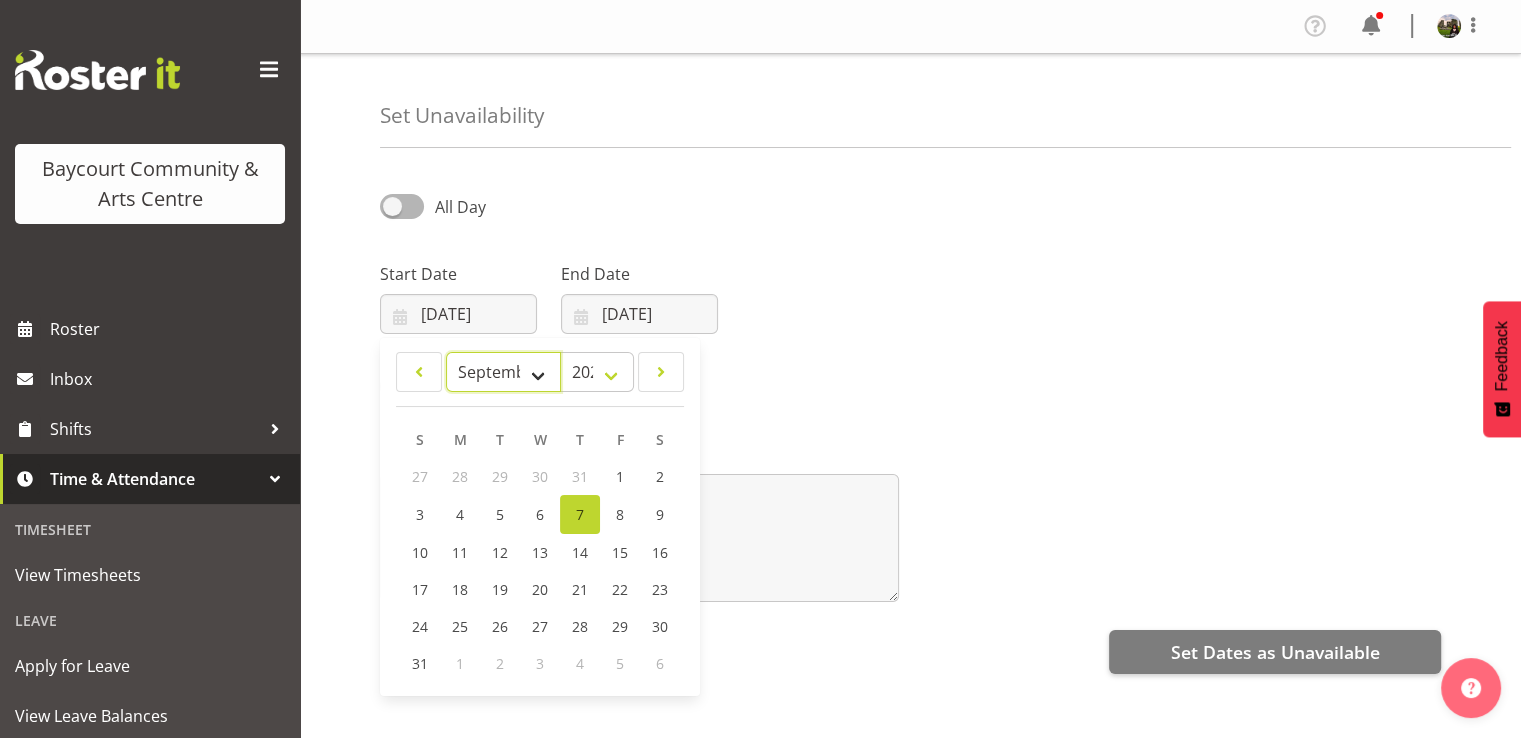 click on "January   February   March   April   May   June   July   August   September   October   November   December" at bounding box center (503, 372) 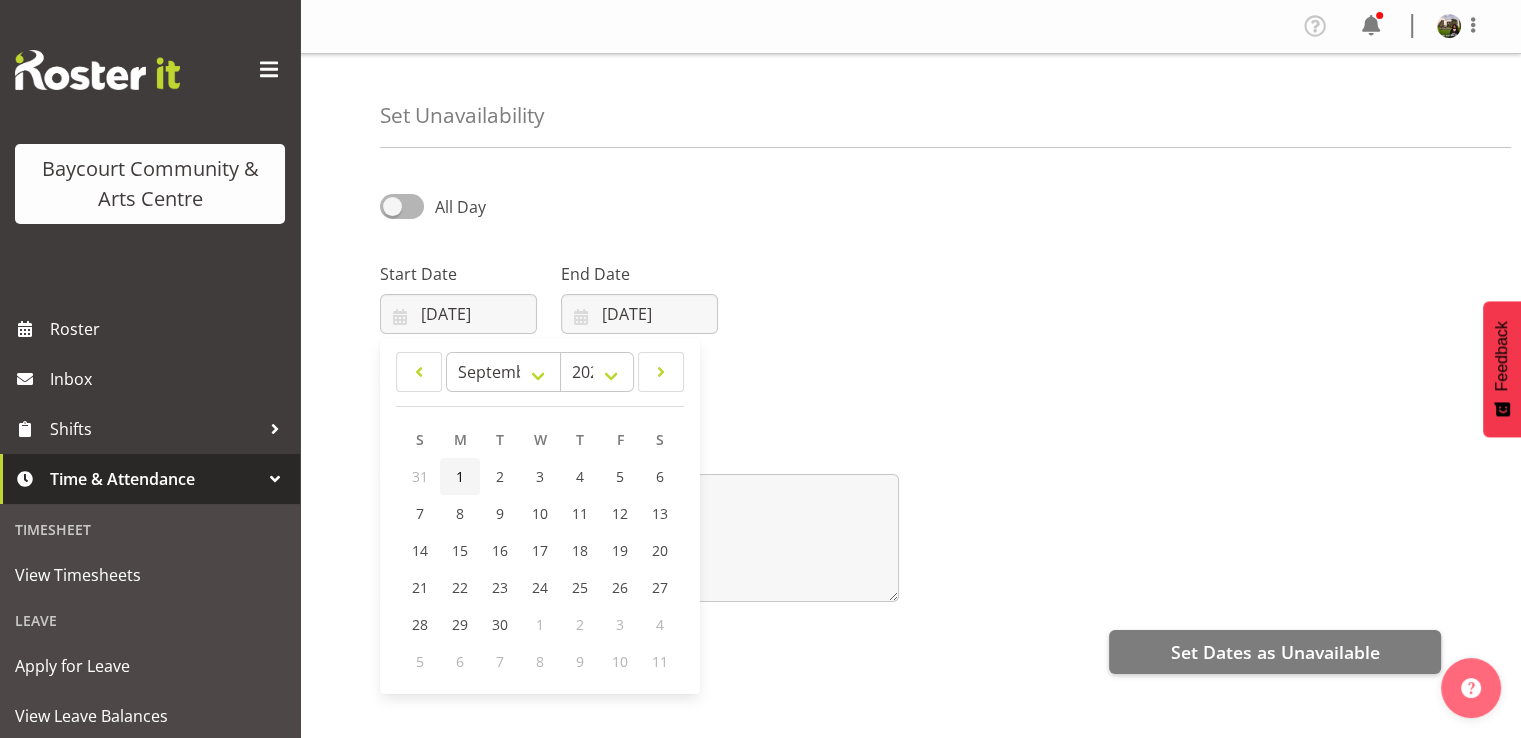 click on "1" at bounding box center (460, 476) 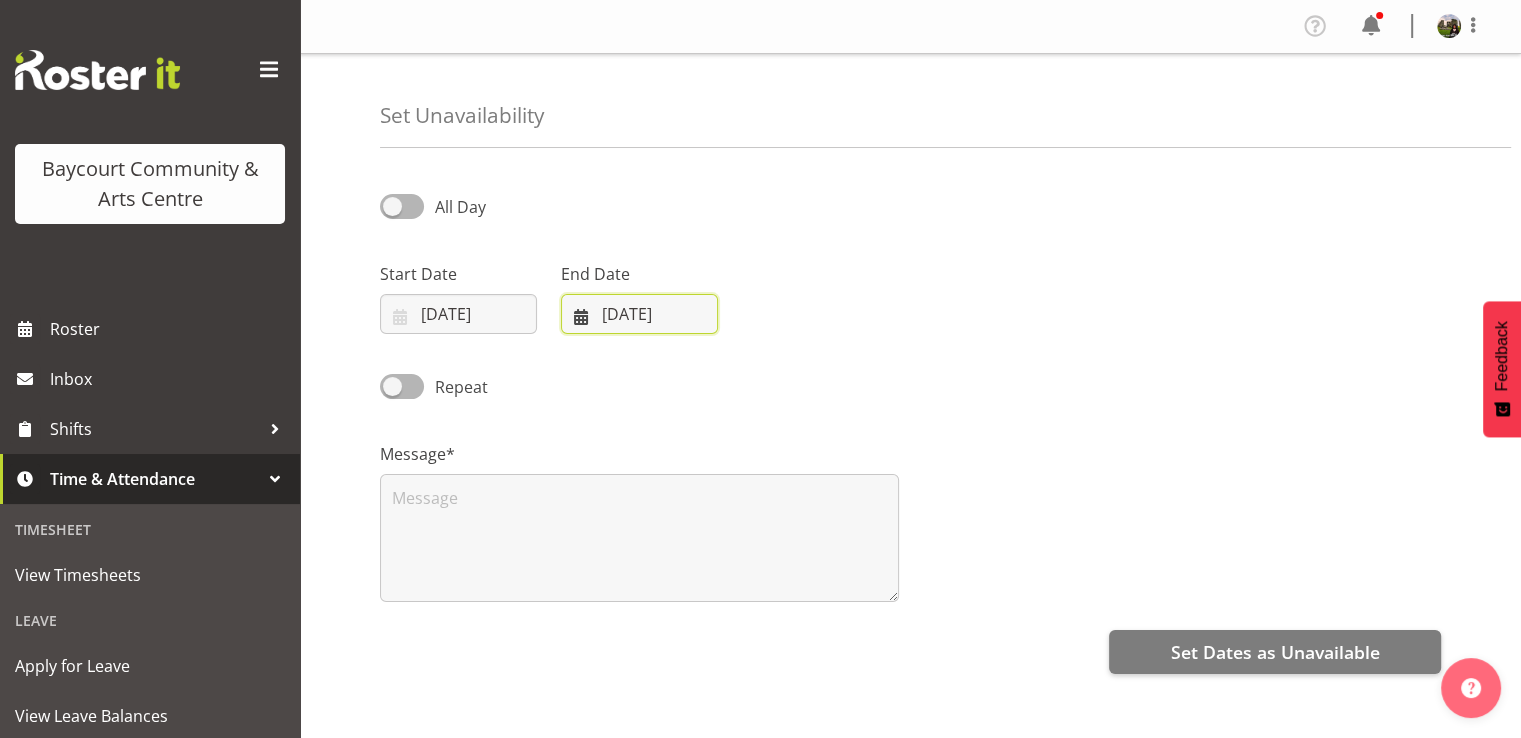 click on "[DATE]" at bounding box center [639, 314] 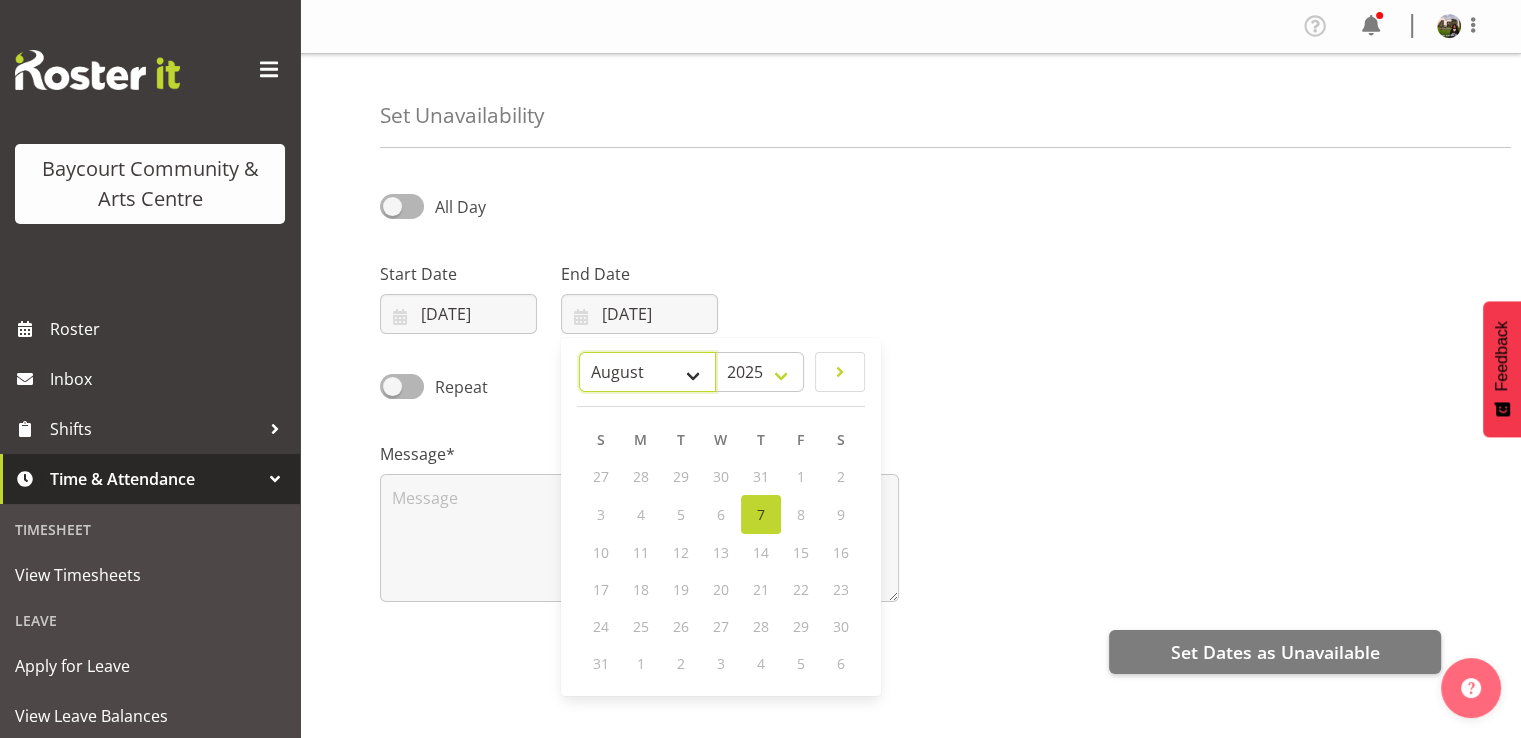 click on "January   February   March   April   May   June   July   August   September   October   November   December" at bounding box center [647, 372] 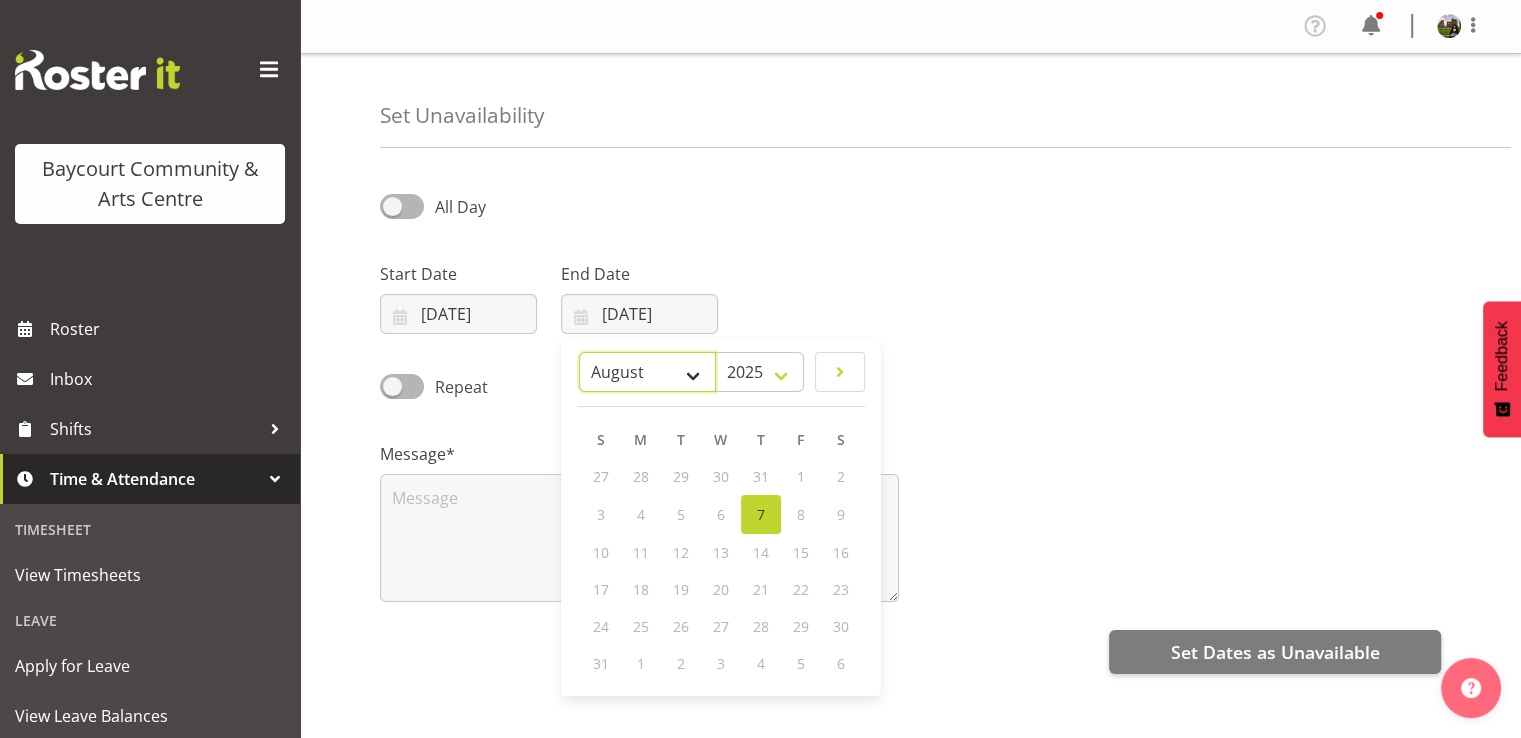 select on "8" 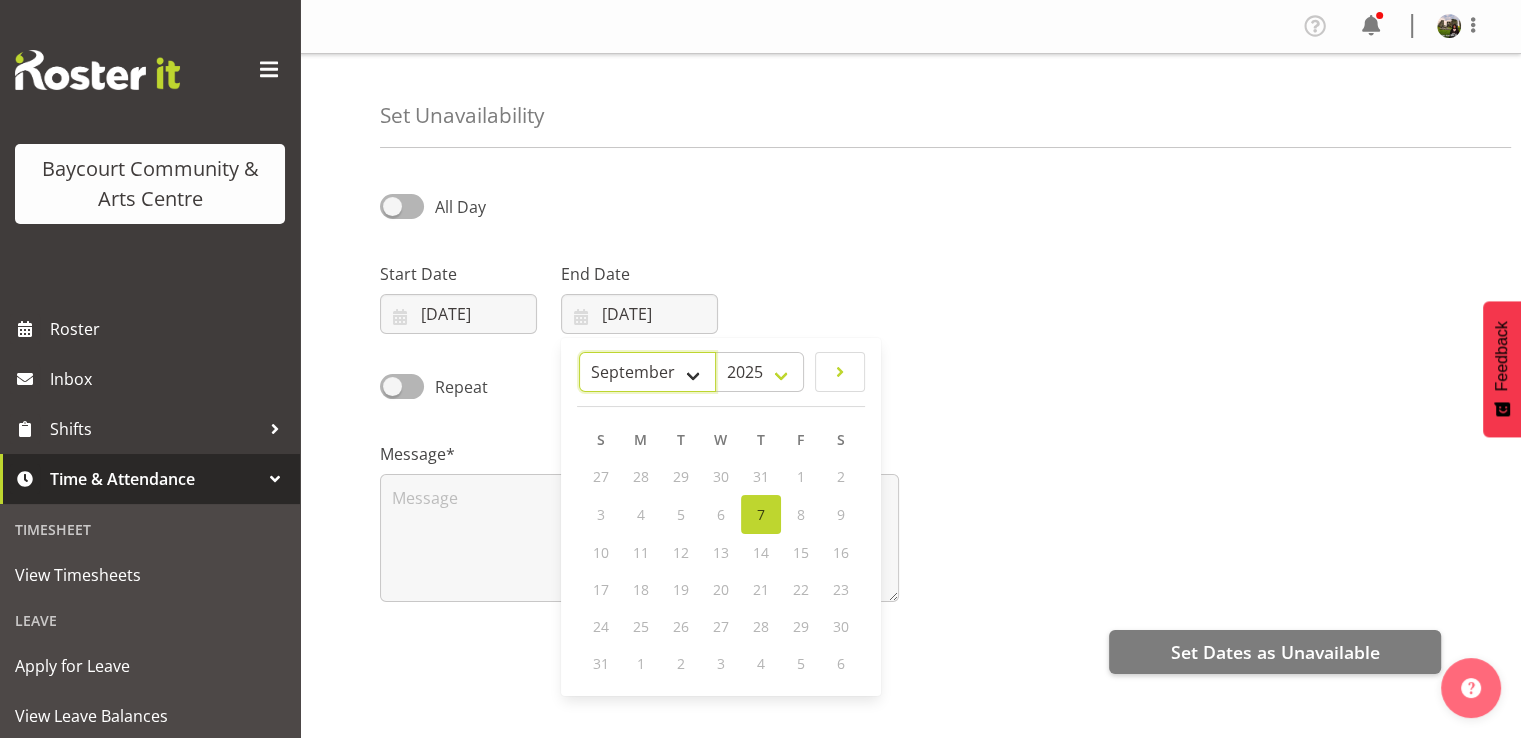 click on "January   February   March   April   May   June   July   August   September   October   November   December" at bounding box center [647, 372] 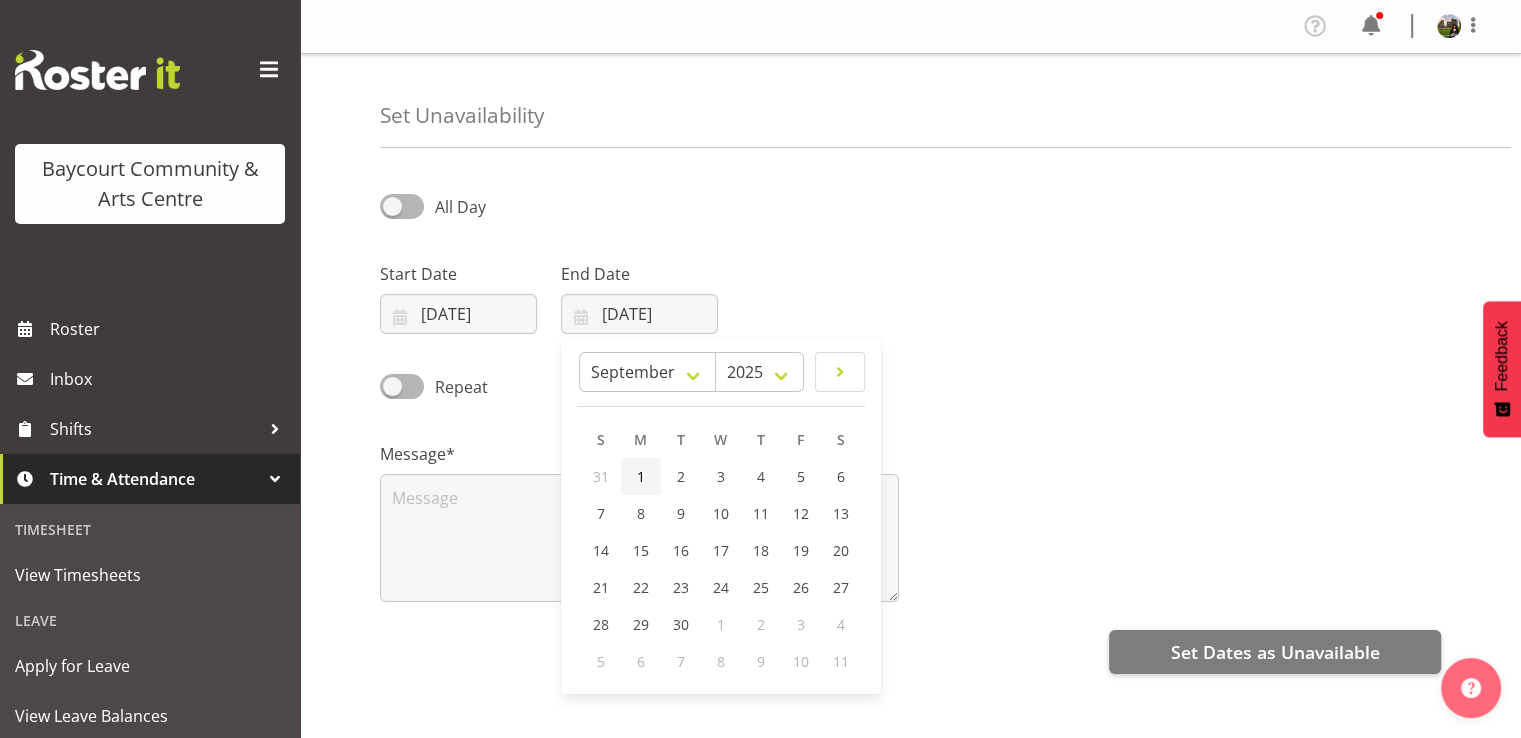 click on "1" at bounding box center [641, 476] 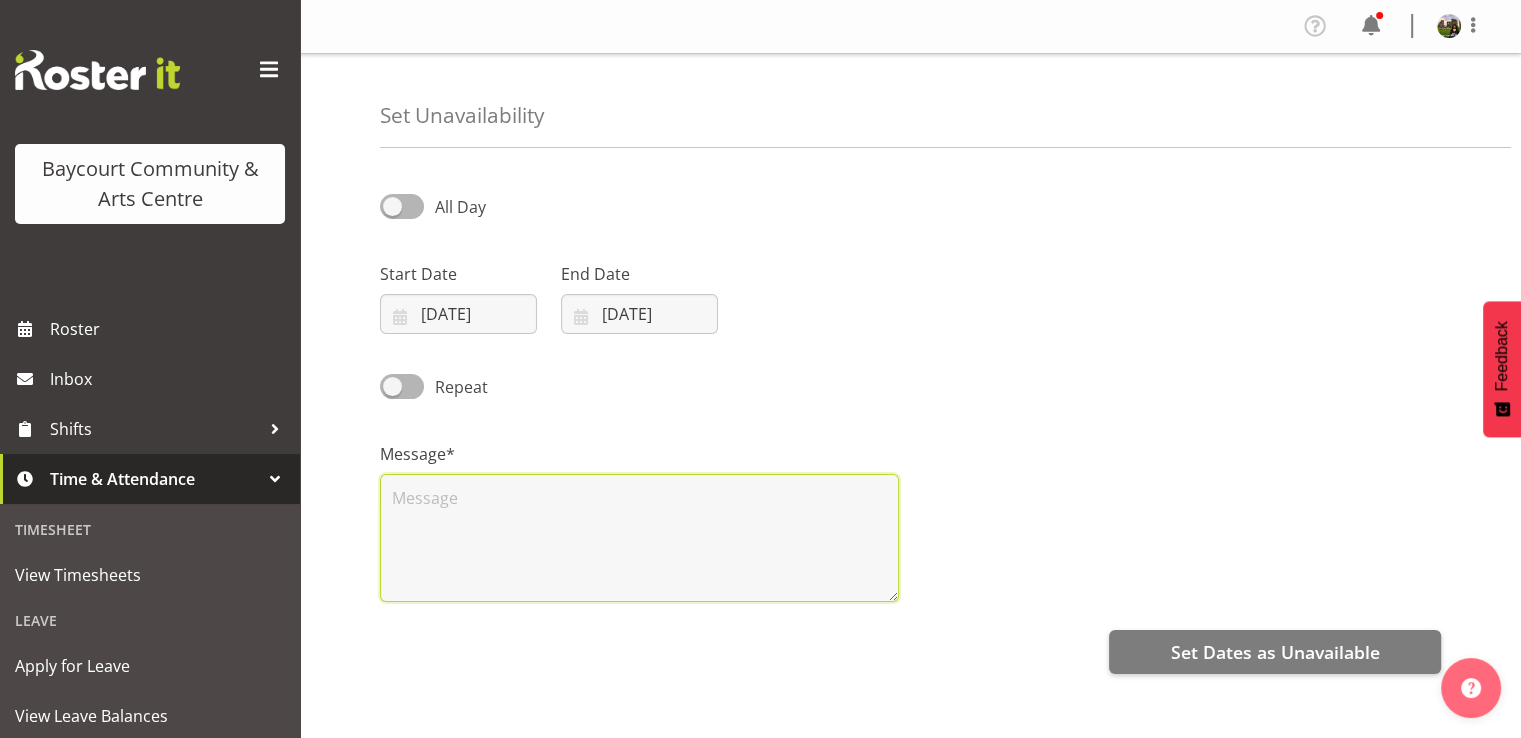 click at bounding box center [639, 538] 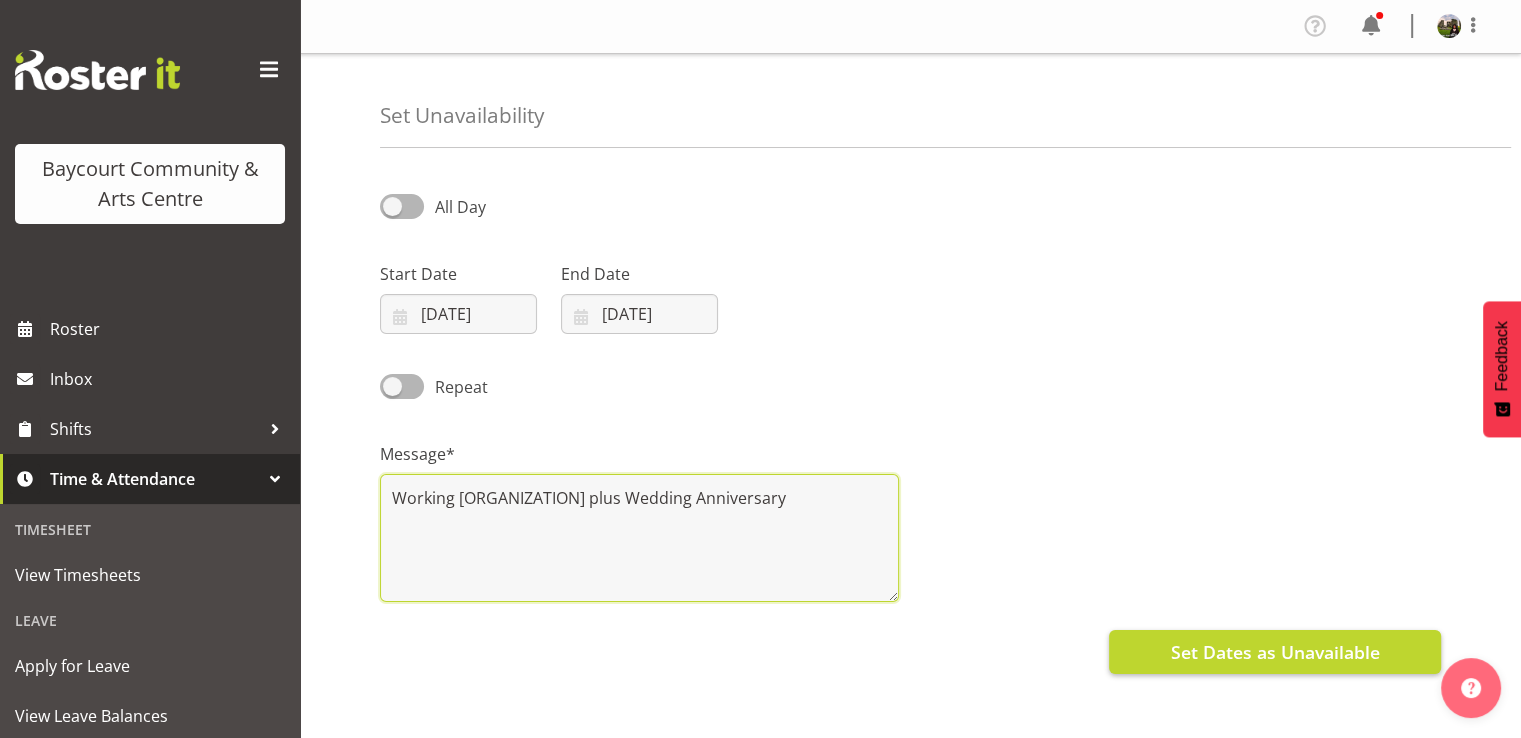 type on "Working Grace Hospital plus Wedding Anniversary" 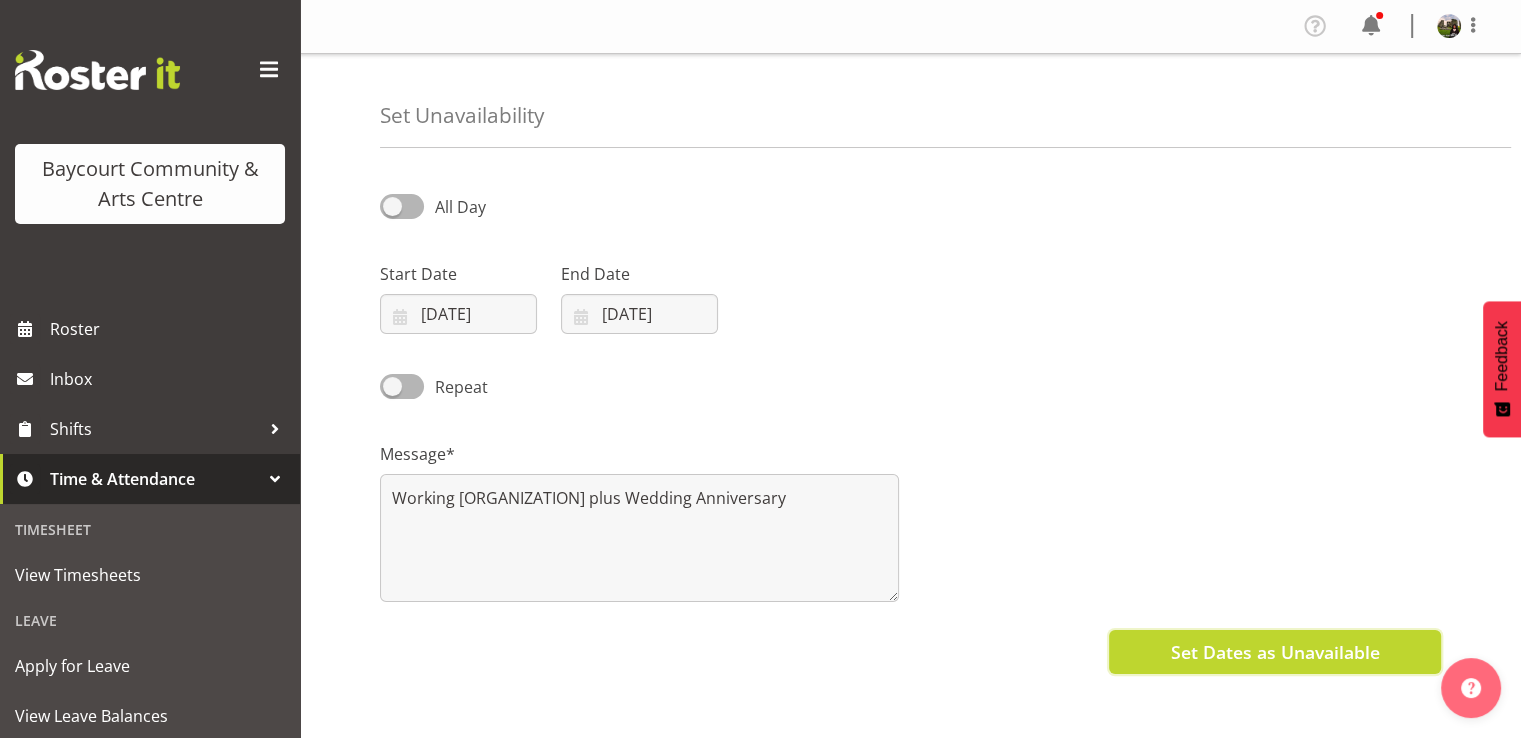 click on "Set Dates as Unavailable" at bounding box center [1274, 652] 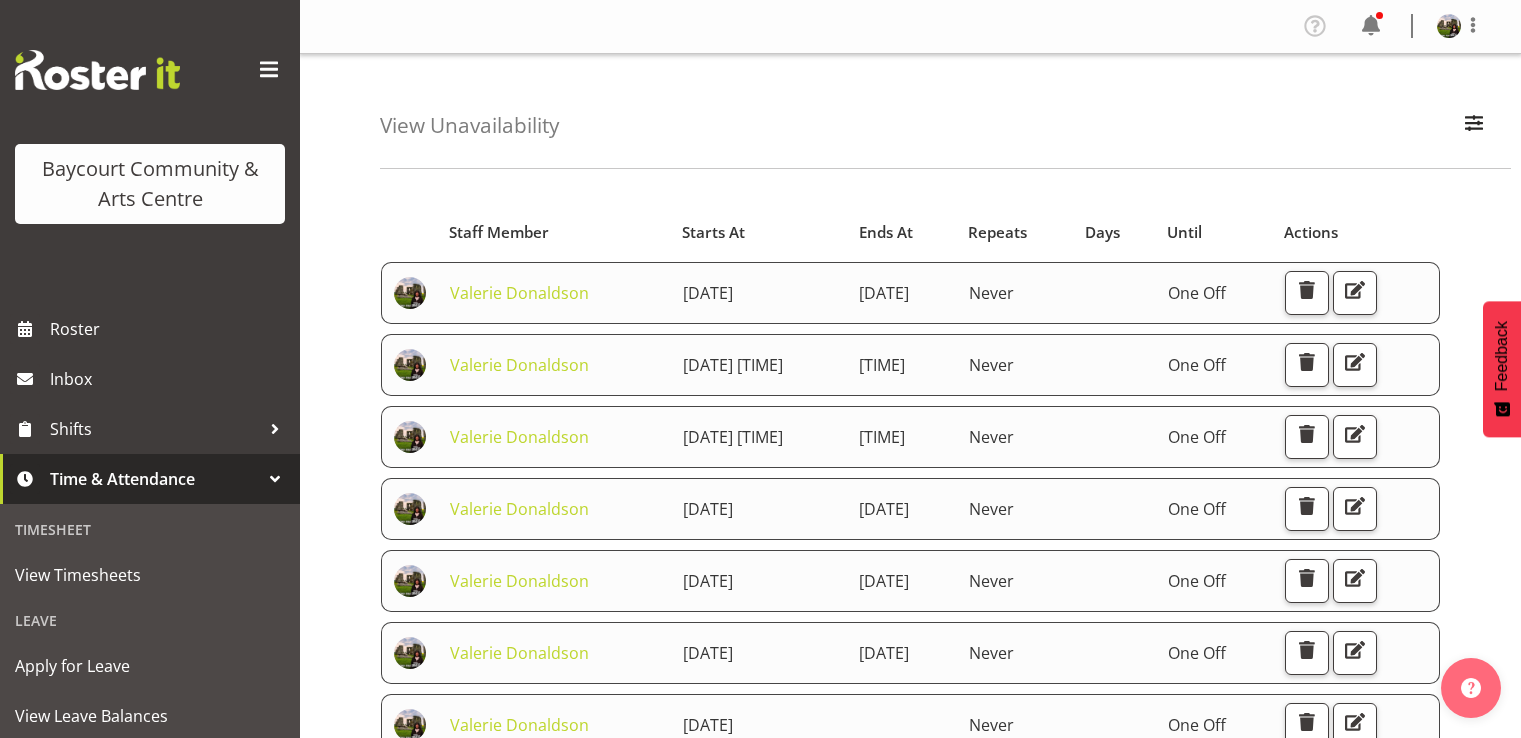 scroll, scrollTop: 0, scrollLeft: 0, axis: both 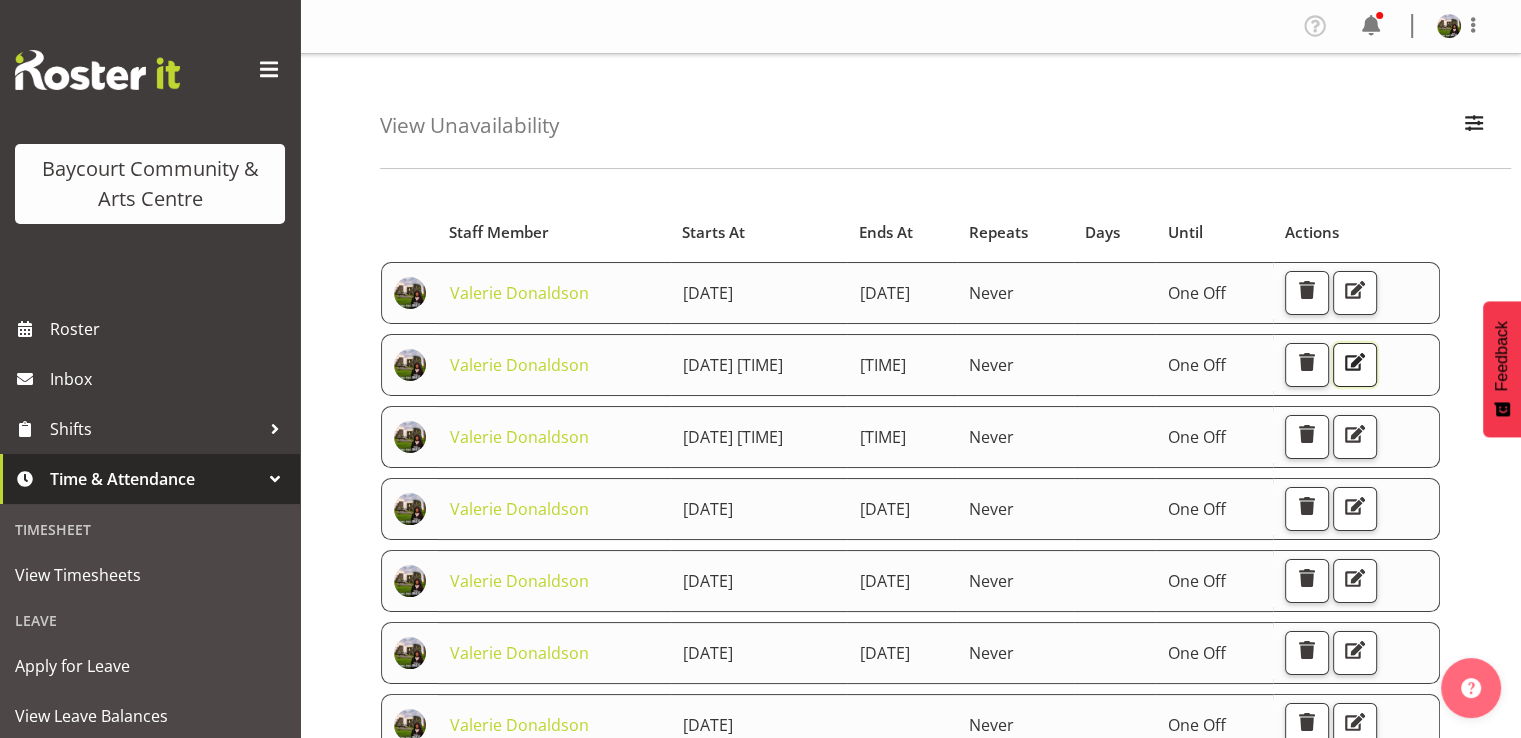click at bounding box center (1355, 362) 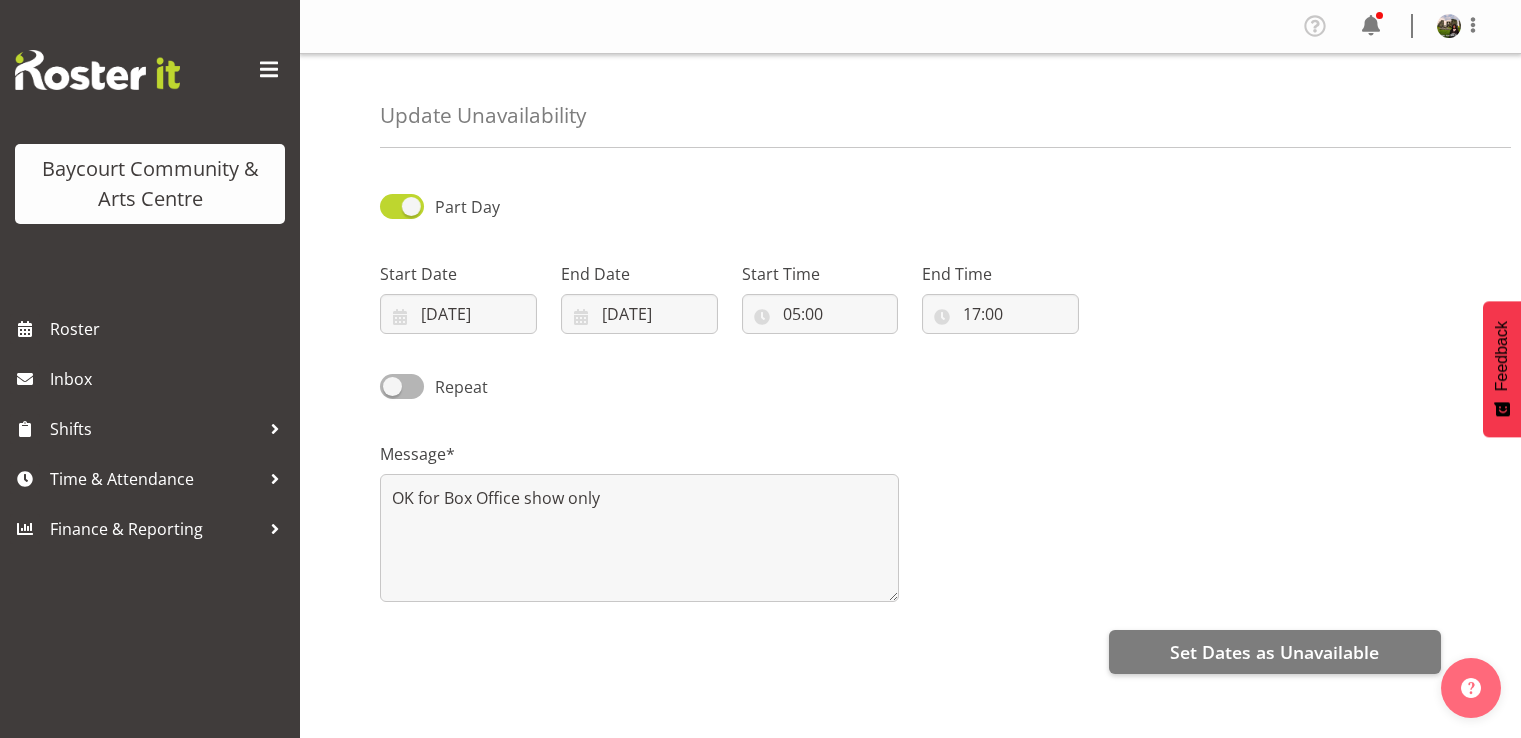 scroll, scrollTop: 0, scrollLeft: 0, axis: both 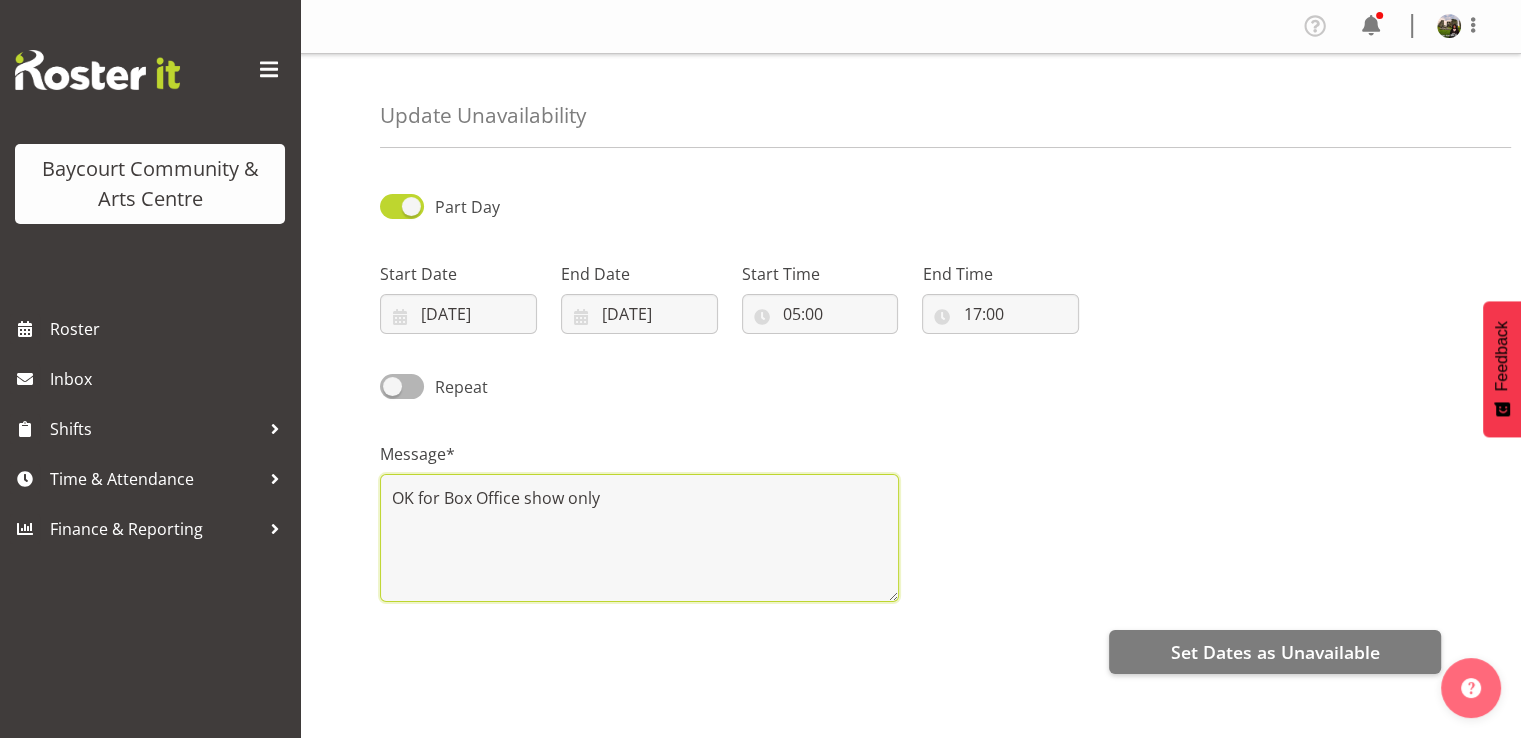 click on "OK for Box Office show only" at bounding box center (639, 538) 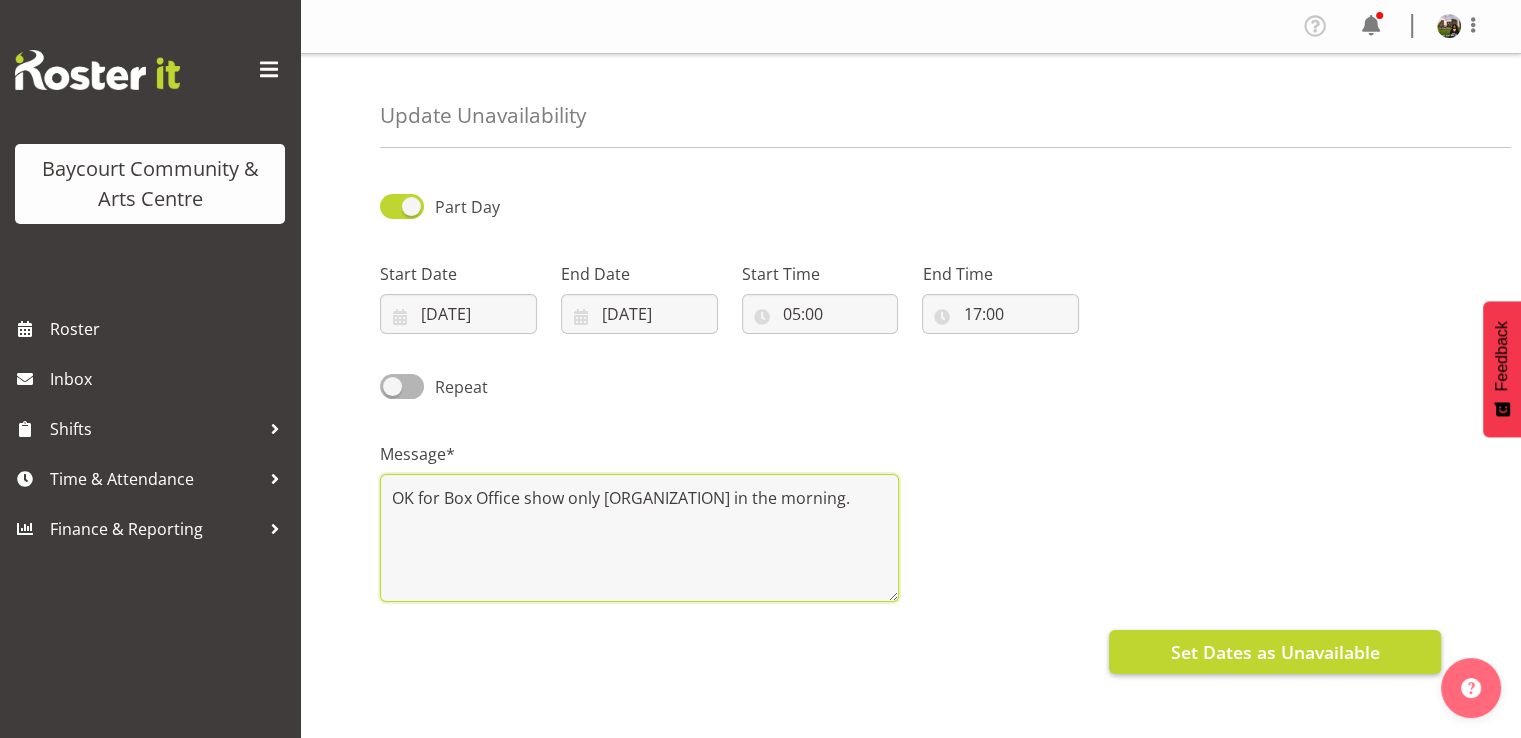type on "OK for Box Office show only [ORGANIZATION] in the morning." 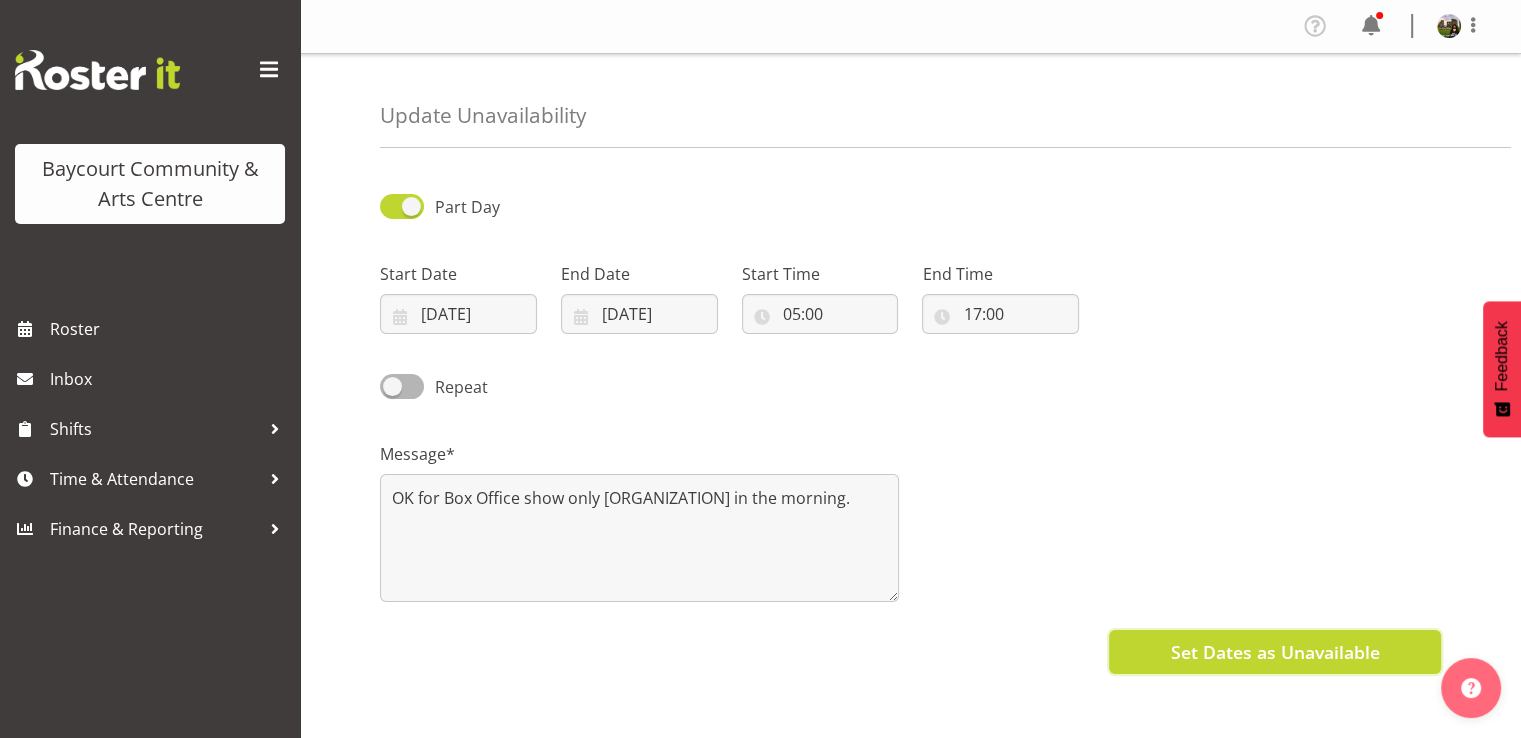 click on "Set Dates as Unavailable" at bounding box center [1274, 652] 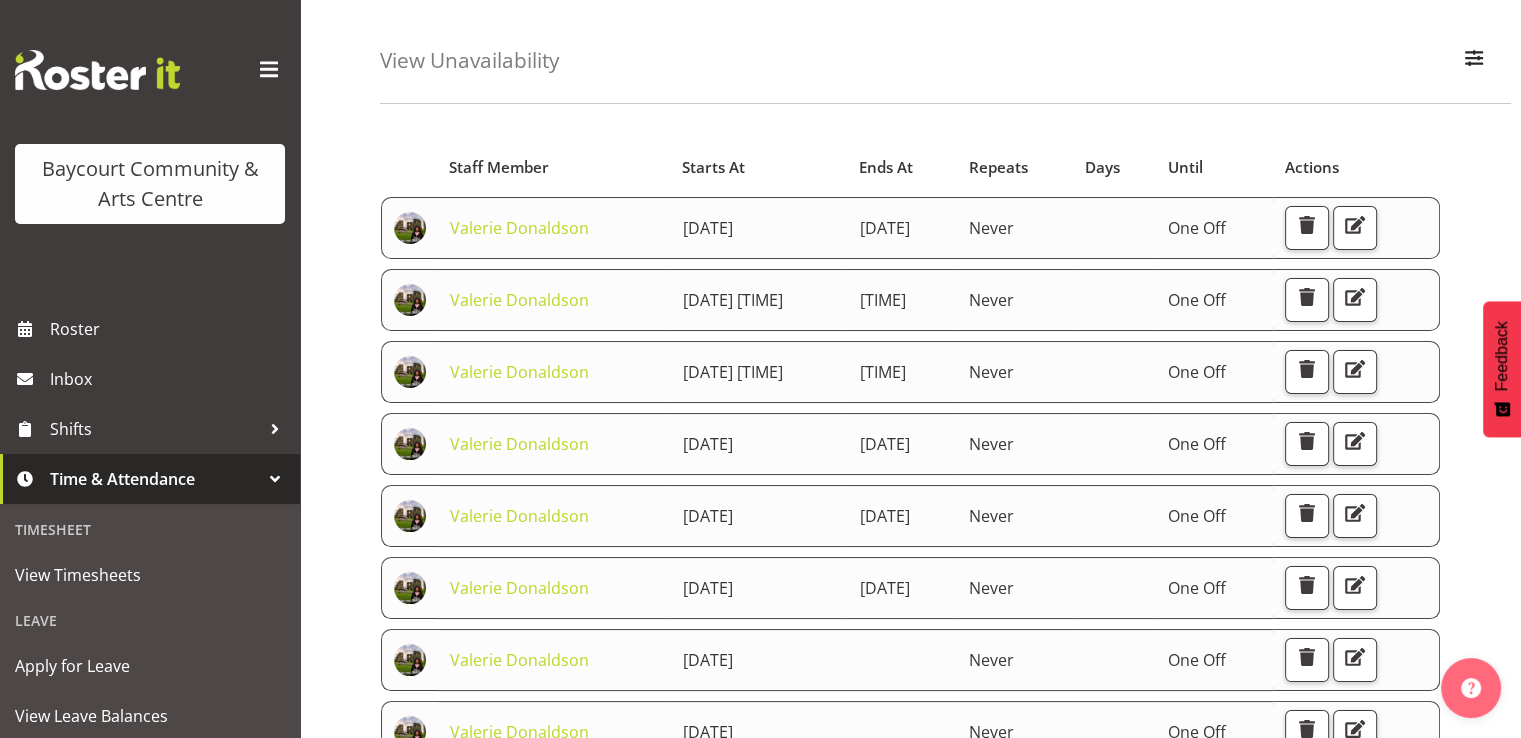 scroll, scrollTop: 100, scrollLeft: 0, axis: vertical 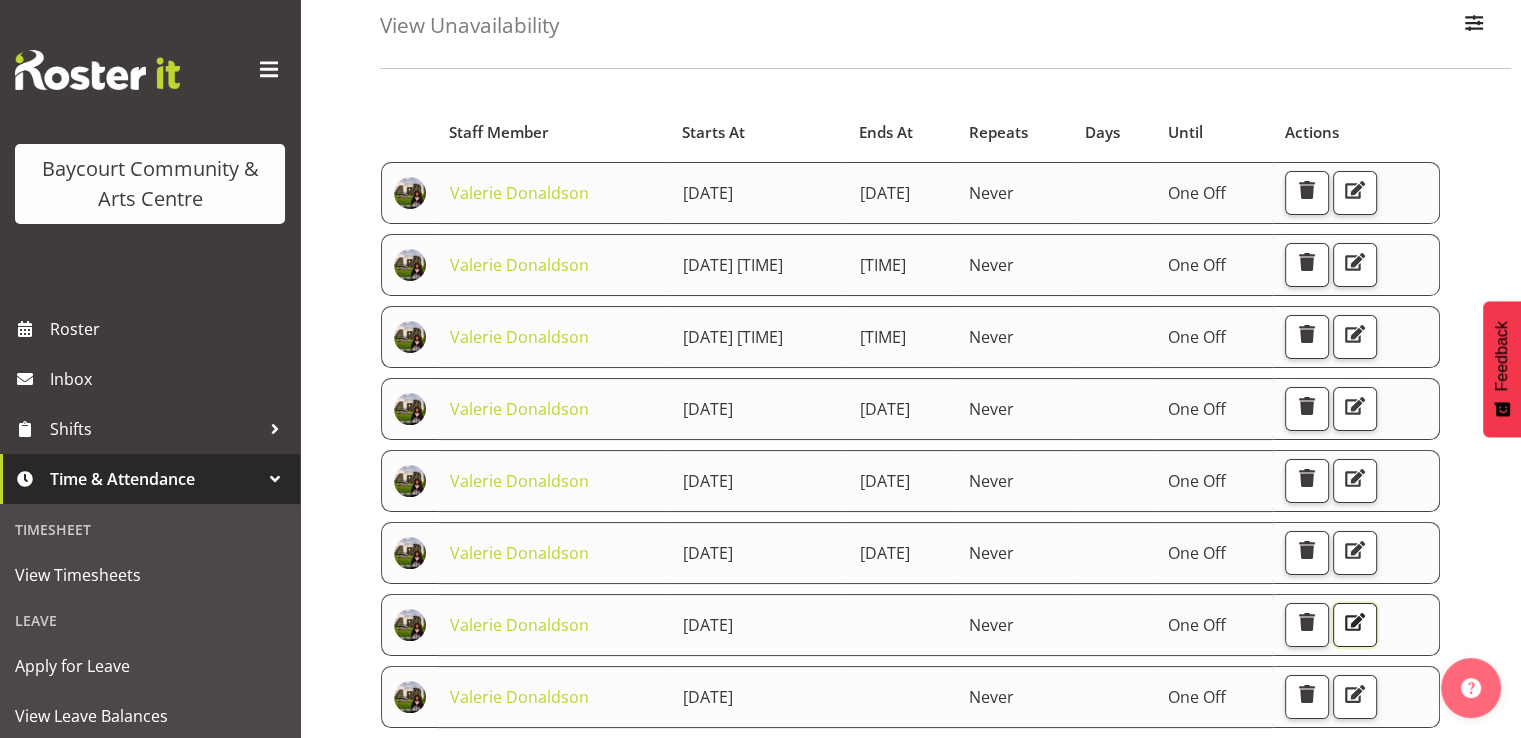 click at bounding box center (1355, 622) 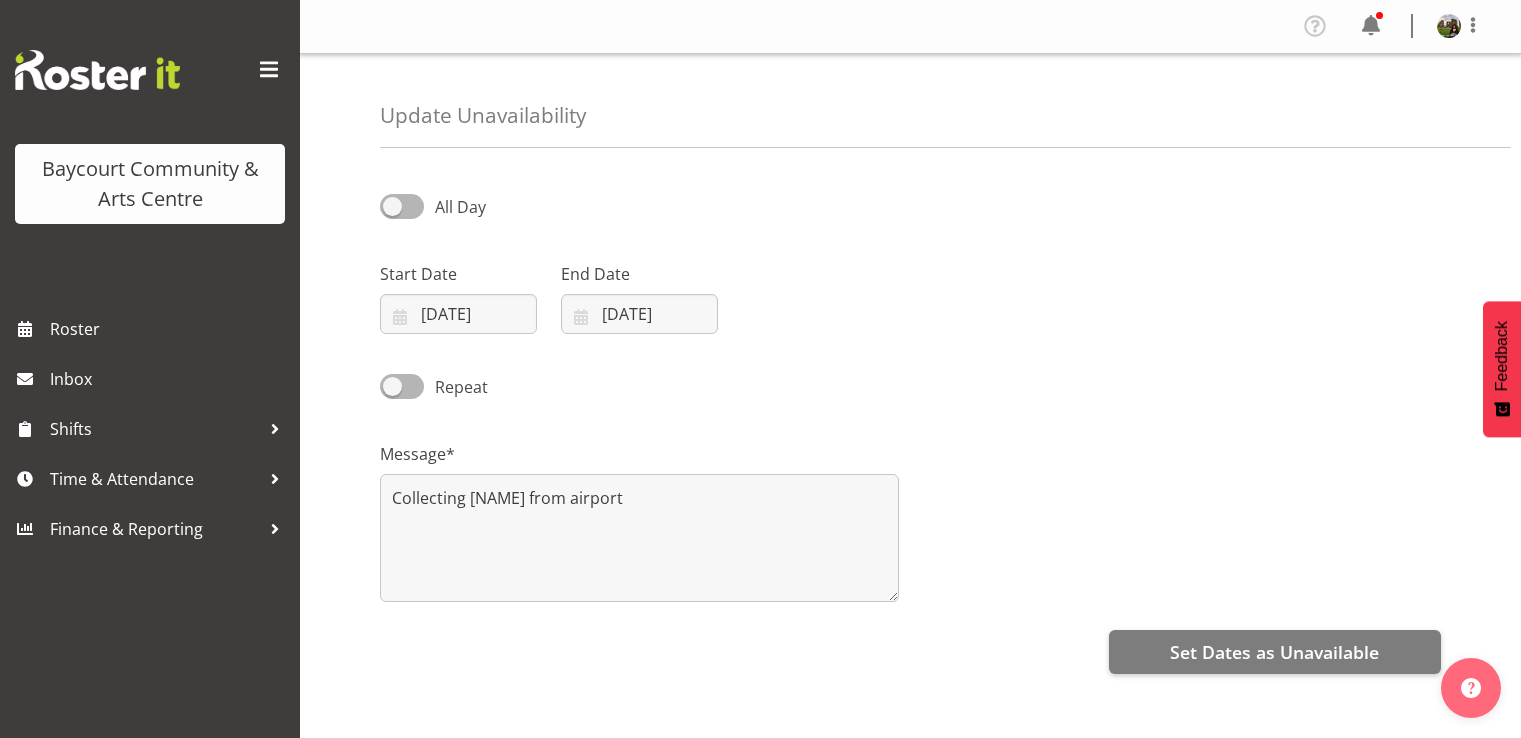 scroll, scrollTop: 0, scrollLeft: 0, axis: both 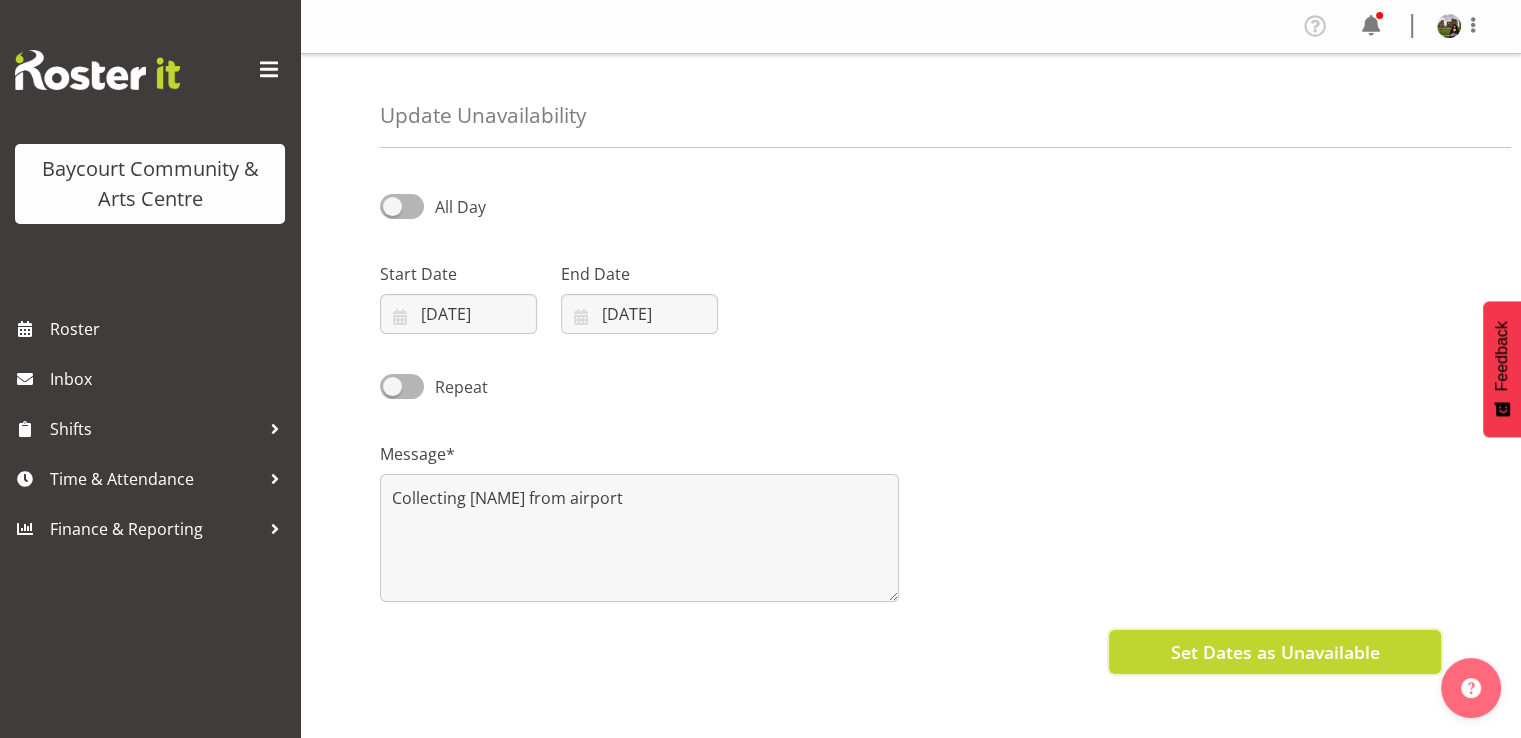 click on "Set Dates as Unavailable" at bounding box center [1274, 652] 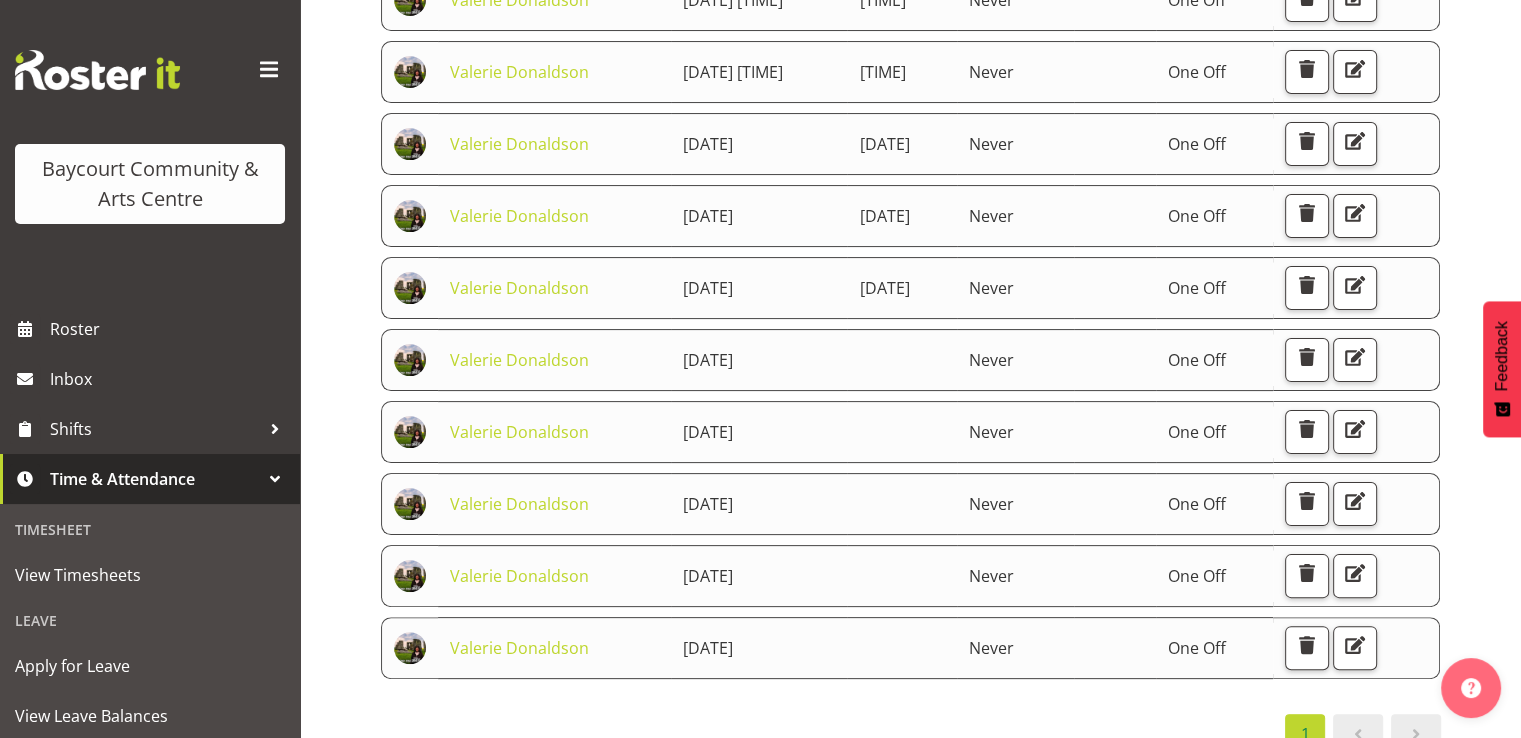 scroll, scrollTop: 400, scrollLeft: 0, axis: vertical 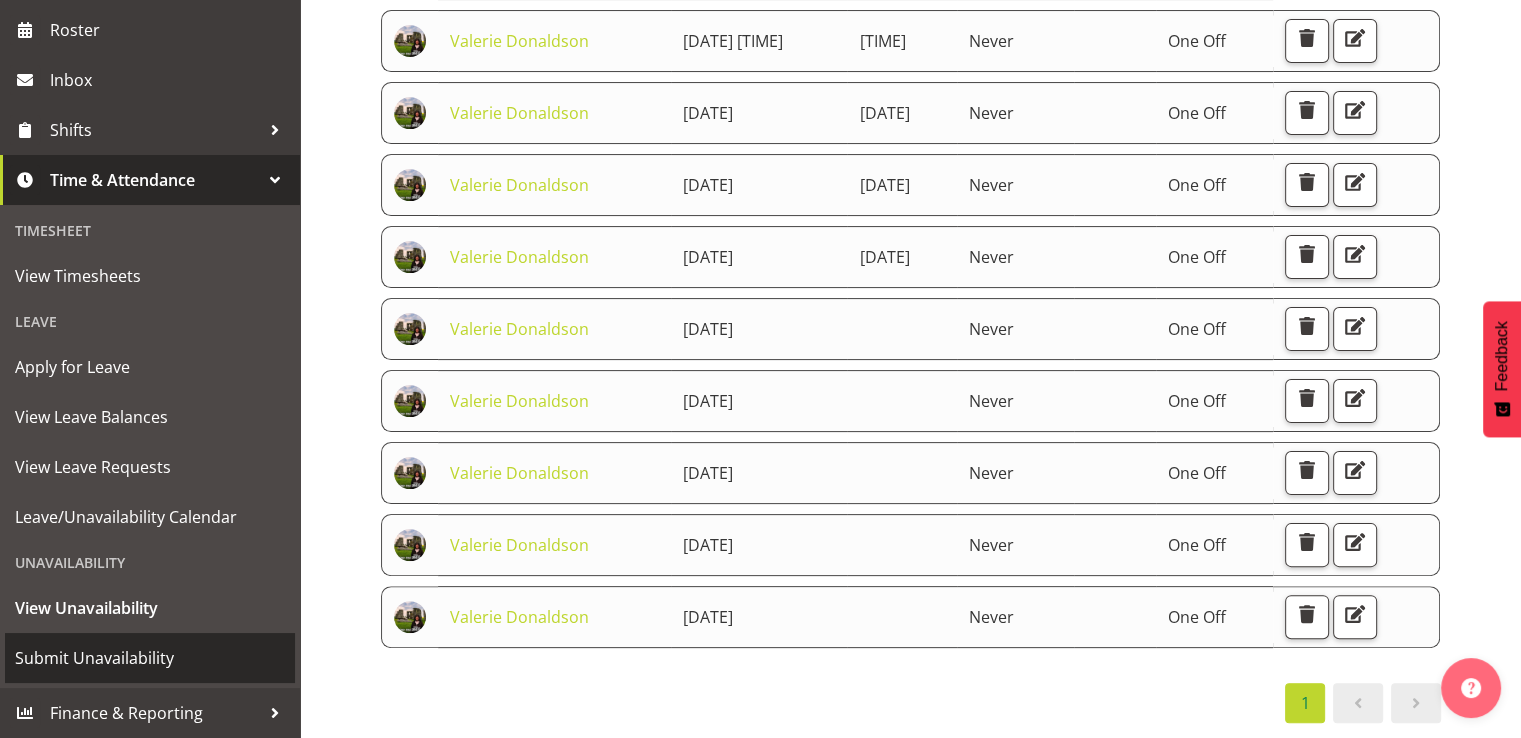 click on "Submit Unavailability" at bounding box center (150, 658) 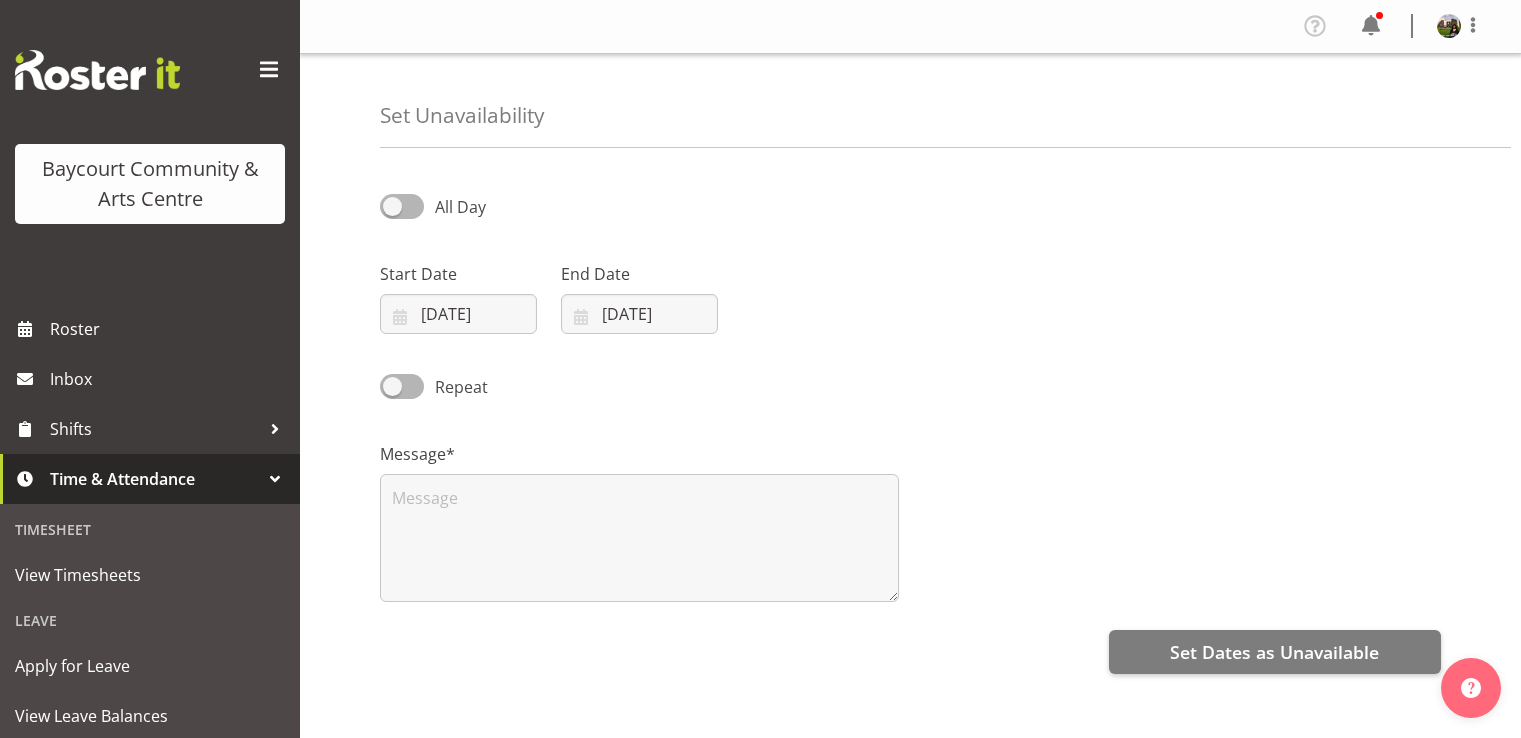 select on "7" 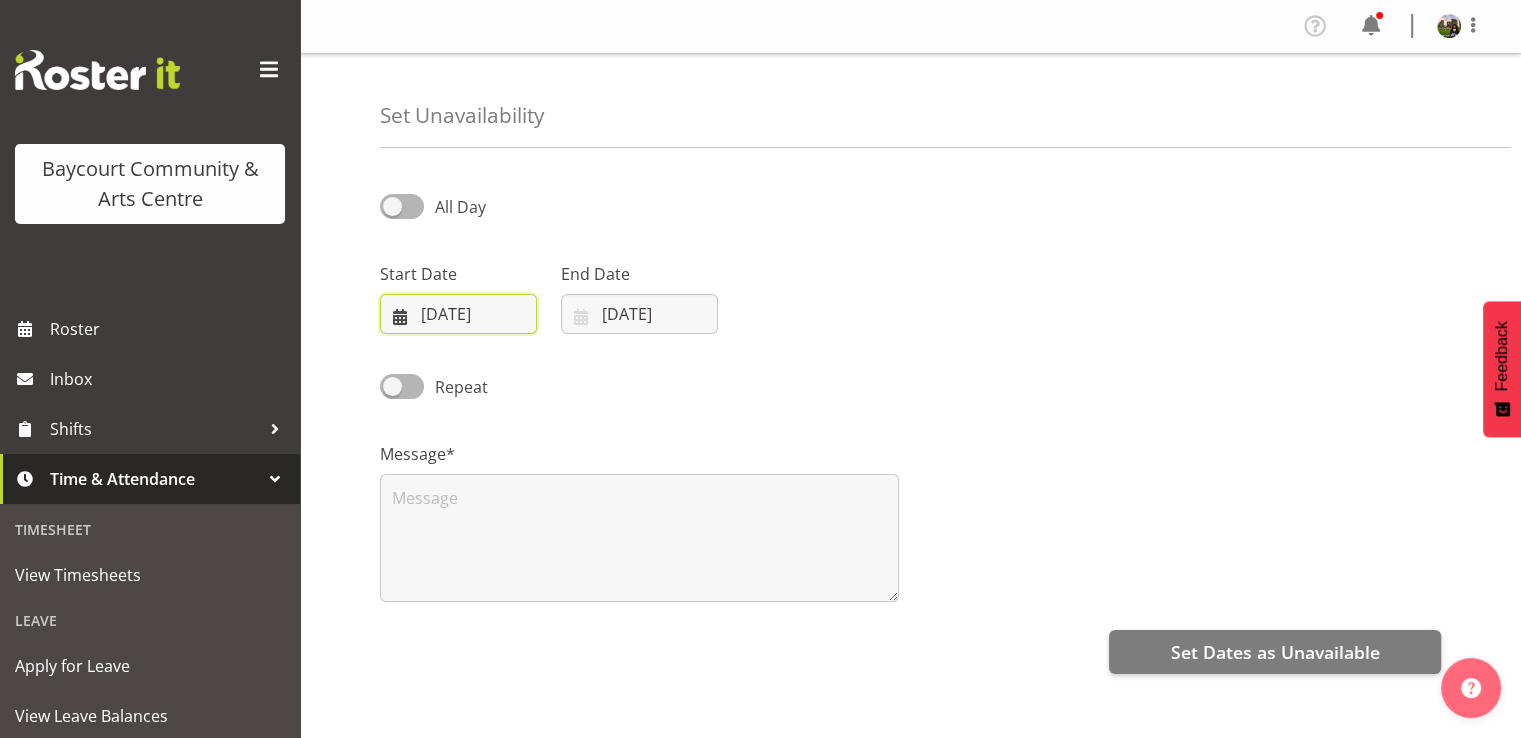 click on "[DATE]" at bounding box center [458, 314] 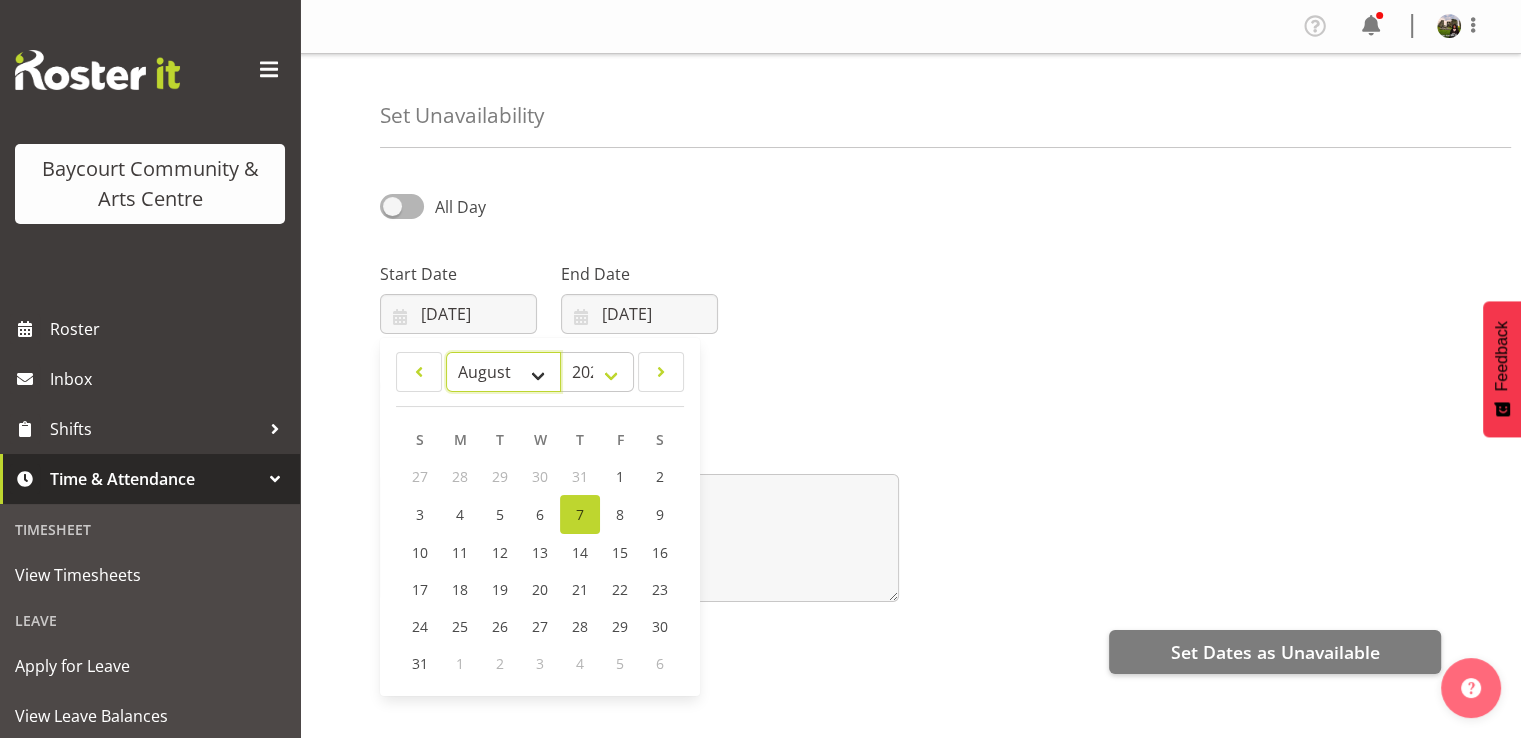 click on "January   February   March   April   May   June   July   August   September   October   November   December" at bounding box center [503, 372] 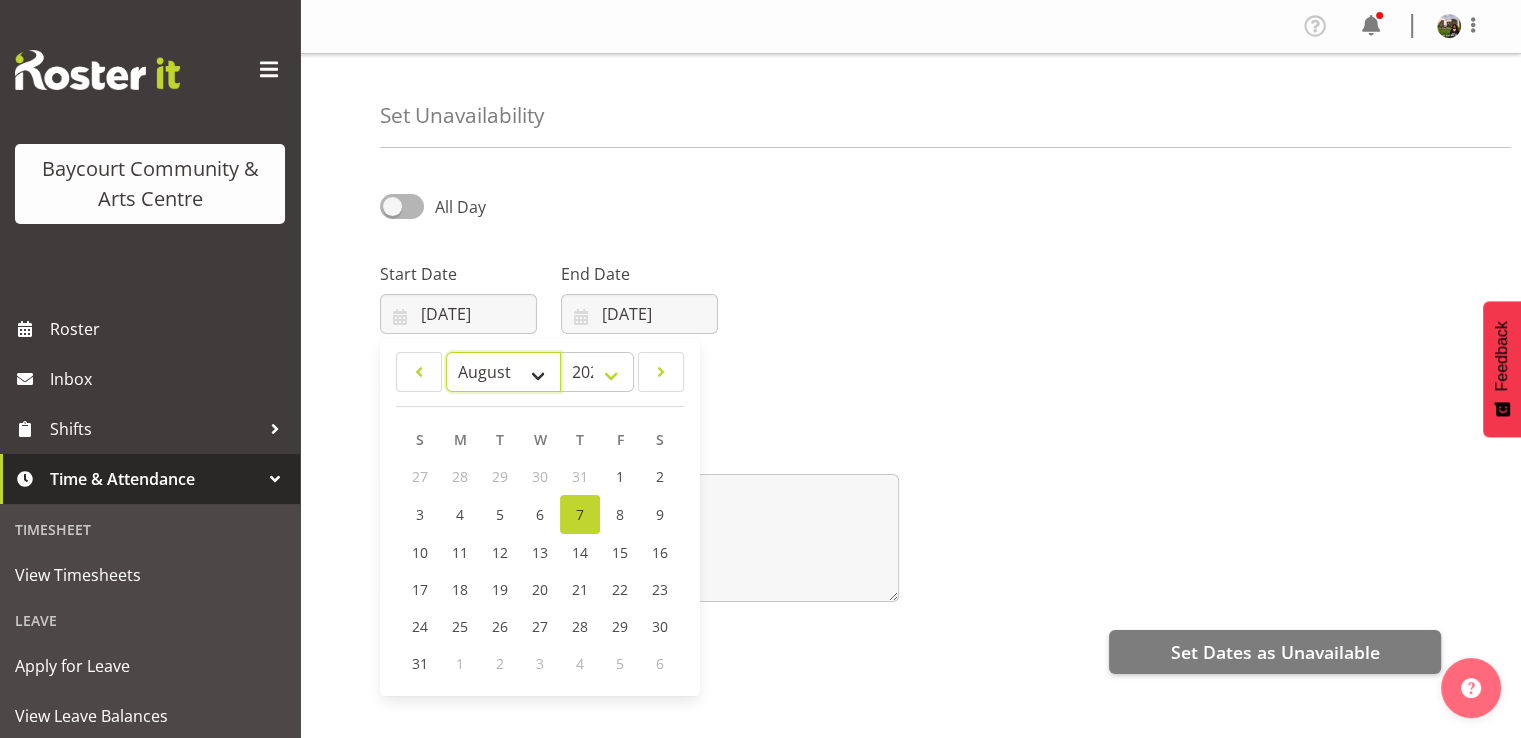 select on "8" 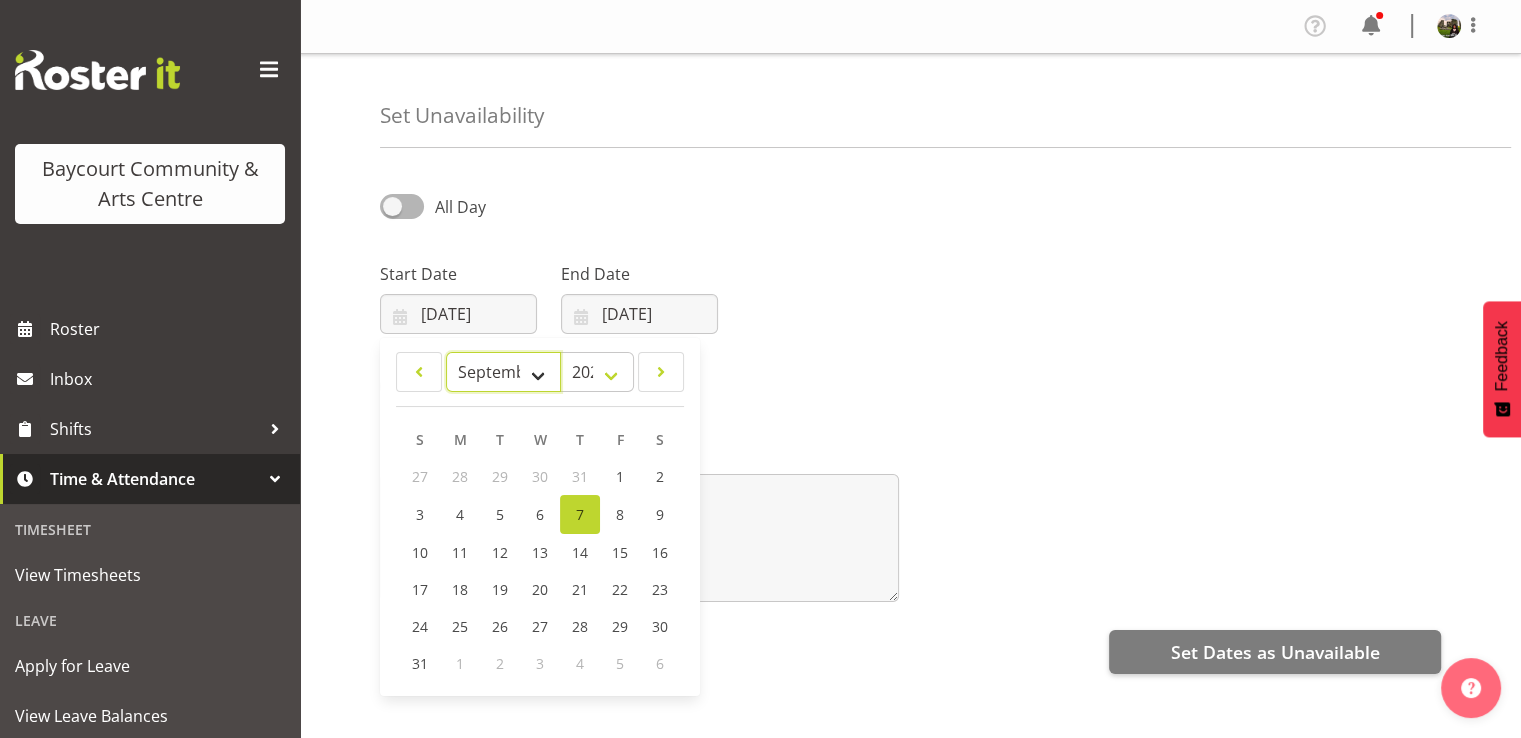 click on "January   February   March   April   May   June   July   August   September   October   November   December" at bounding box center [503, 372] 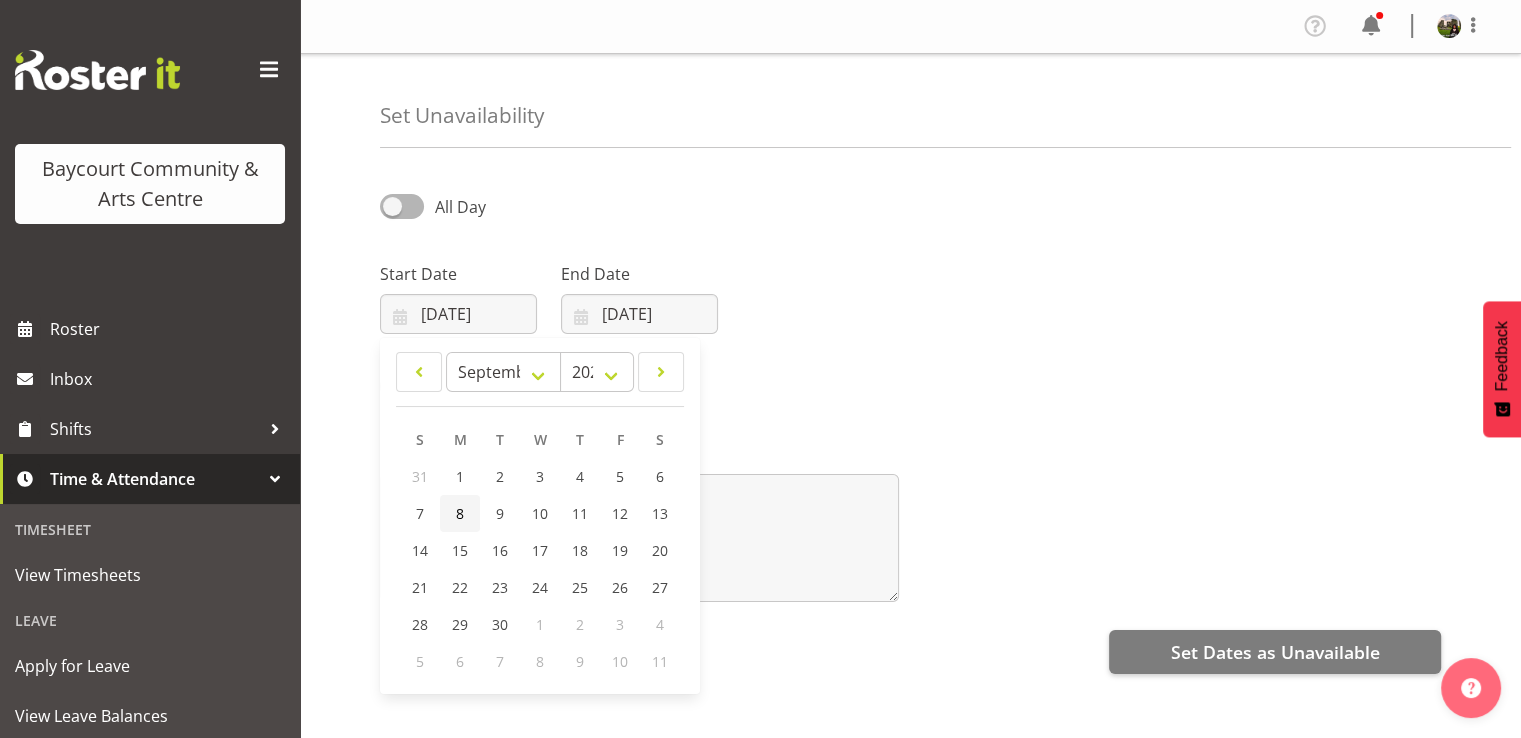 click on "8" at bounding box center (460, 513) 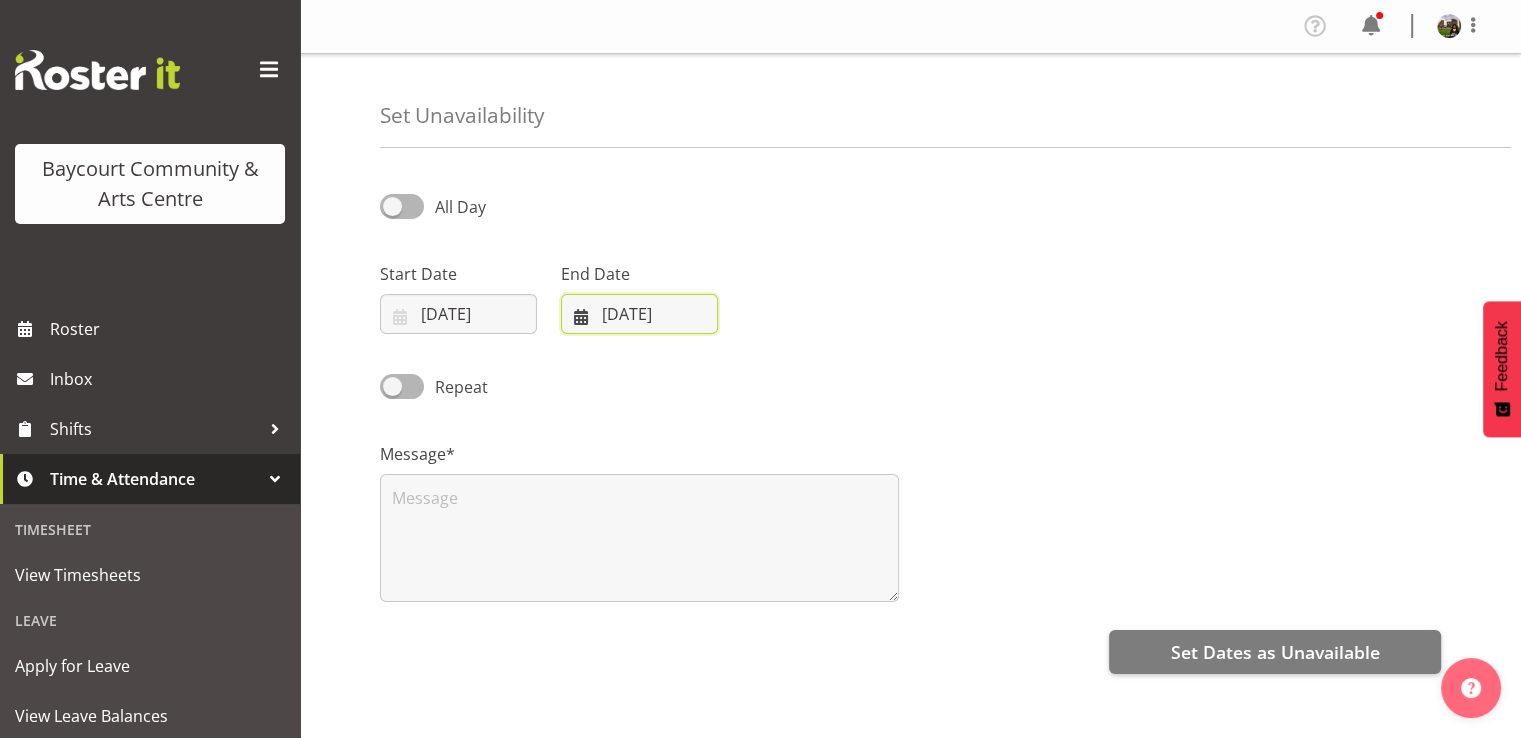 click on "07/08/2025" at bounding box center (639, 314) 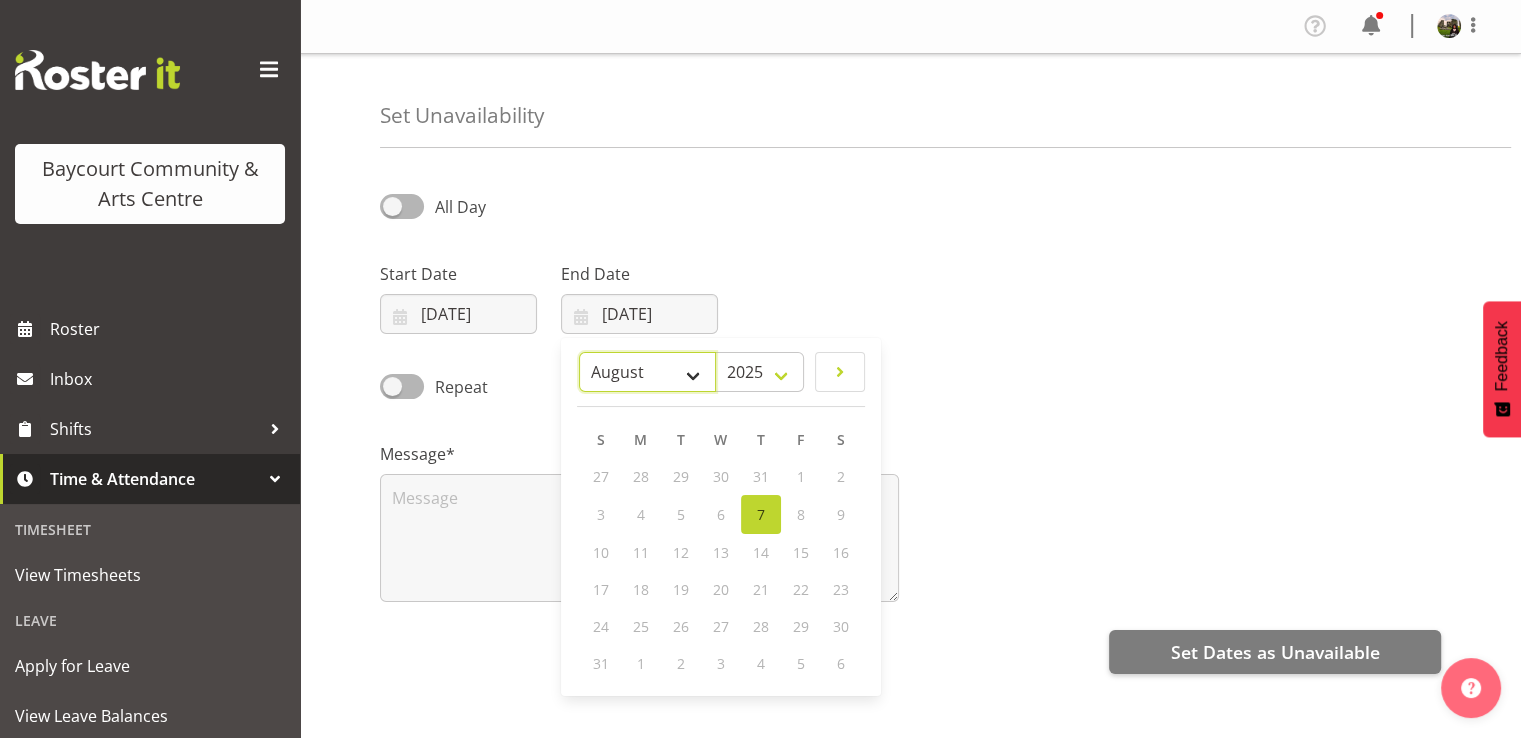 click on "January   February   March   April   May   June   July   August   September   October   November   December" at bounding box center [647, 372] 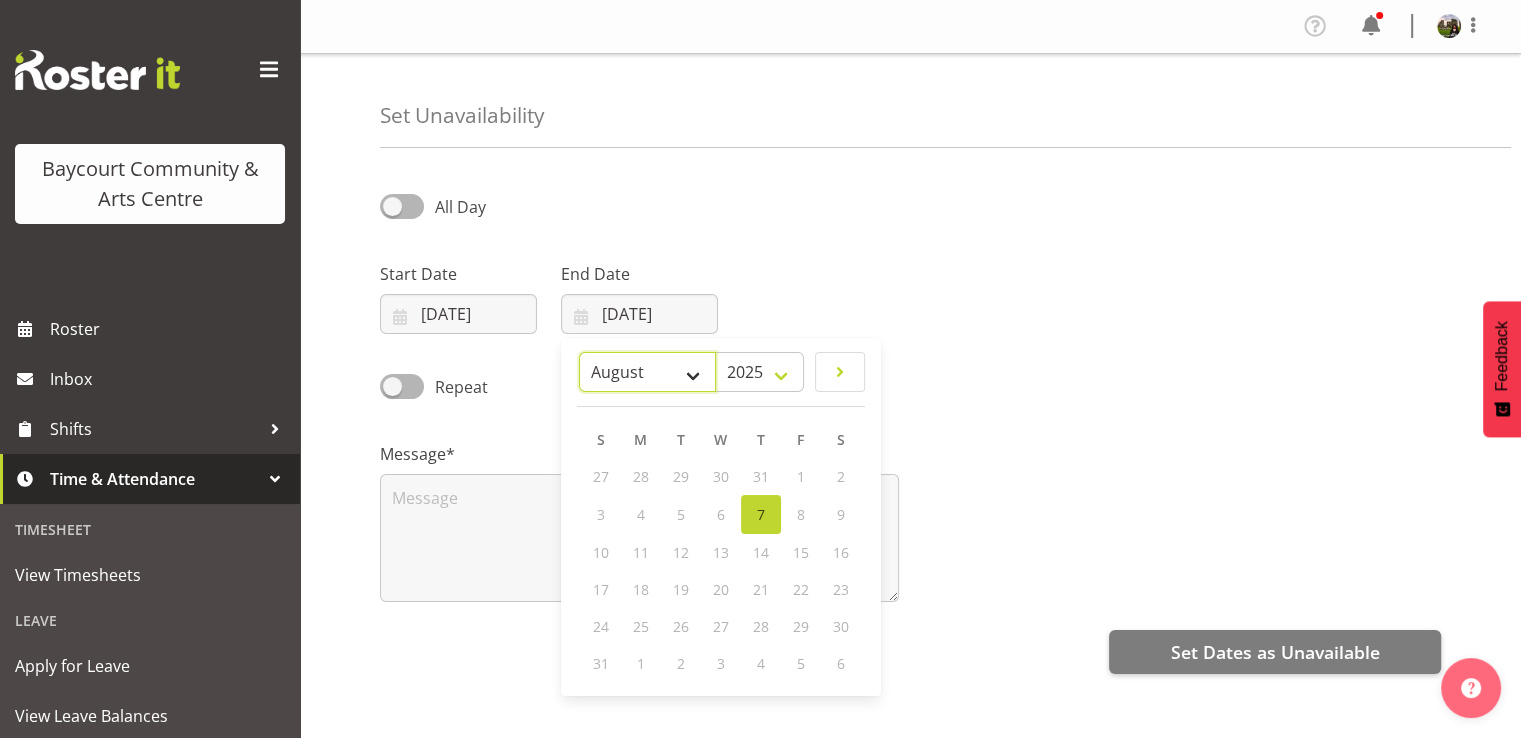 select on "8" 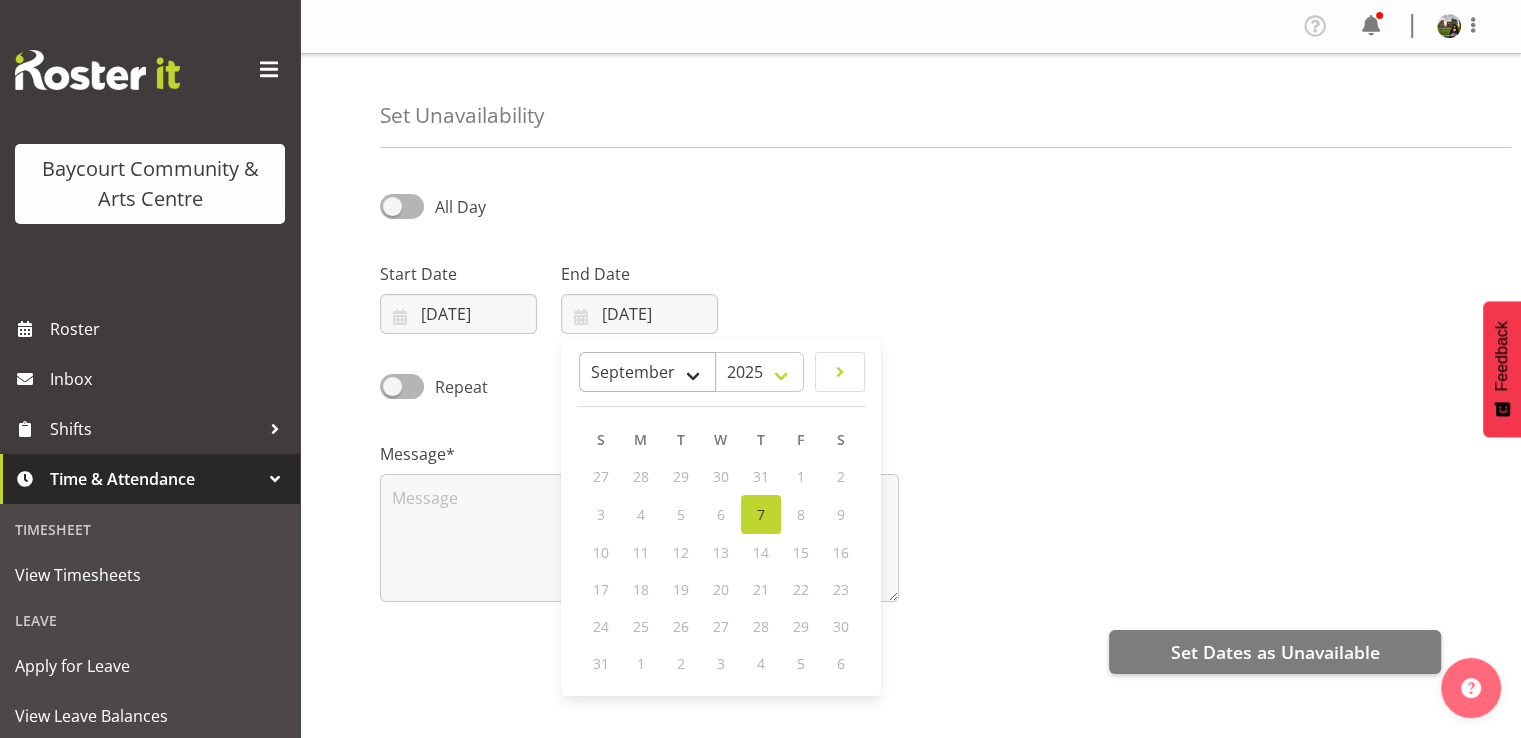 click on "January   February   March   April   May   June   July   August   September   October   November   December" at bounding box center (647, 372) 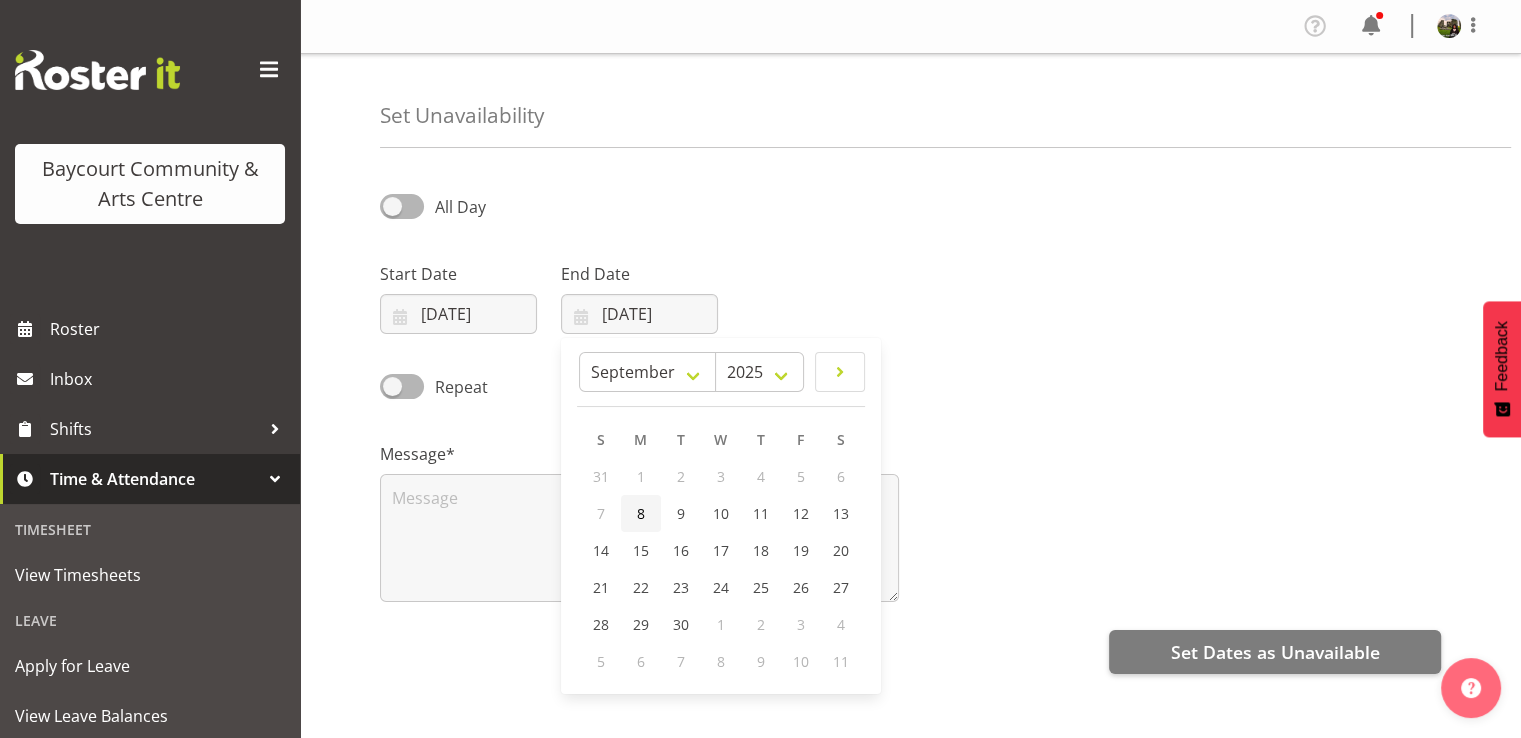 click on "8" at bounding box center (641, 513) 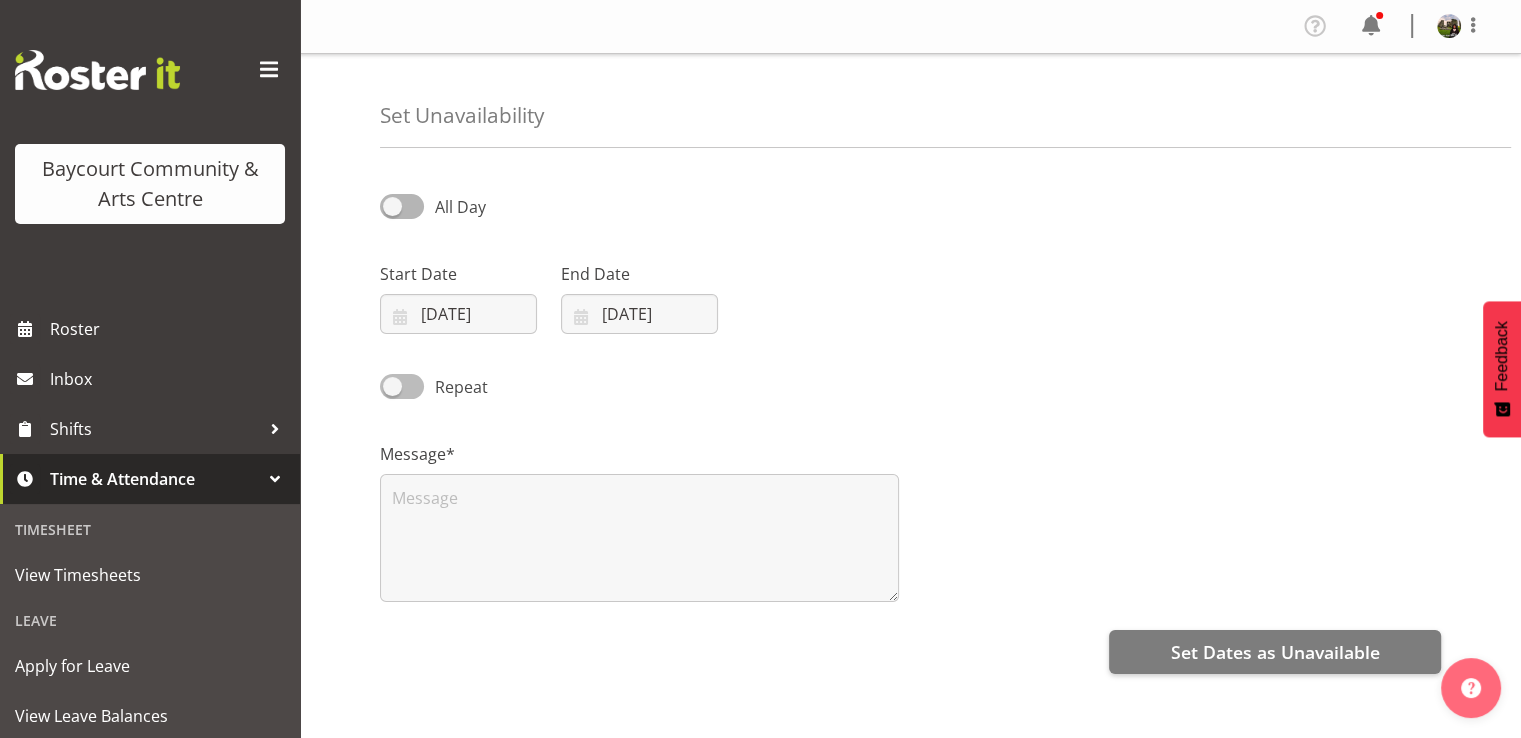 click at bounding box center [402, 386] 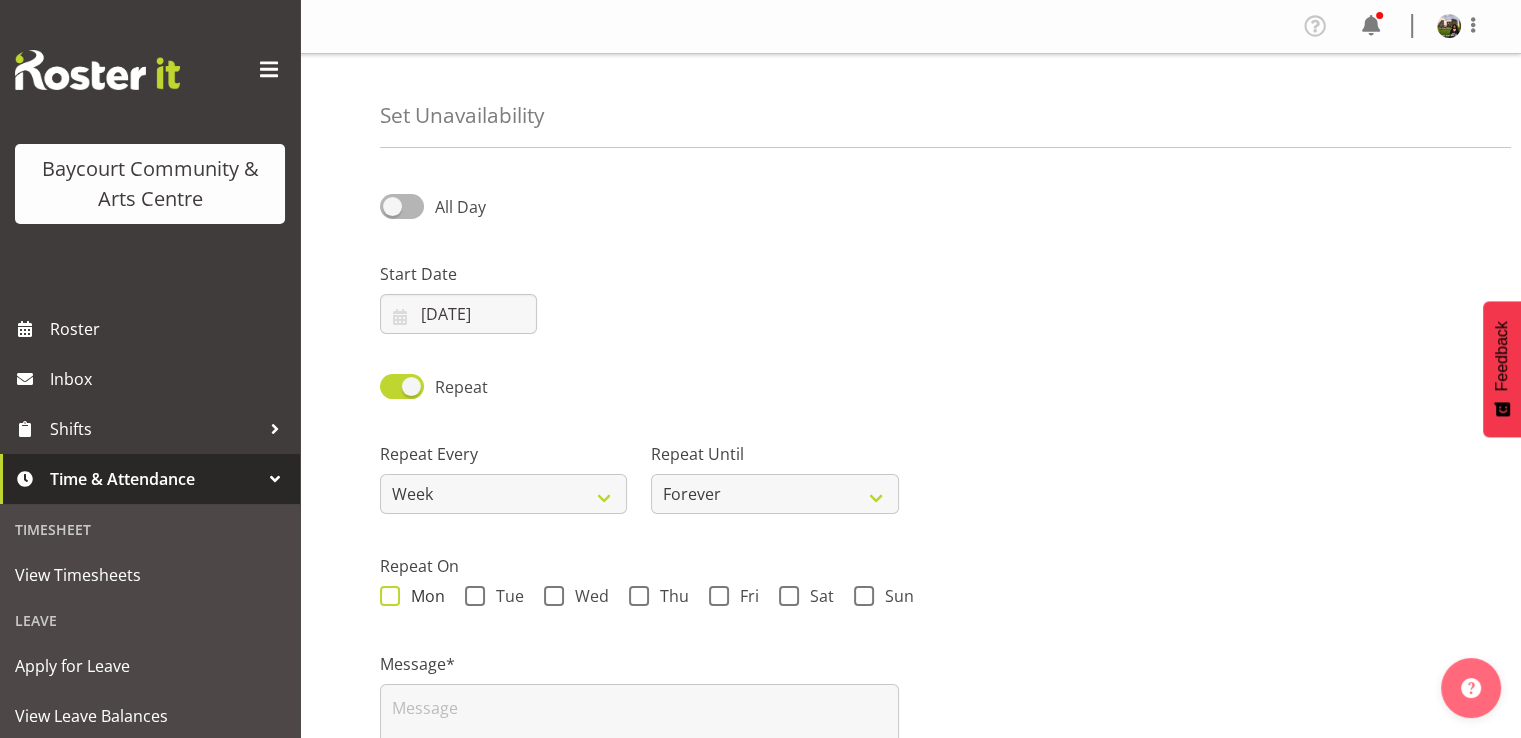 click at bounding box center [390, 596] 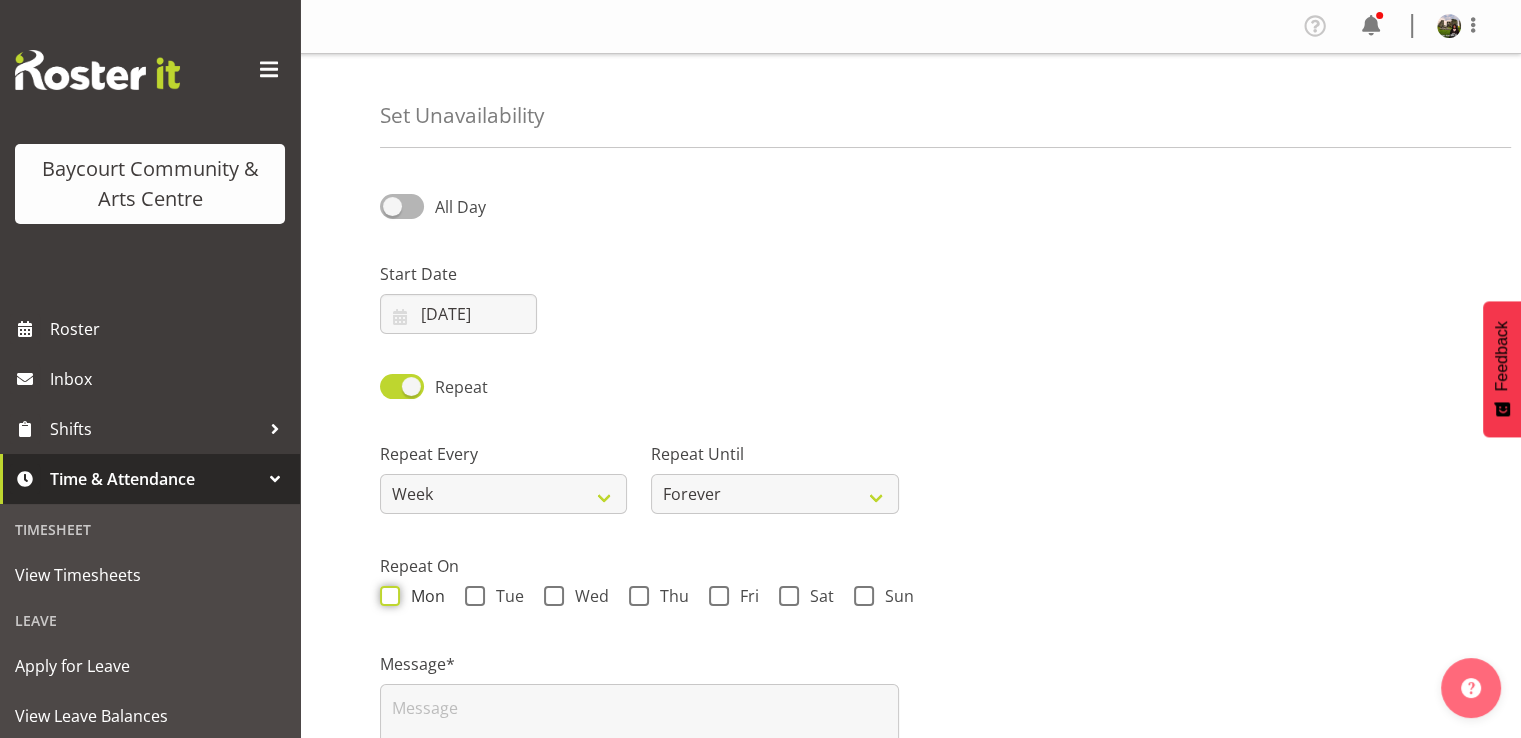 click on "Mon" at bounding box center [386, 596] 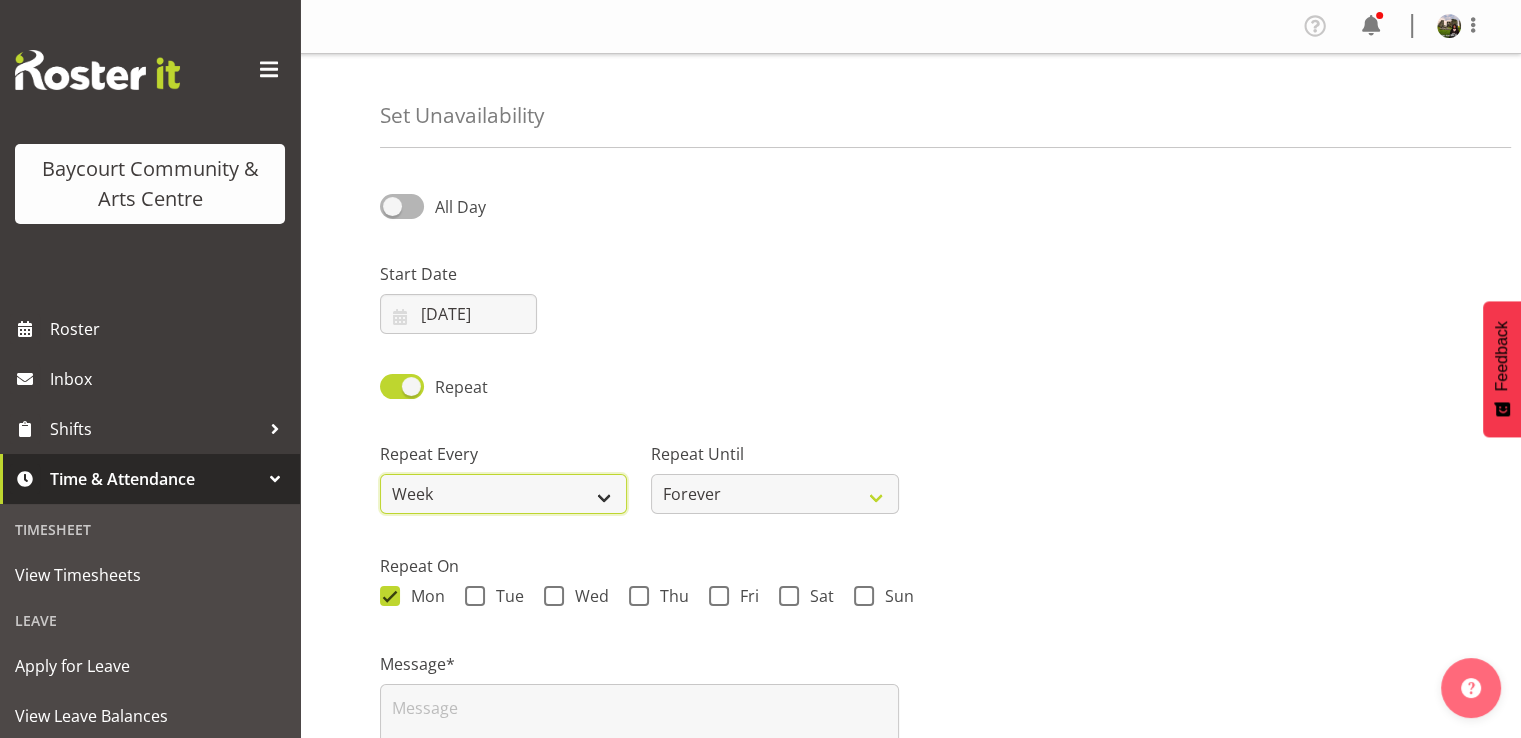 click on "Week   2 Weeks   3 Weeks   4 Weeks   Month" at bounding box center [503, 494] 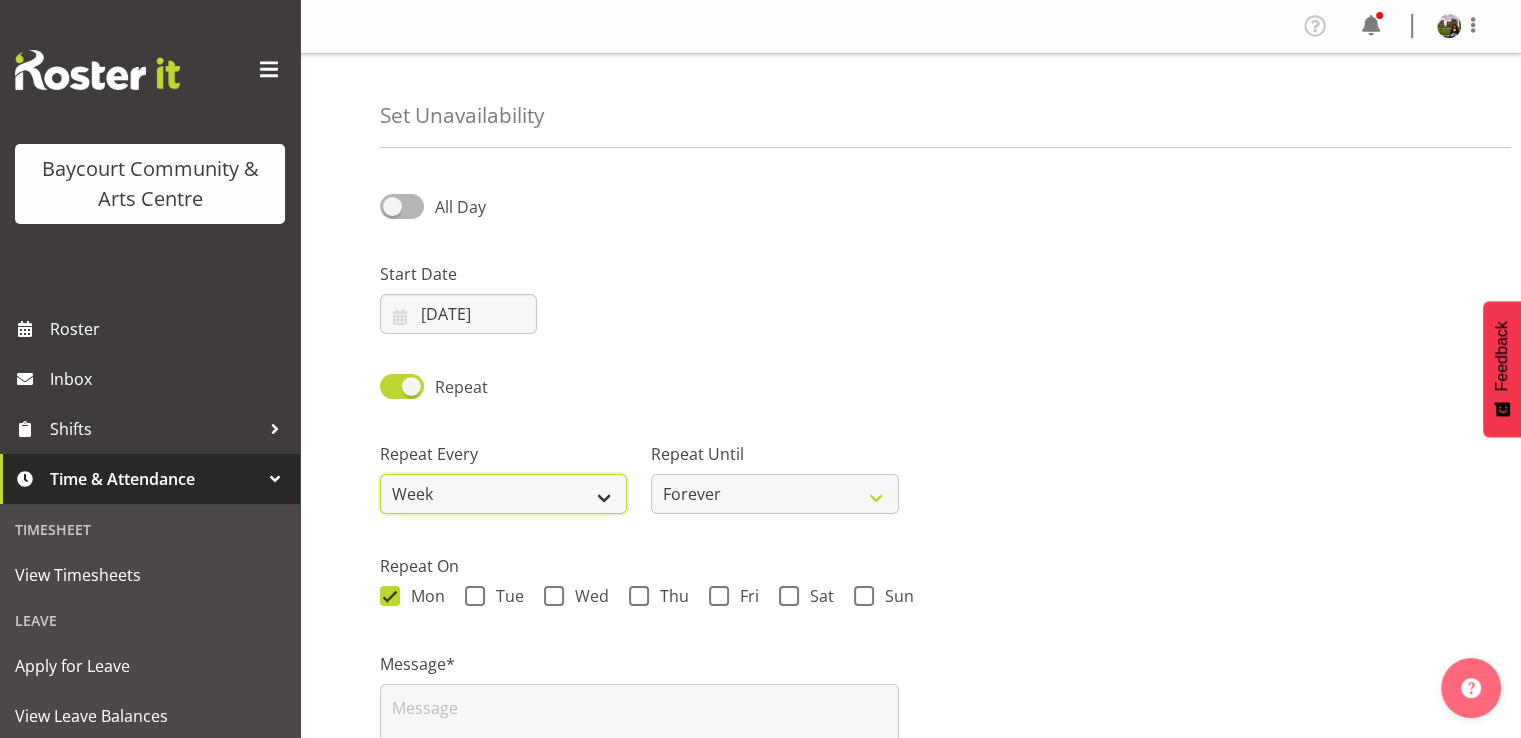 click on "Week   2 Weeks   3 Weeks   4 Weeks   Month" at bounding box center [503, 494] 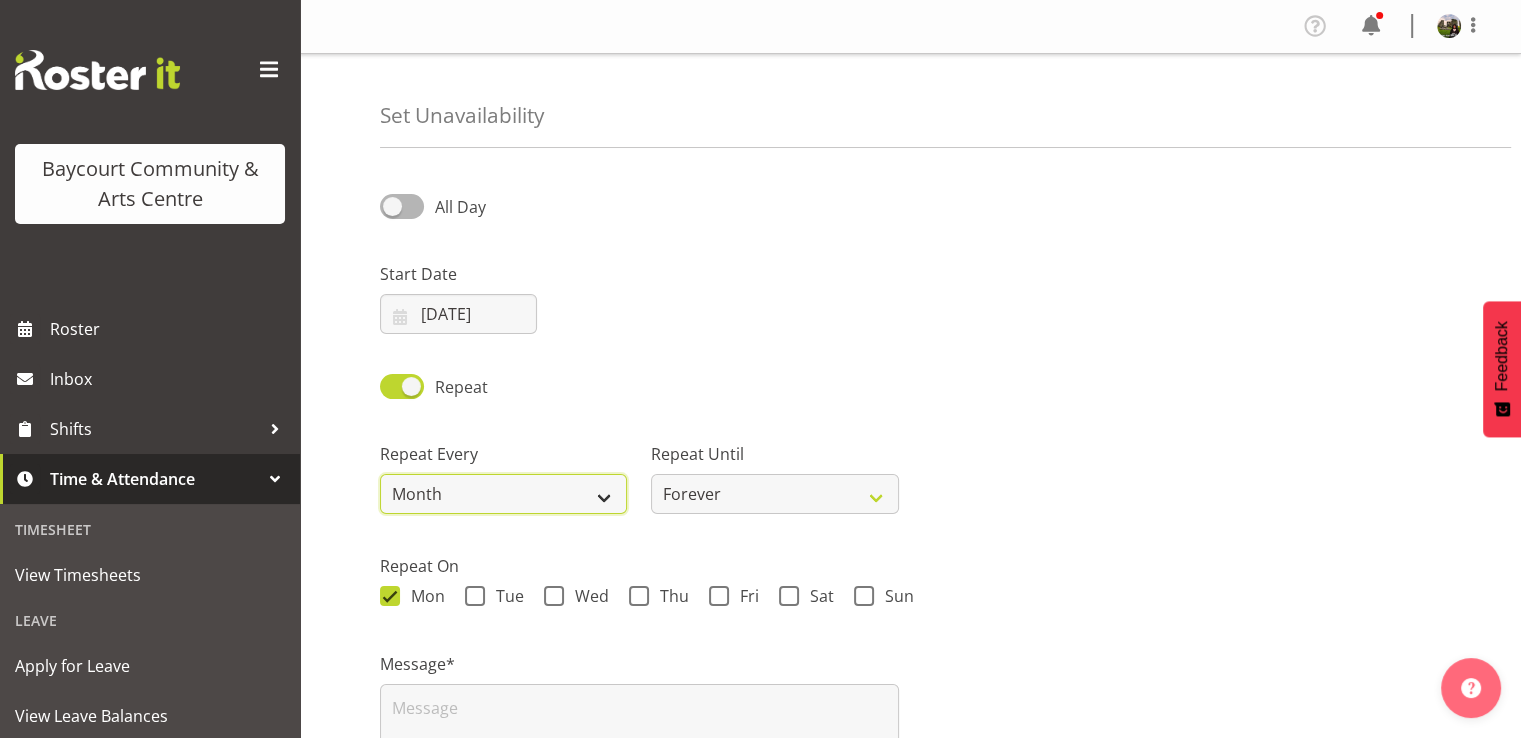 click on "Week   2 Weeks   3 Weeks   4 Weeks   Month" at bounding box center (503, 494) 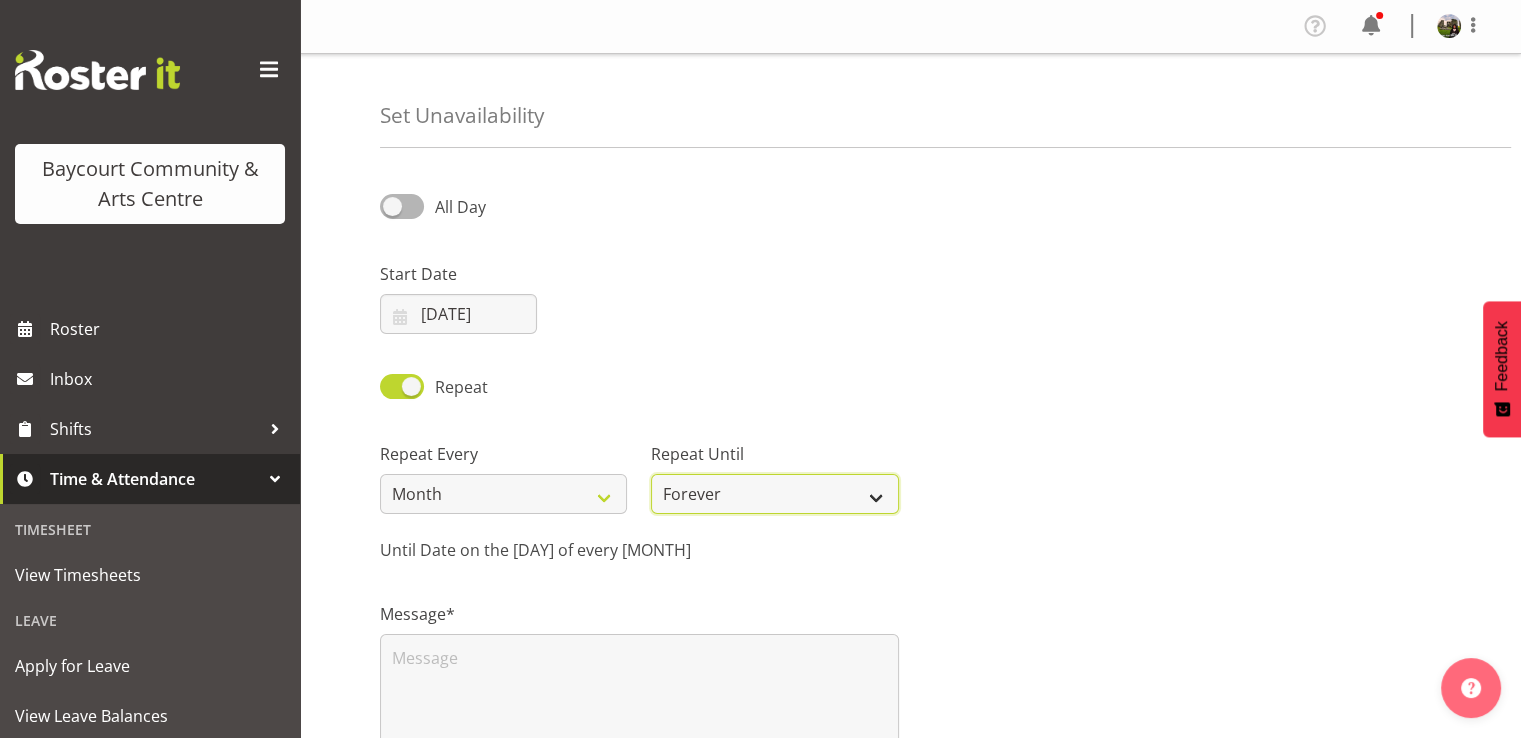click on "Forever   On a date" at bounding box center [774, 494] 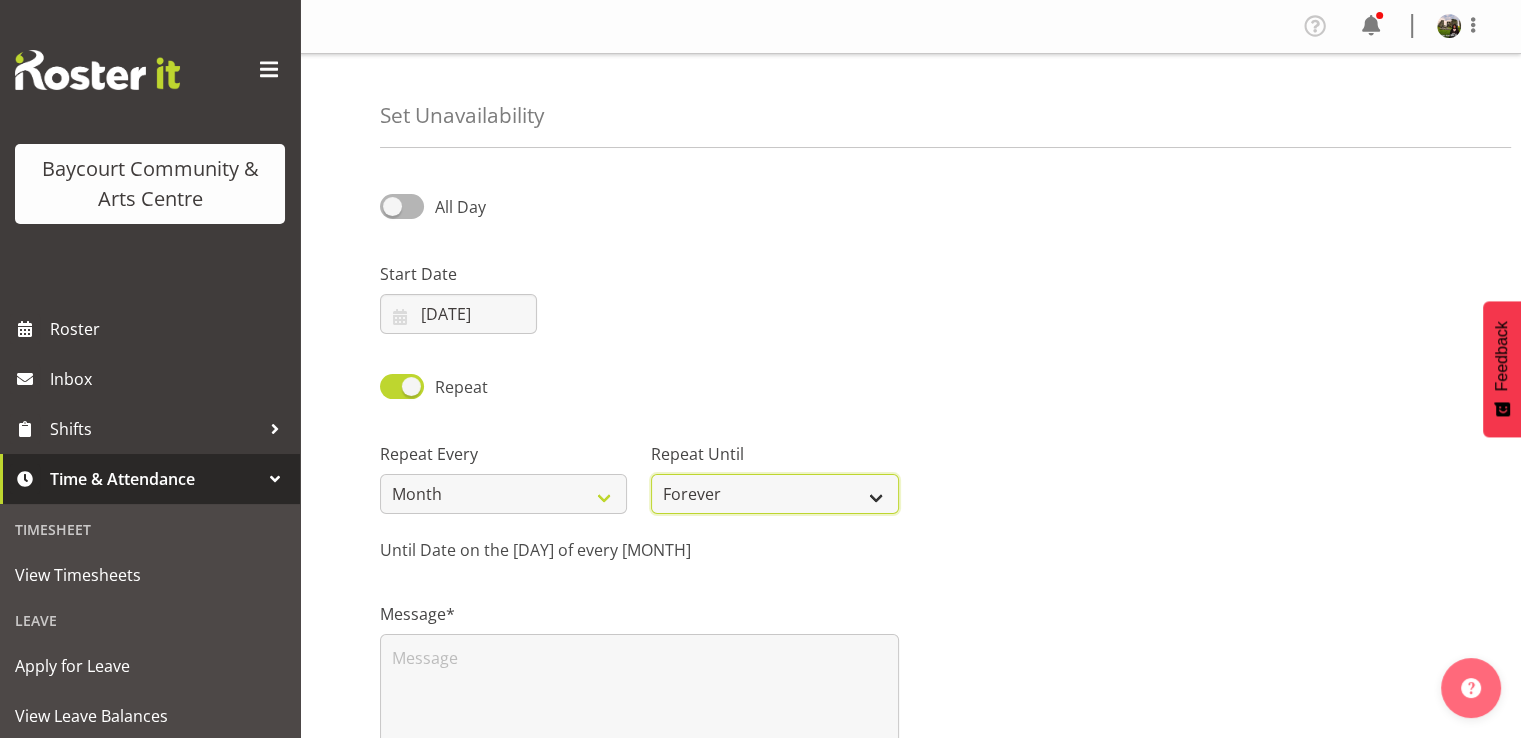select on "date" 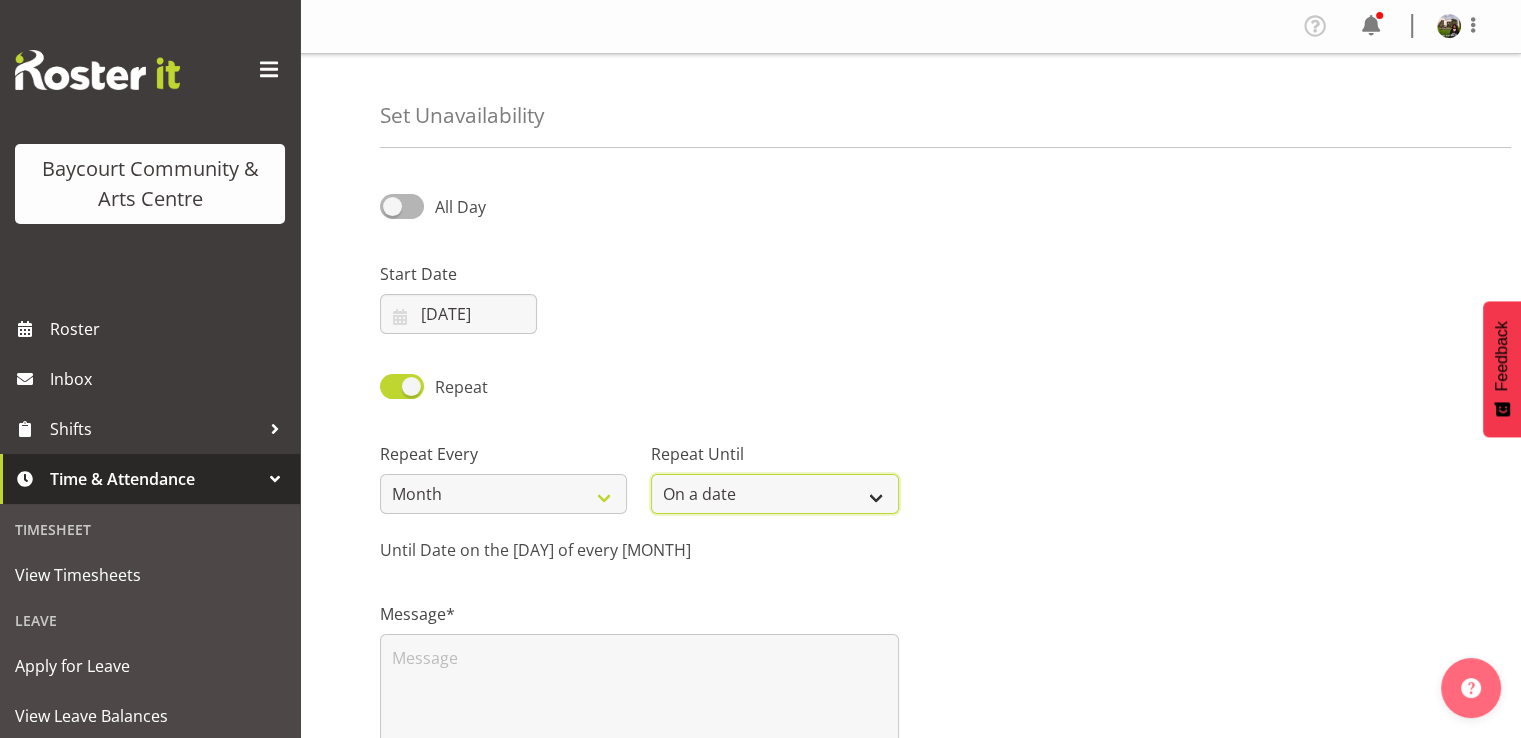 click on "Forever   On a date" at bounding box center [774, 494] 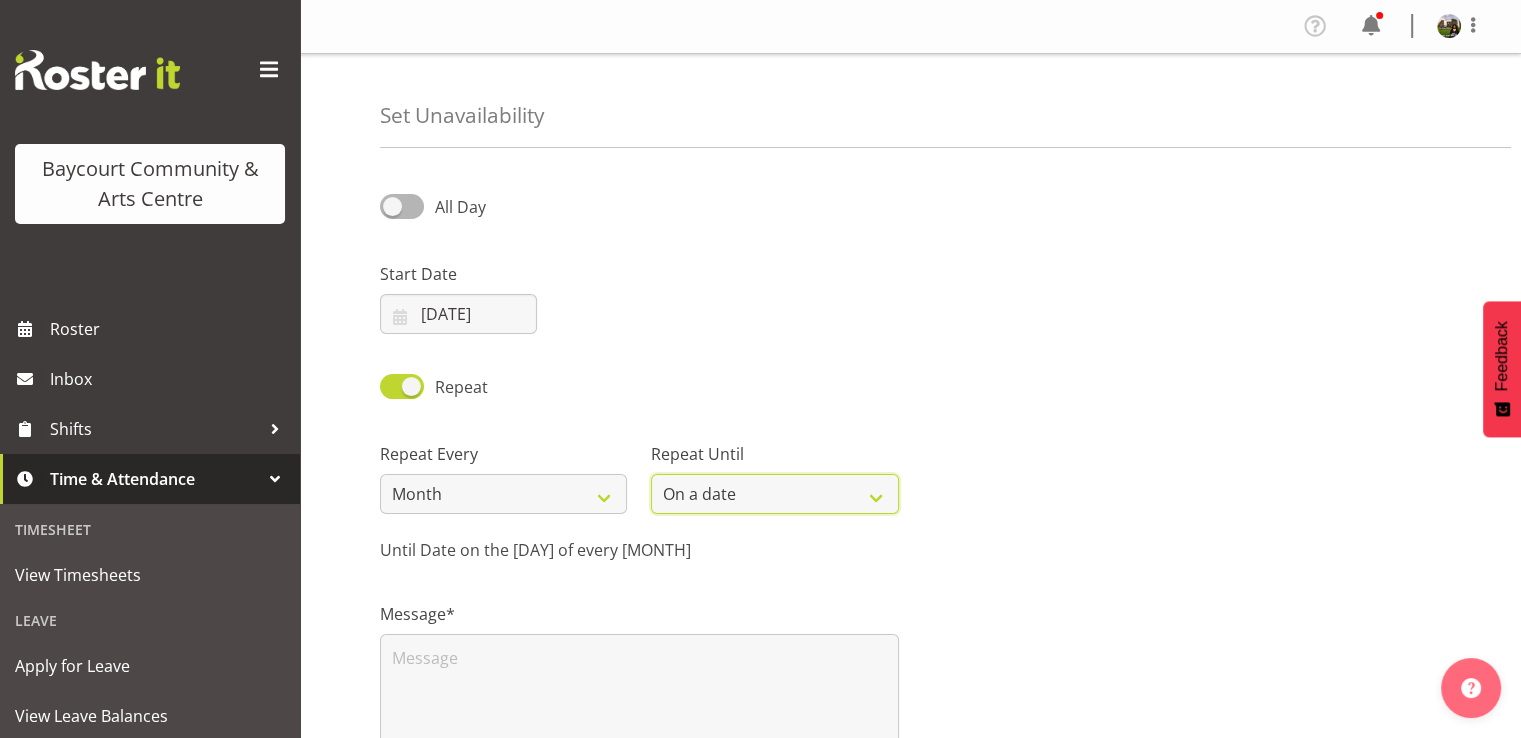 select on "7" 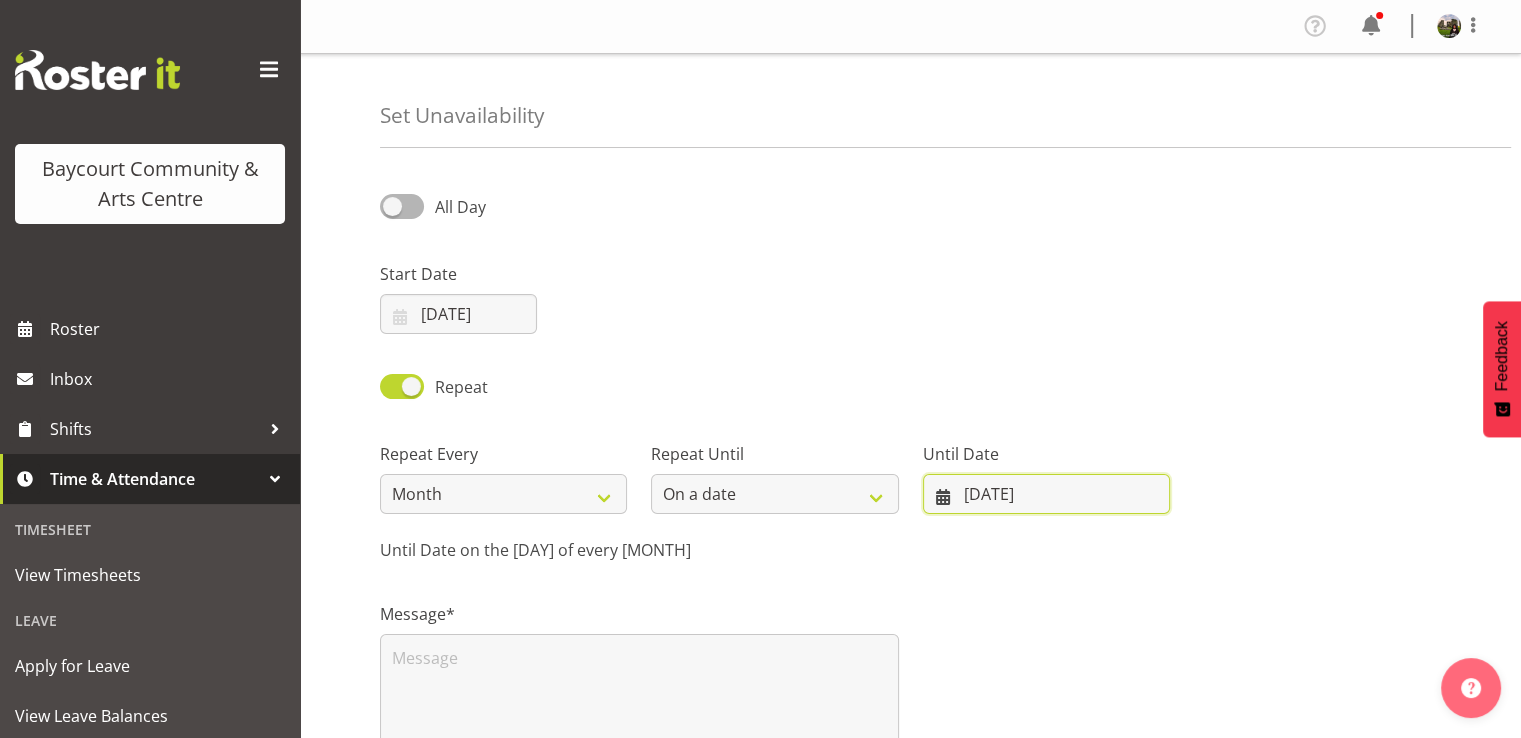 click on "[DATE]" at bounding box center (1046, 494) 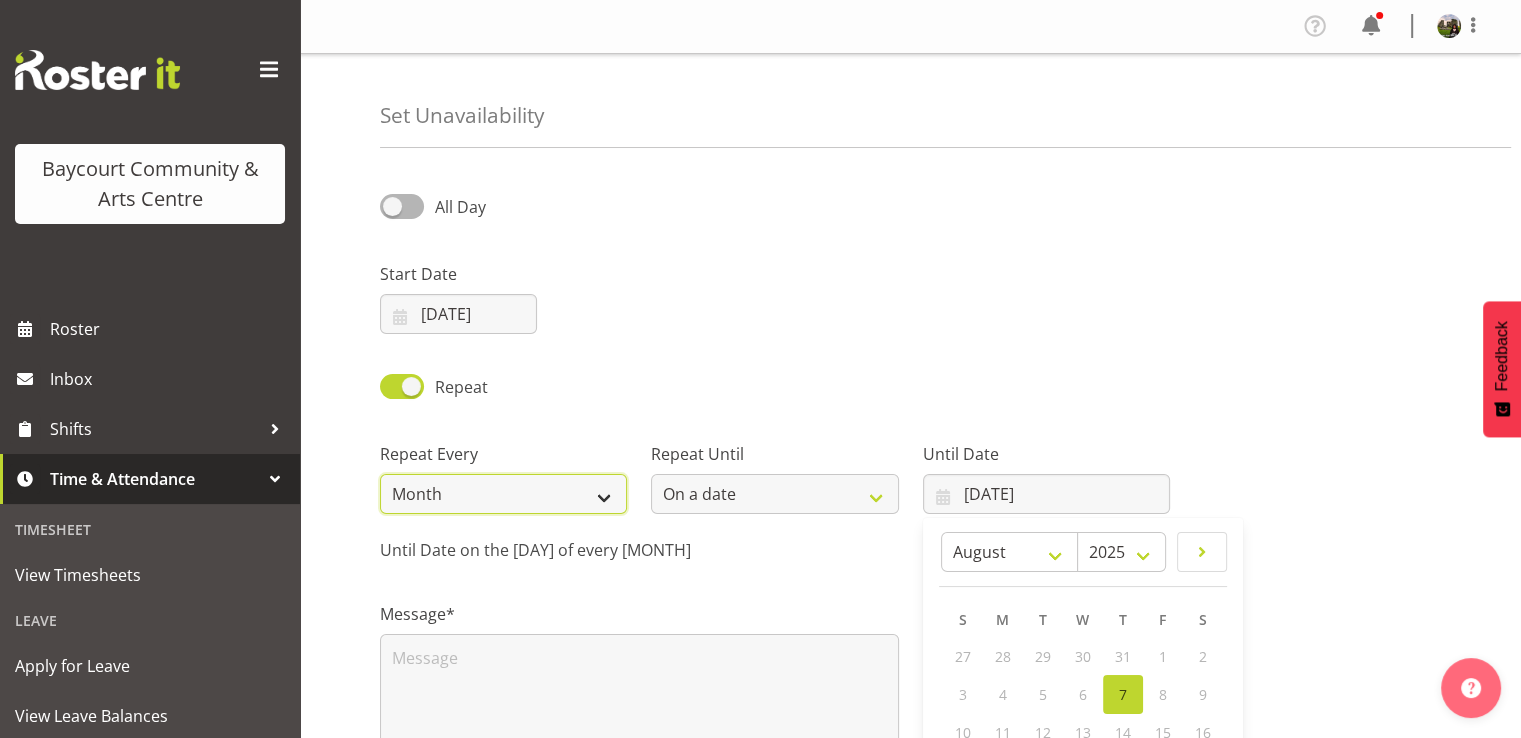 click on "Week   2 Weeks   3 Weeks   4 Weeks   Month" at bounding box center (503, 494) 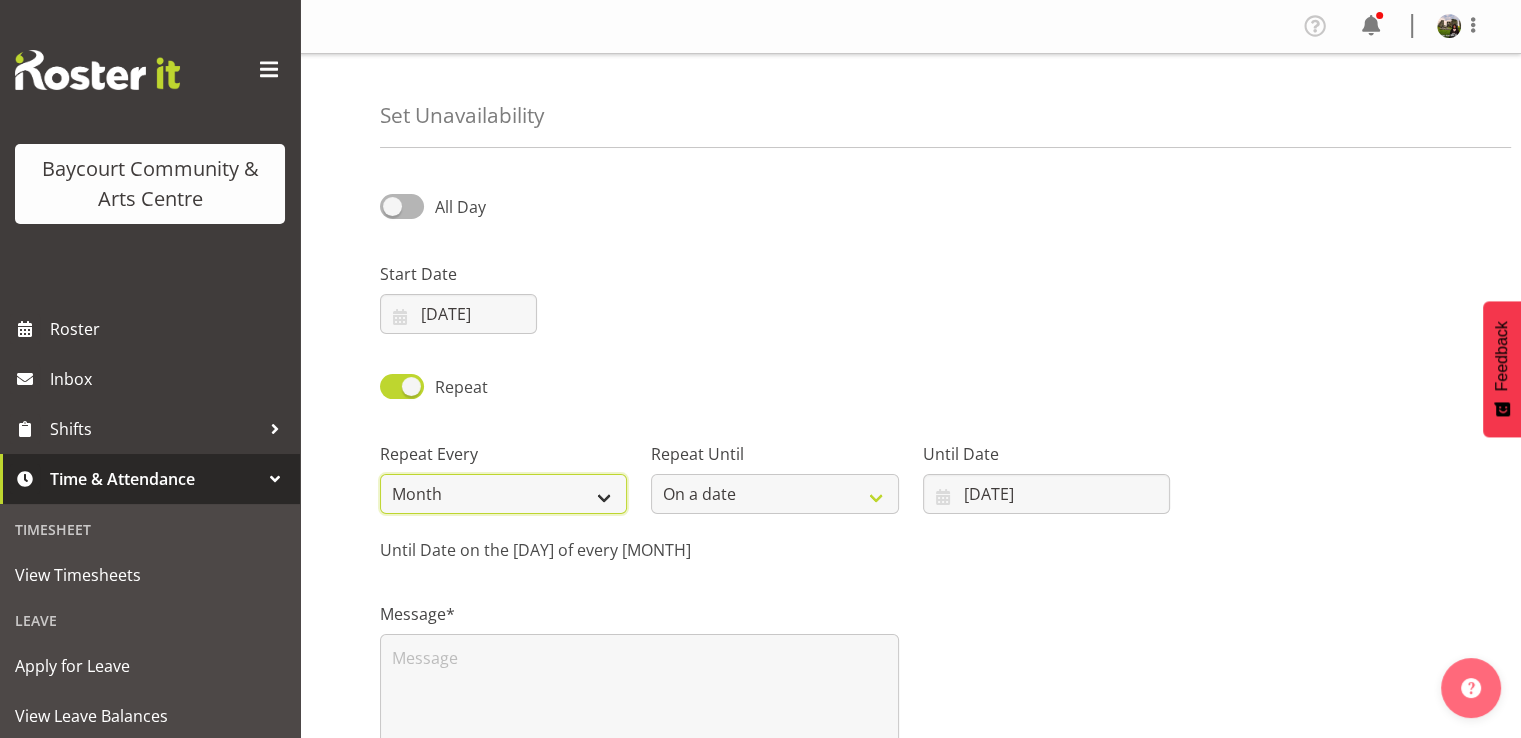 select on "week" 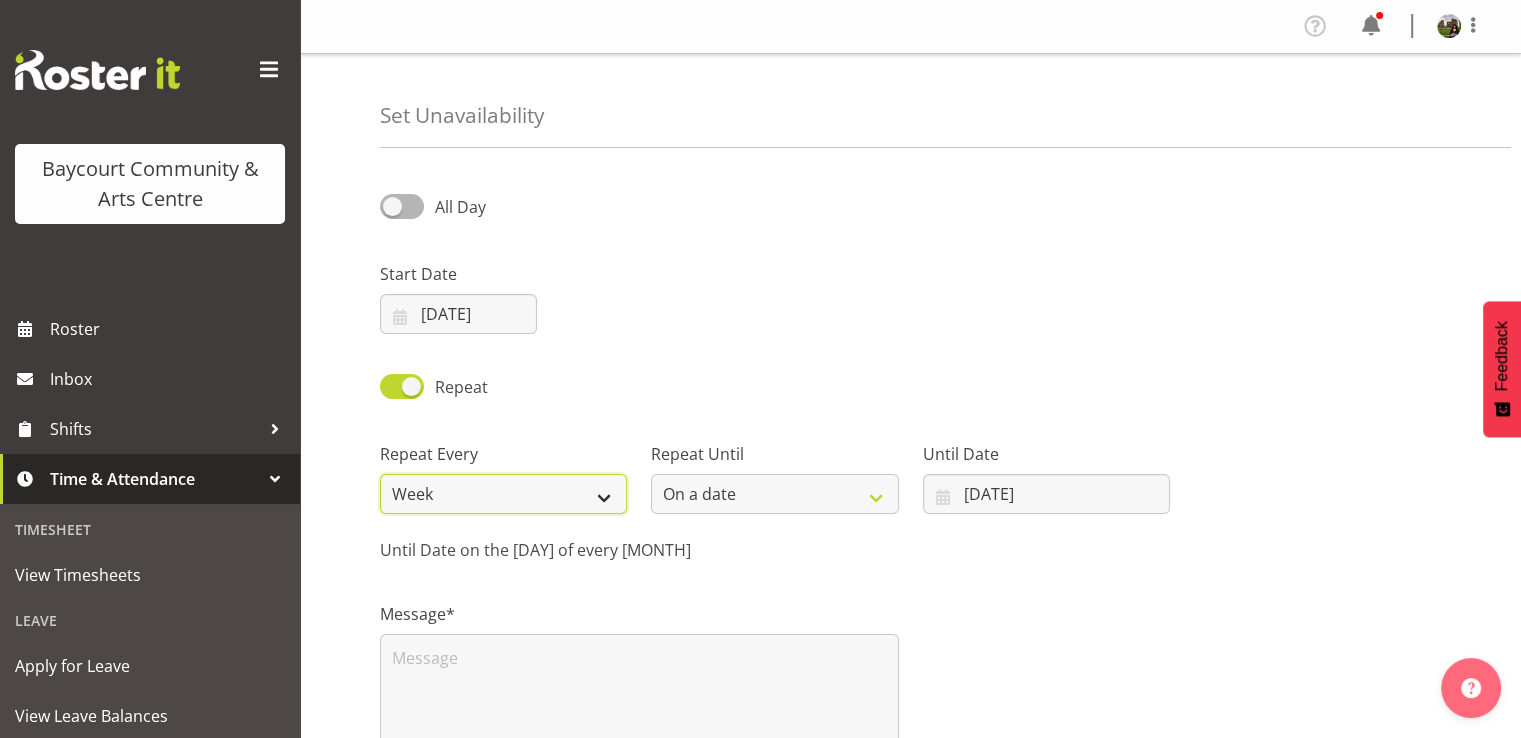 click on "Week   2 Weeks   3 Weeks   4 Weeks   Month" at bounding box center (503, 494) 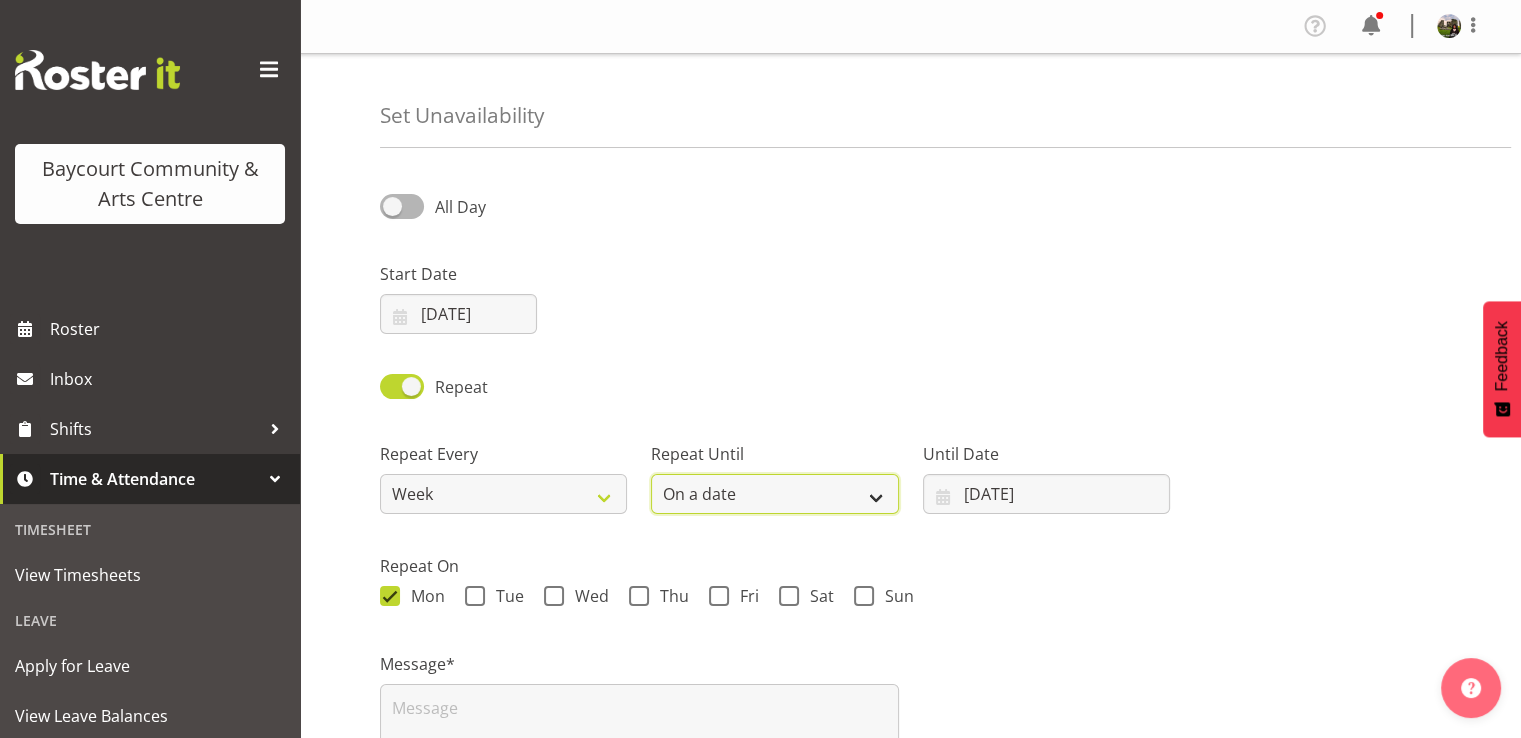 click on "Forever   On a date" at bounding box center [774, 494] 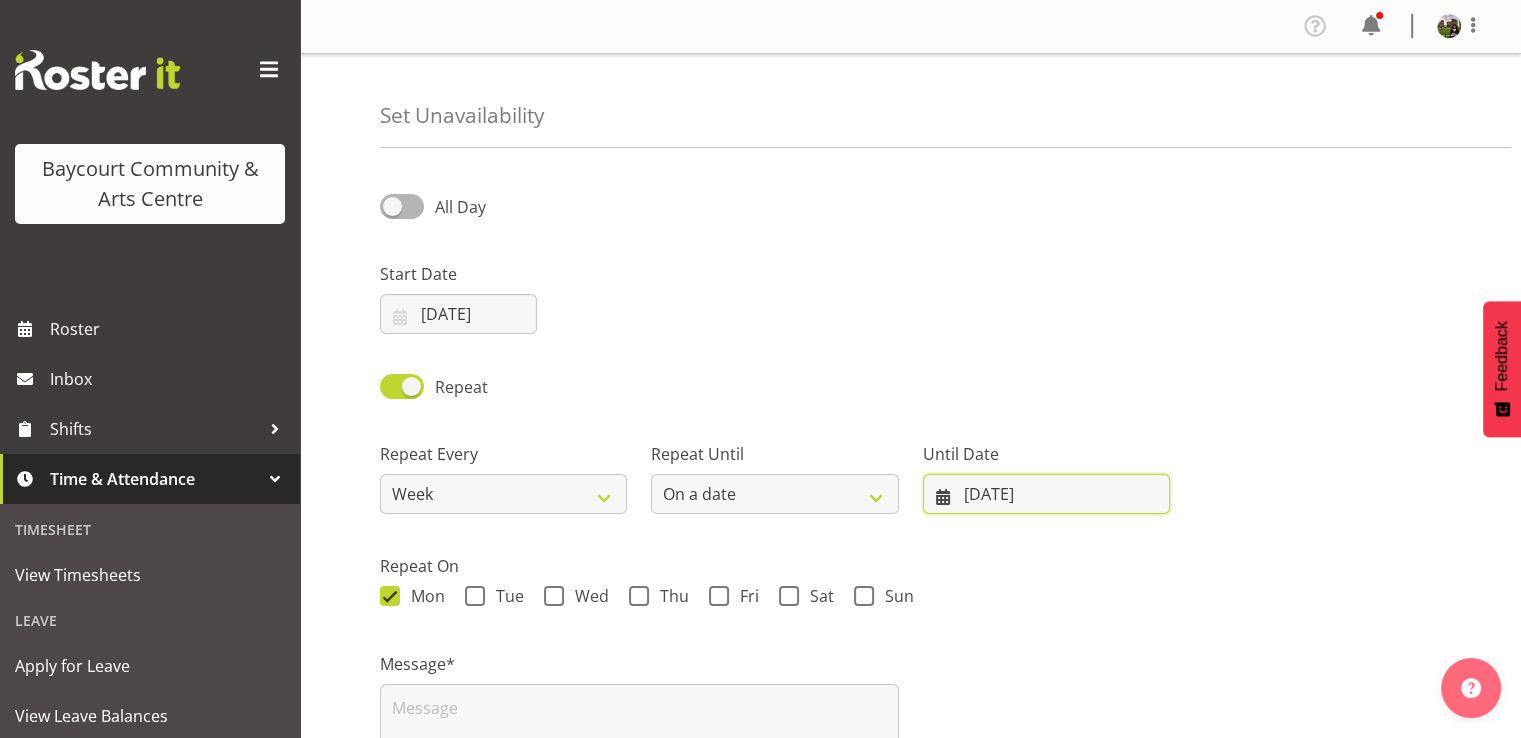 click on "[DATE]" at bounding box center (1046, 494) 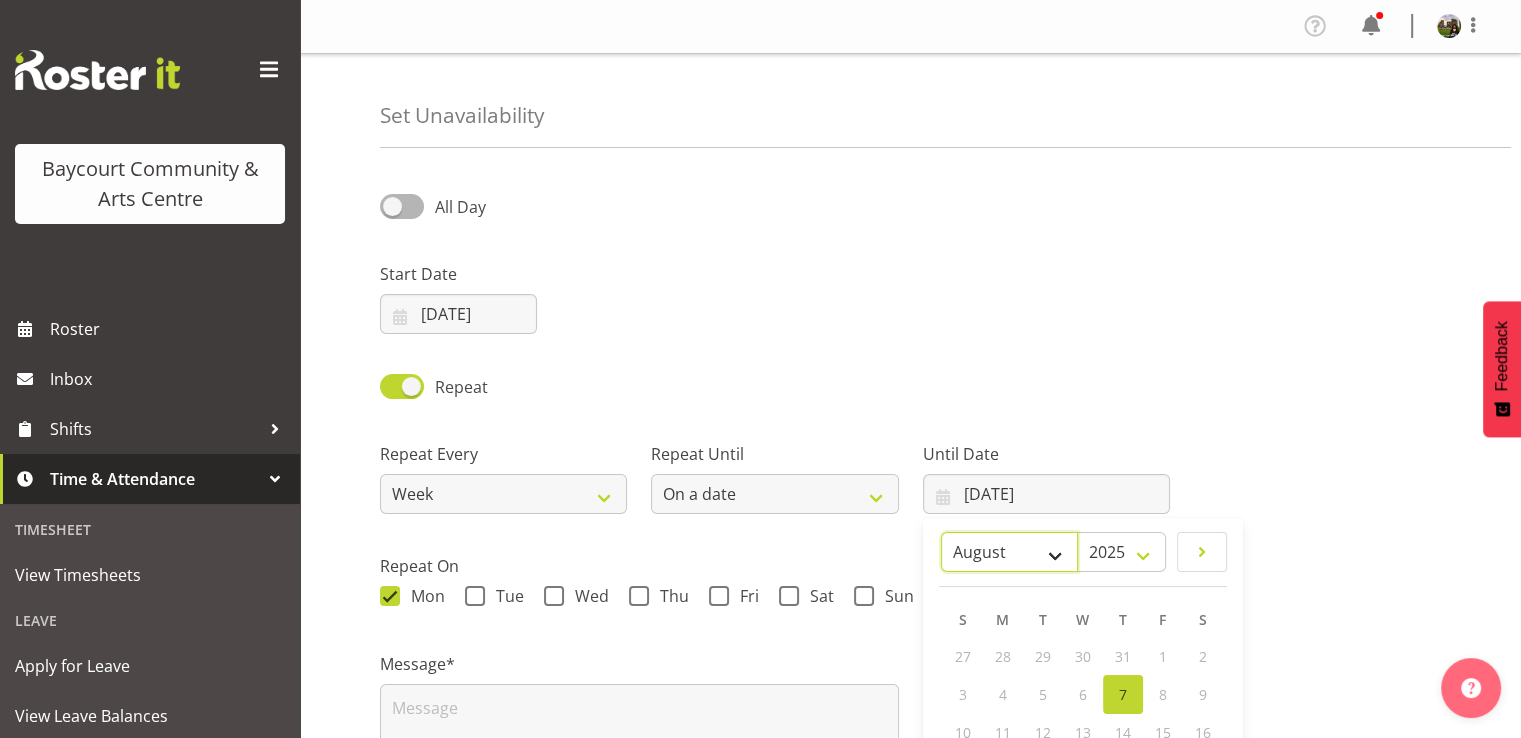 click on "January   February   March   April   May   June   July   August   September   October   November   December" at bounding box center (1009, 552) 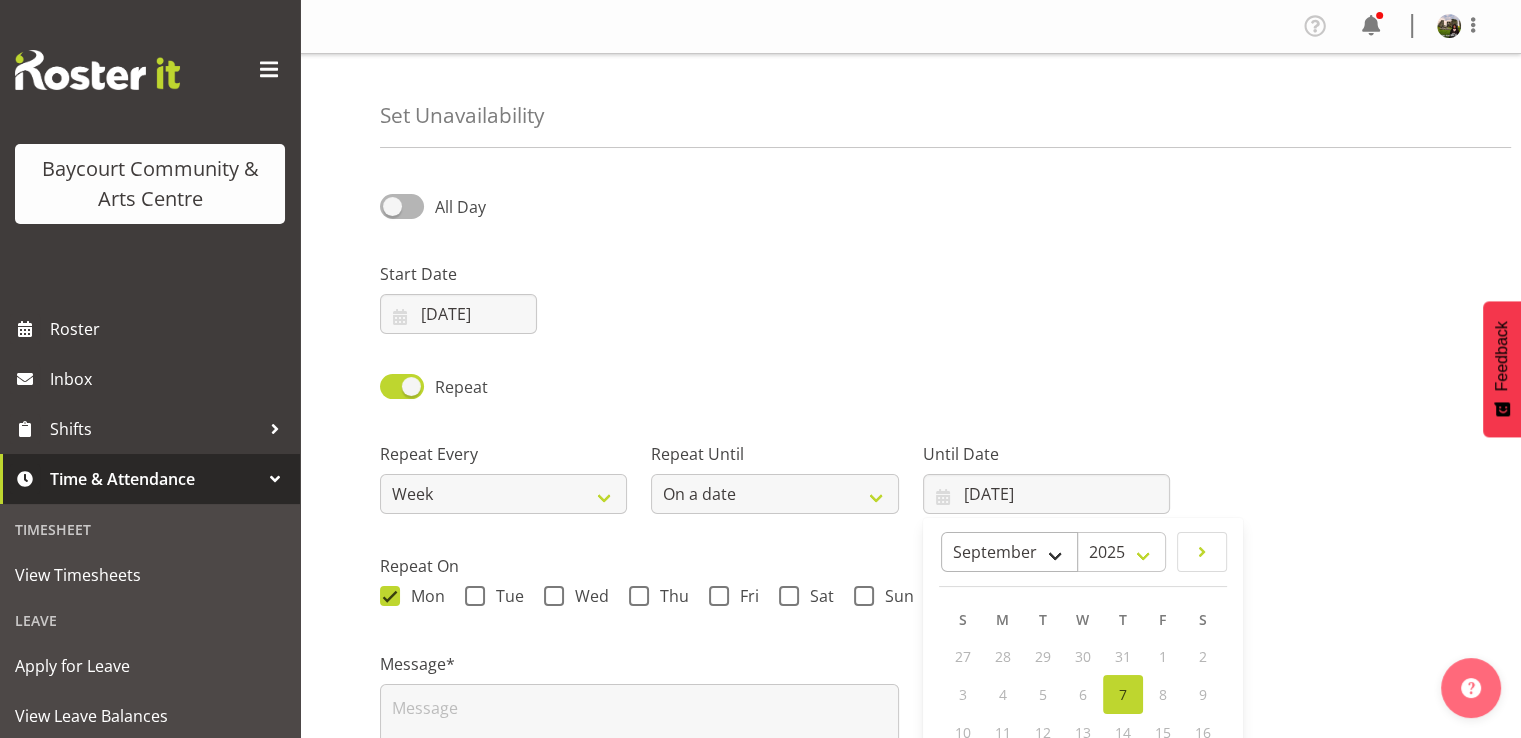 click on "January   February   March   April   May   June   July   August   September   October   November   December" at bounding box center [1009, 552] 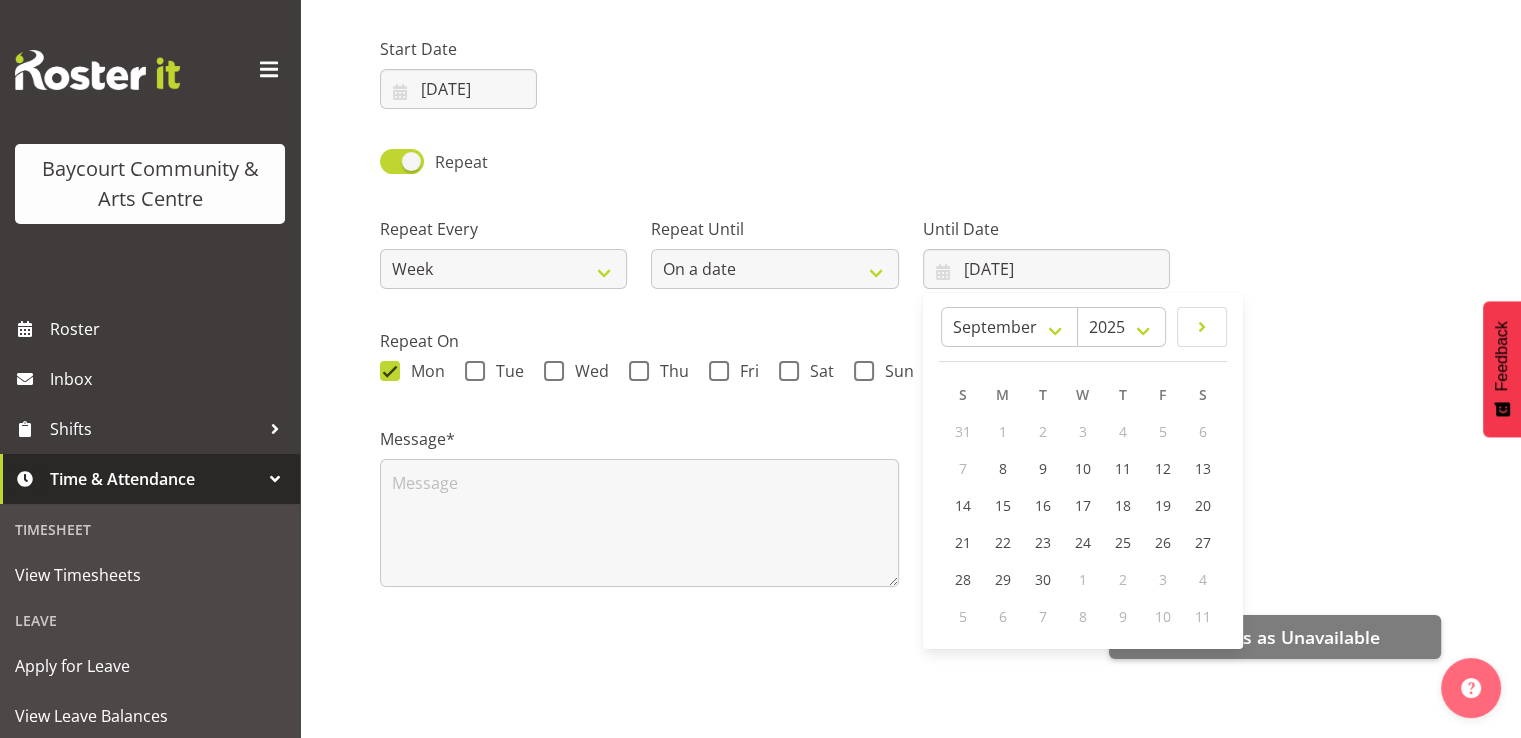 scroll, scrollTop: 240, scrollLeft: 0, axis: vertical 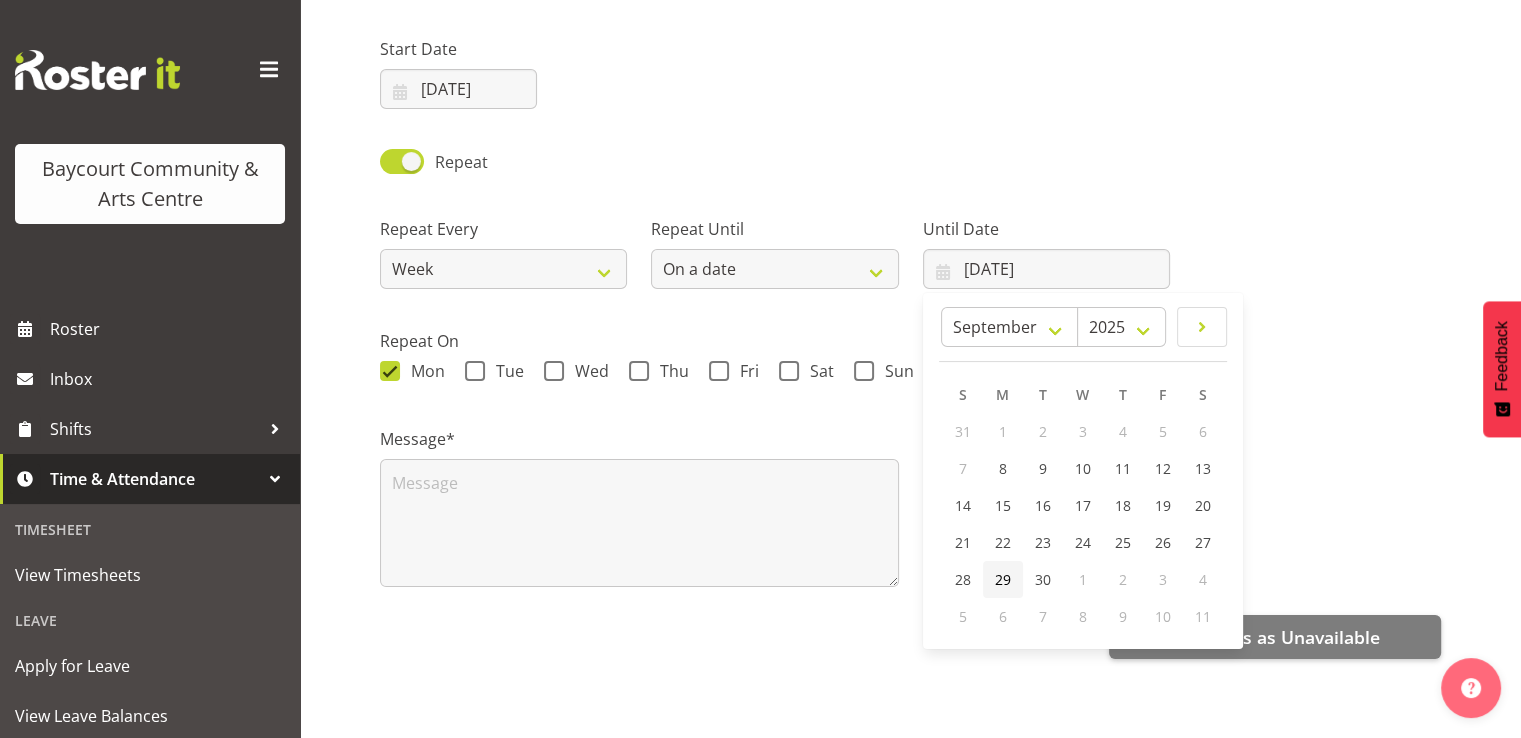 click on "29" at bounding box center (1003, 579) 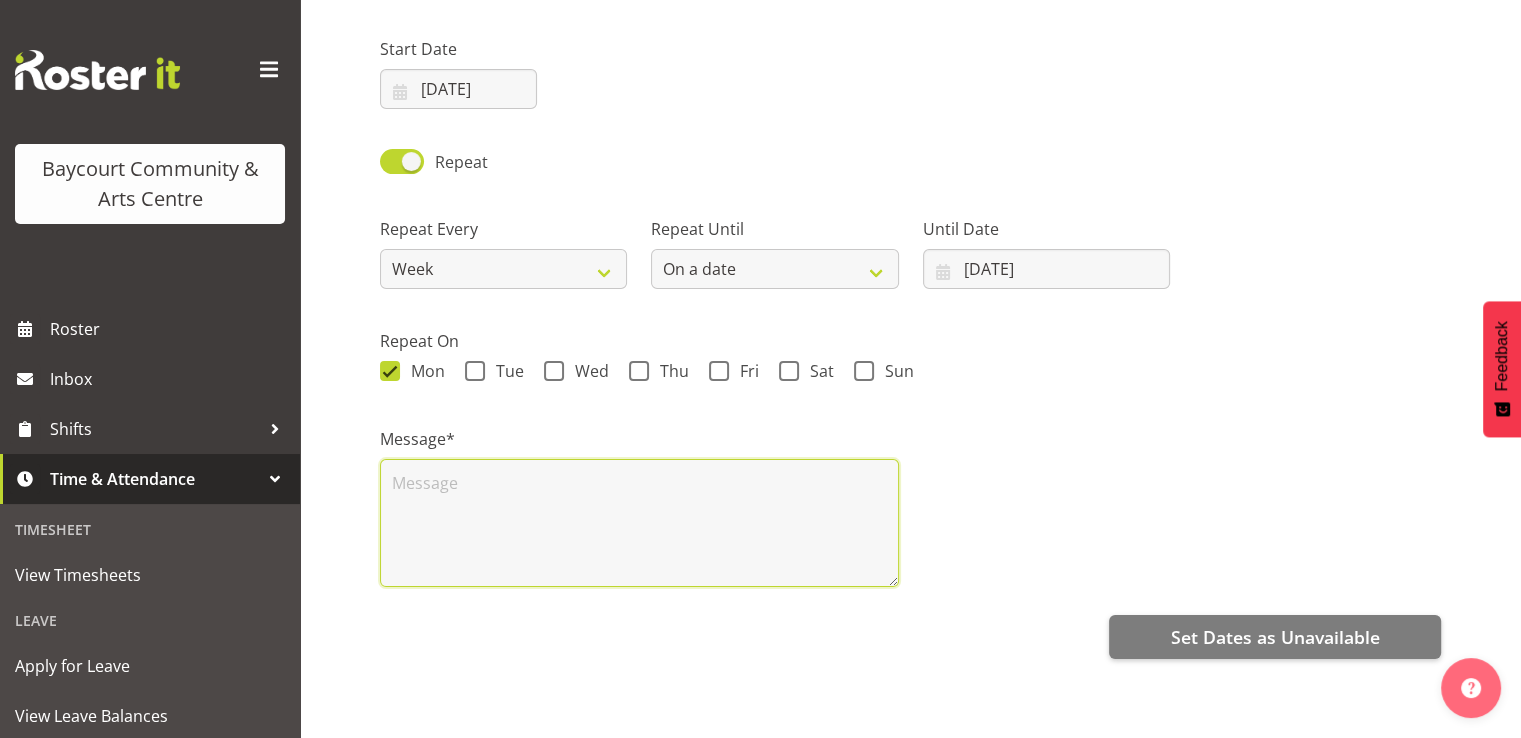 click at bounding box center [639, 523] 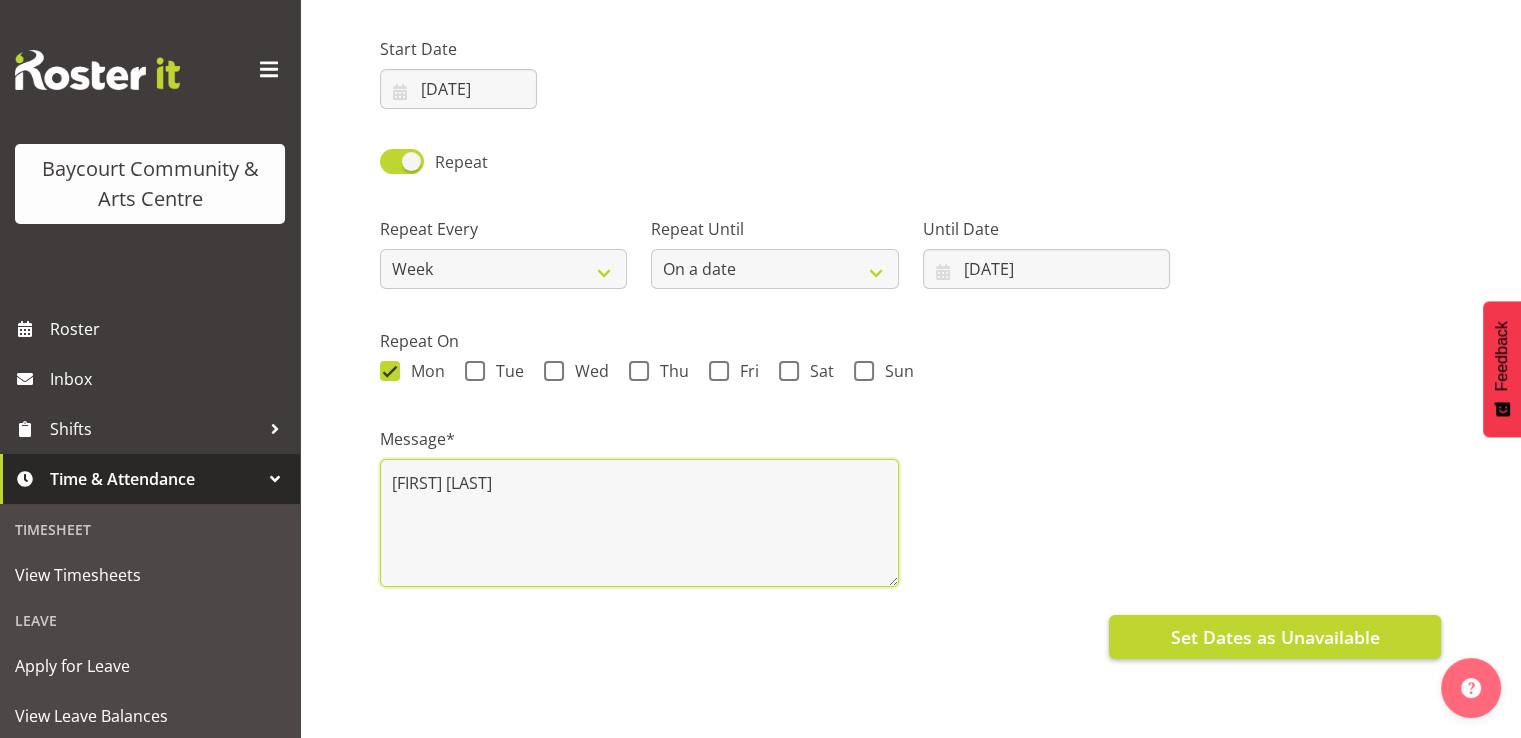 type on "Grace Hospital" 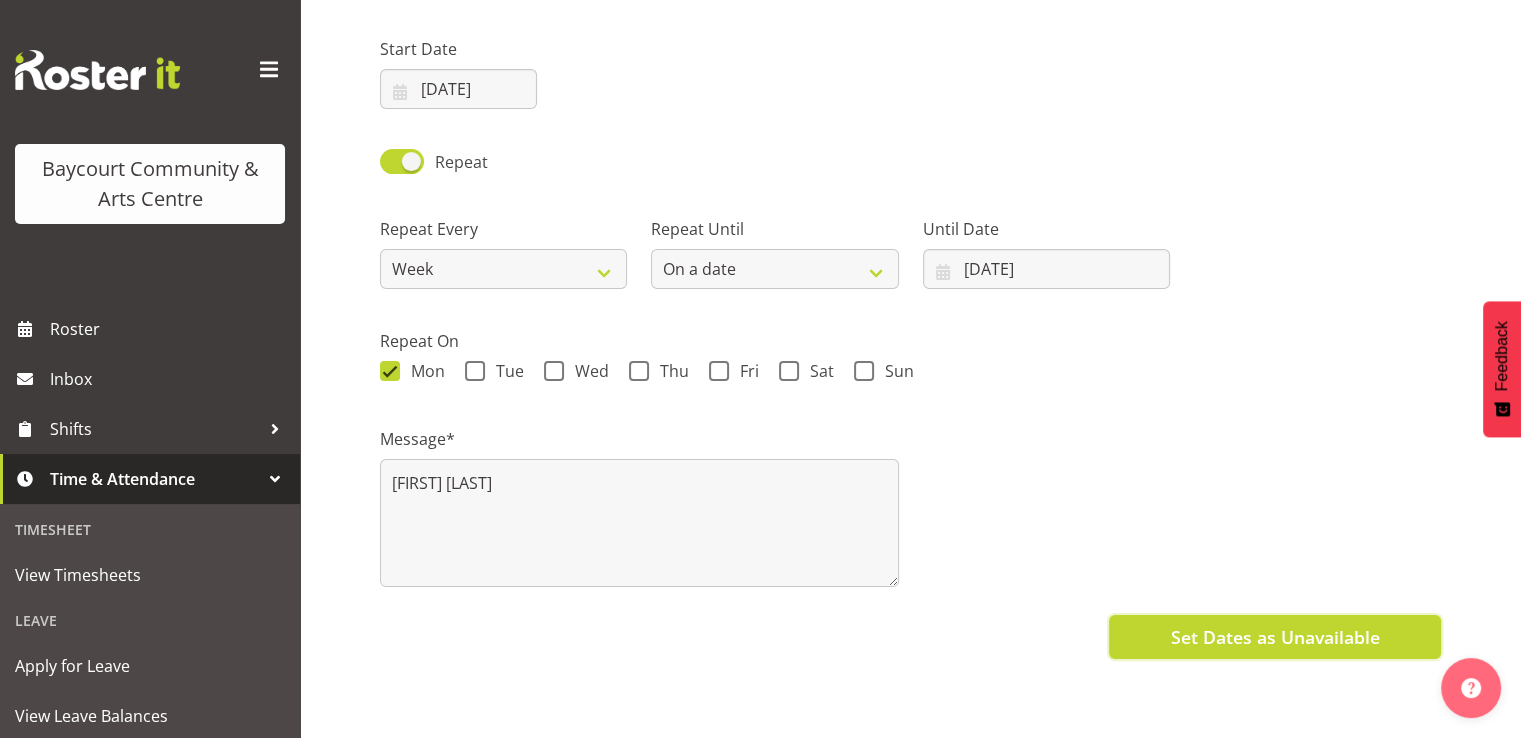 click on "Set Dates as Unavailable" at bounding box center (1274, 637) 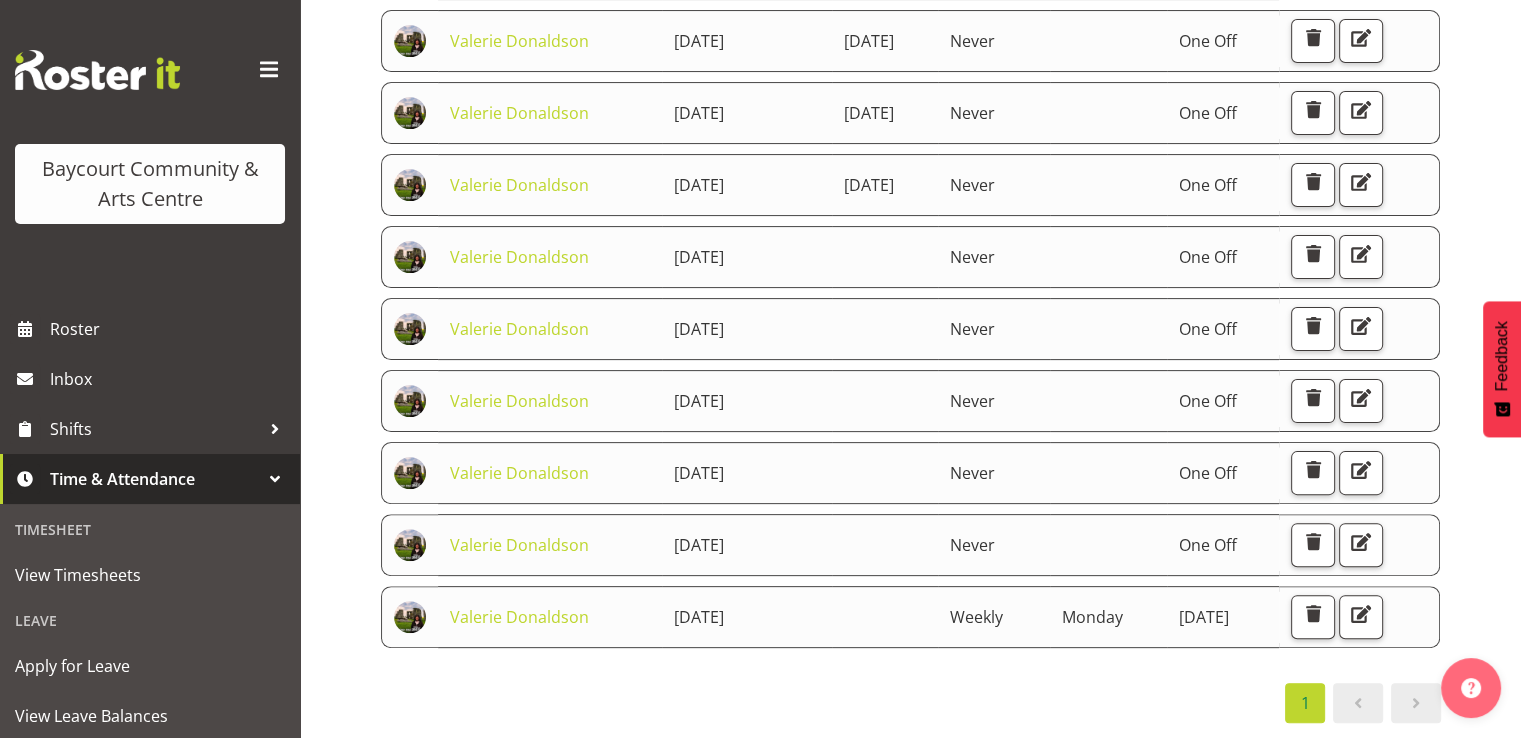 scroll, scrollTop: 1000, scrollLeft: 0, axis: vertical 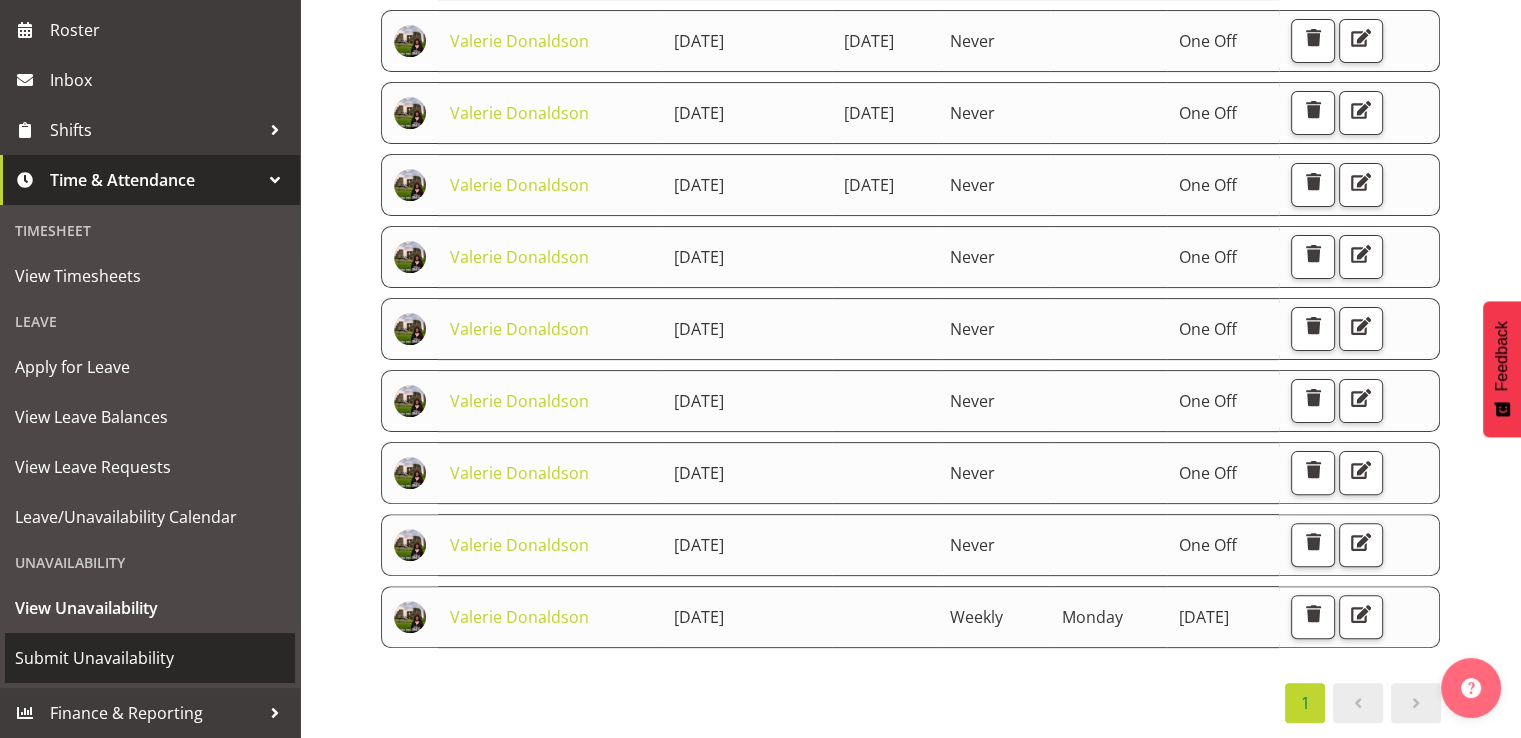 click on "Submit Unavailability" at bounding box center (150, 658) 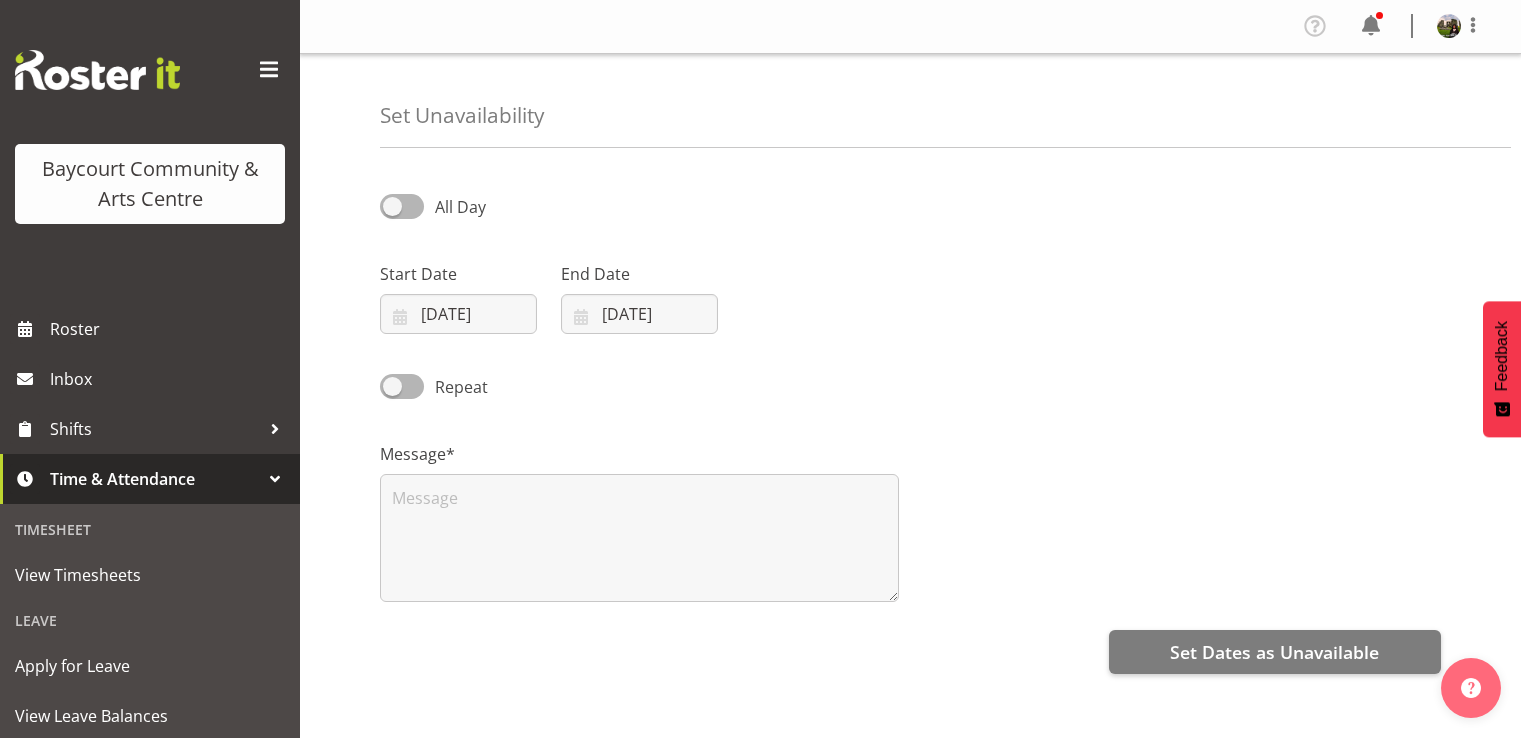 select on "7" 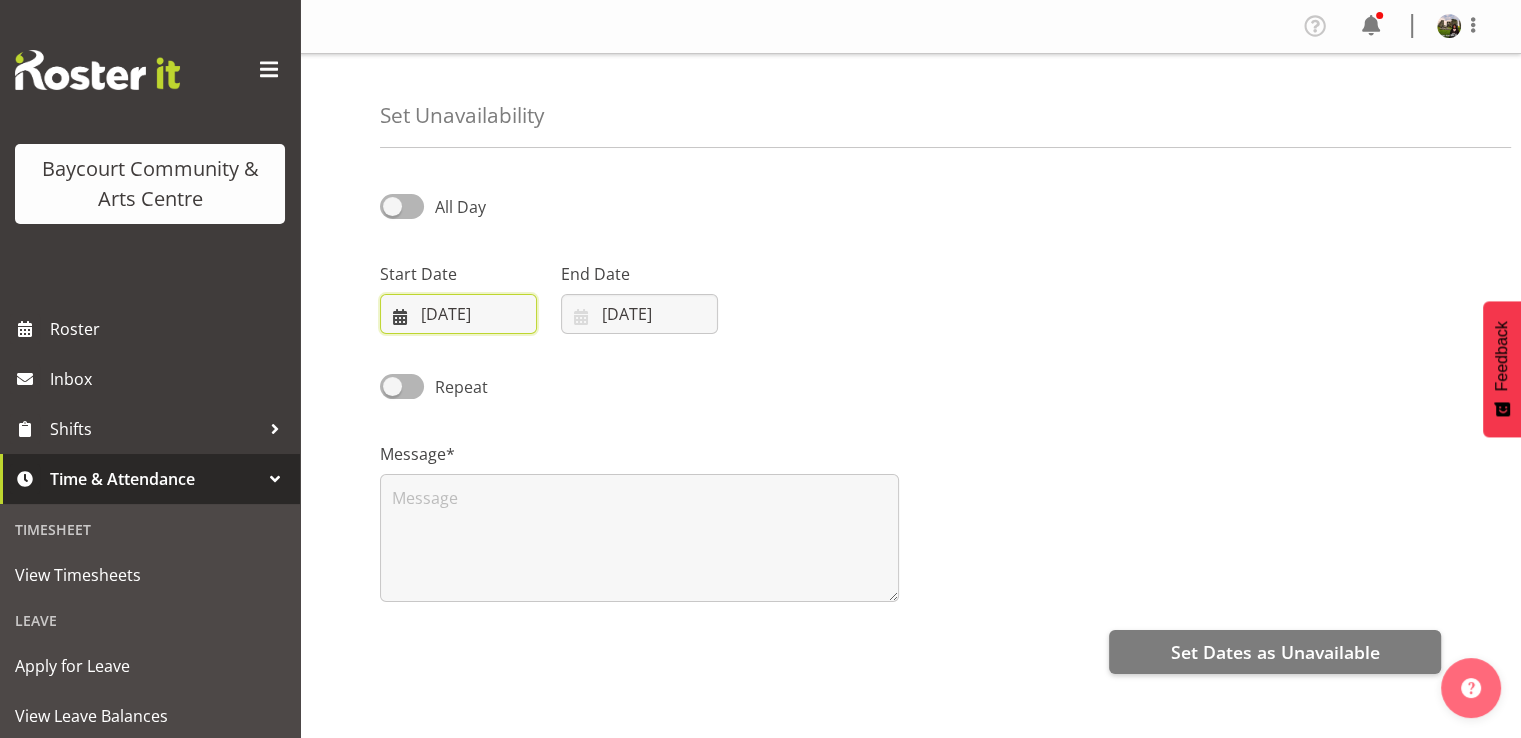 click on "[DATE]" at bounding box center [458, 314] 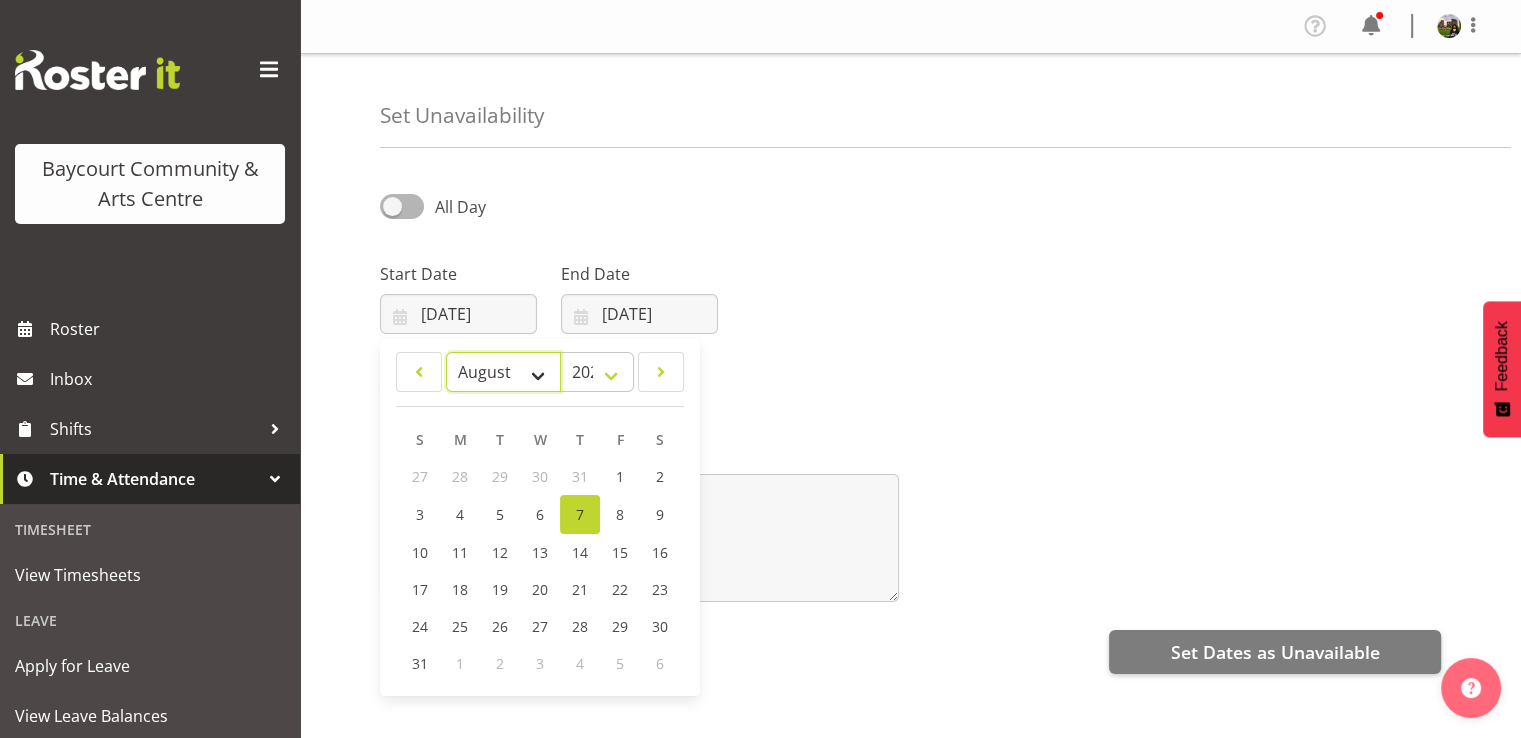 click on "January   February   March   April   May   June   July   August   September   October   November   December" at bounding box center (503, 372) 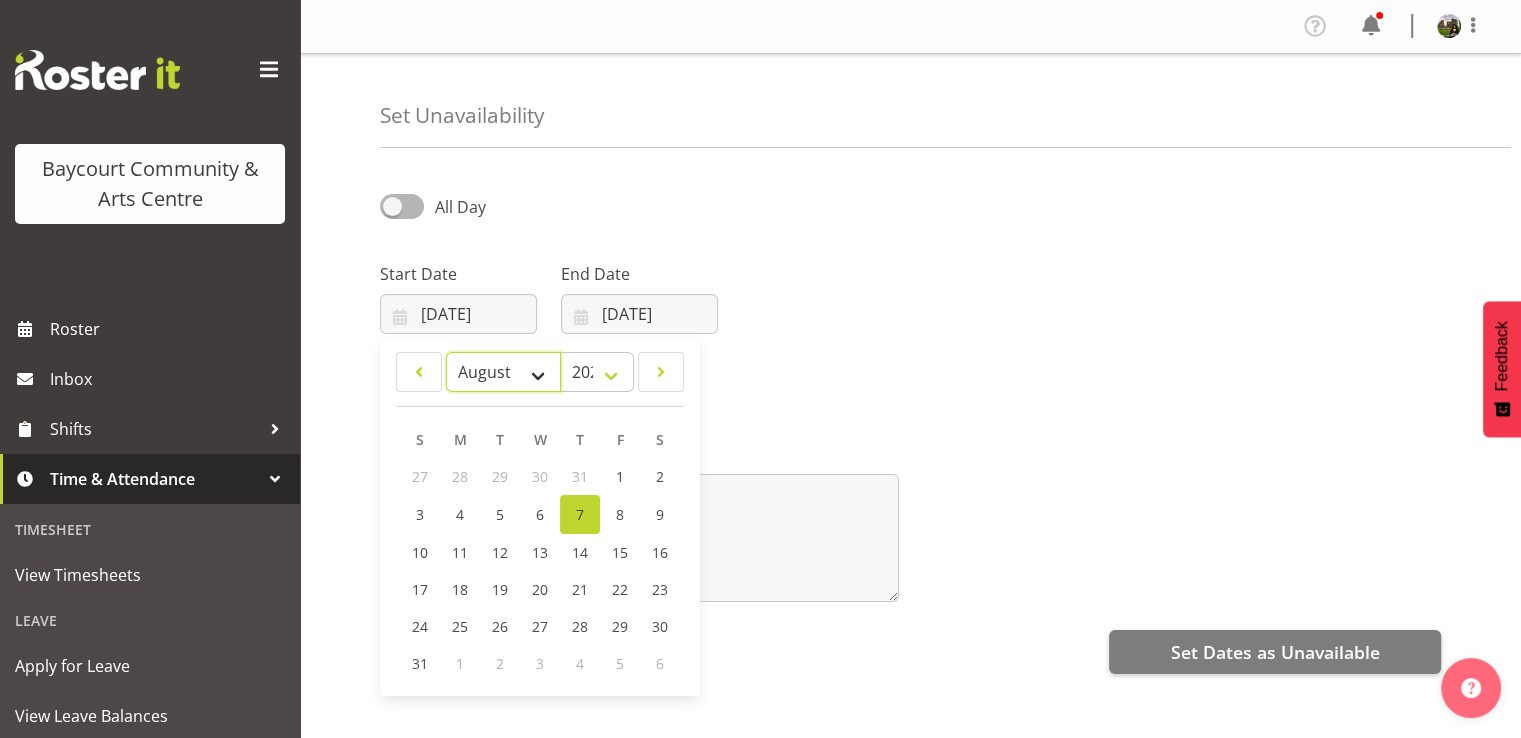 select on "8" 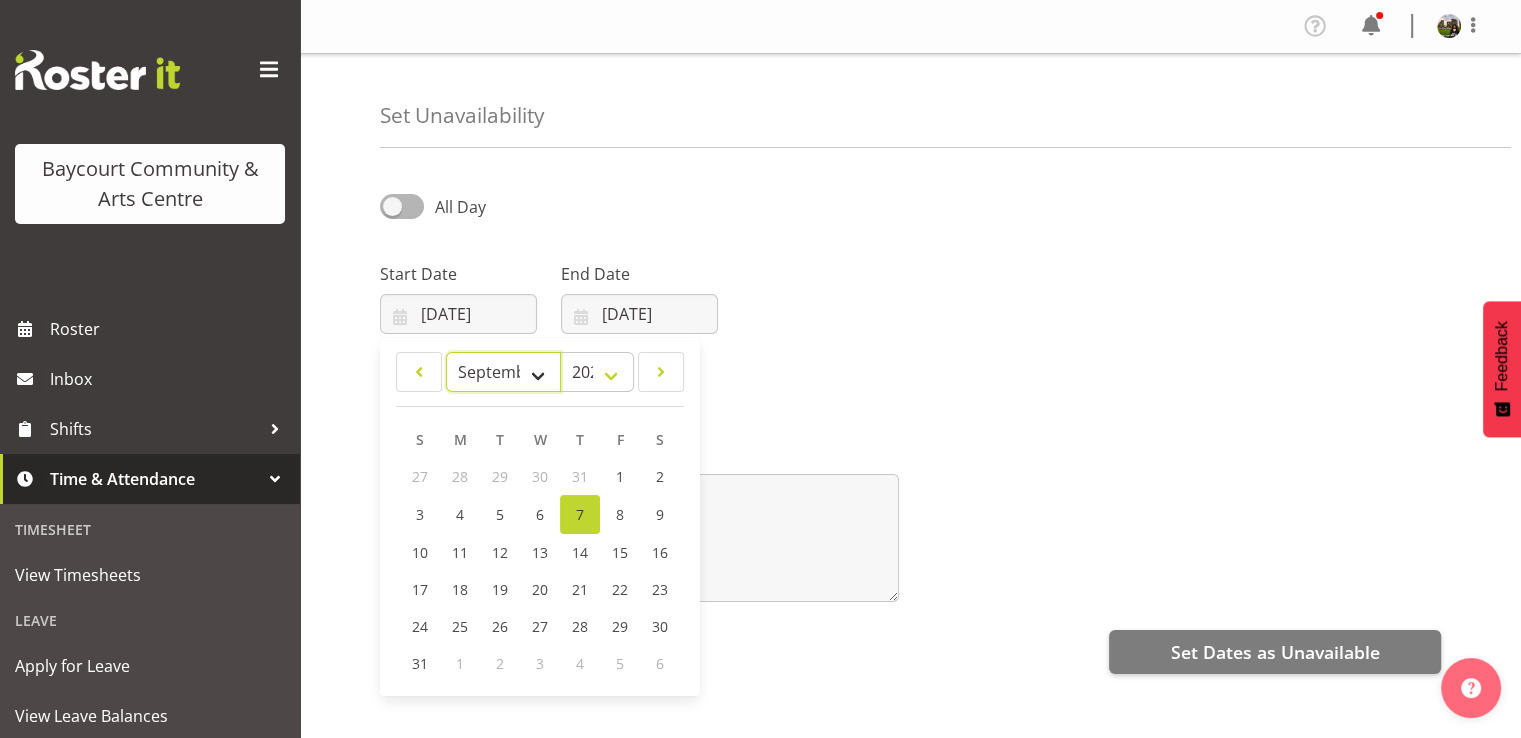 click on "January   February   March   April   May   June   July   August   September   October   November   December" at bounding box center (503, 372) 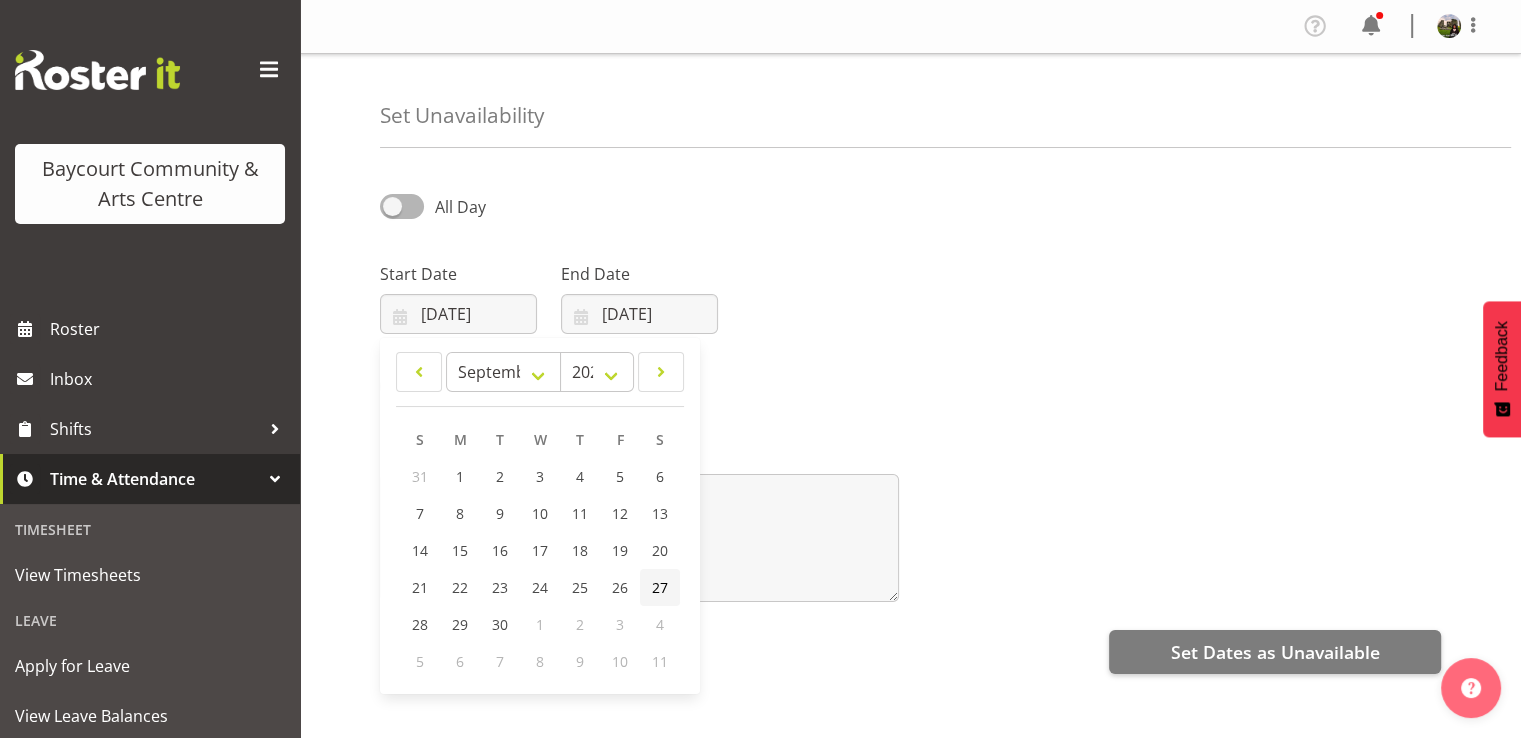 click on "27" at bounding box center (660, 587) 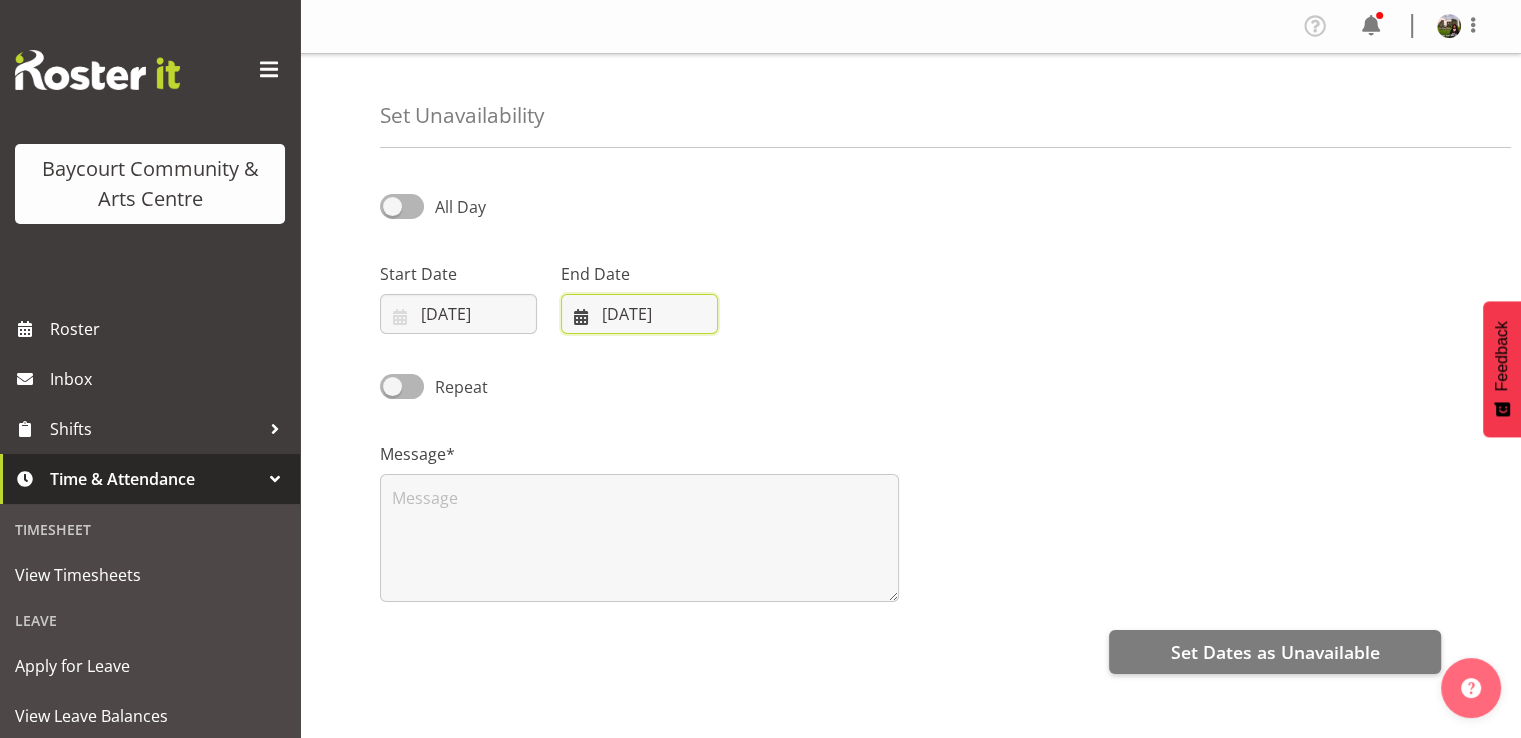 click on "[DATE]" at bounding box center [639, 314] 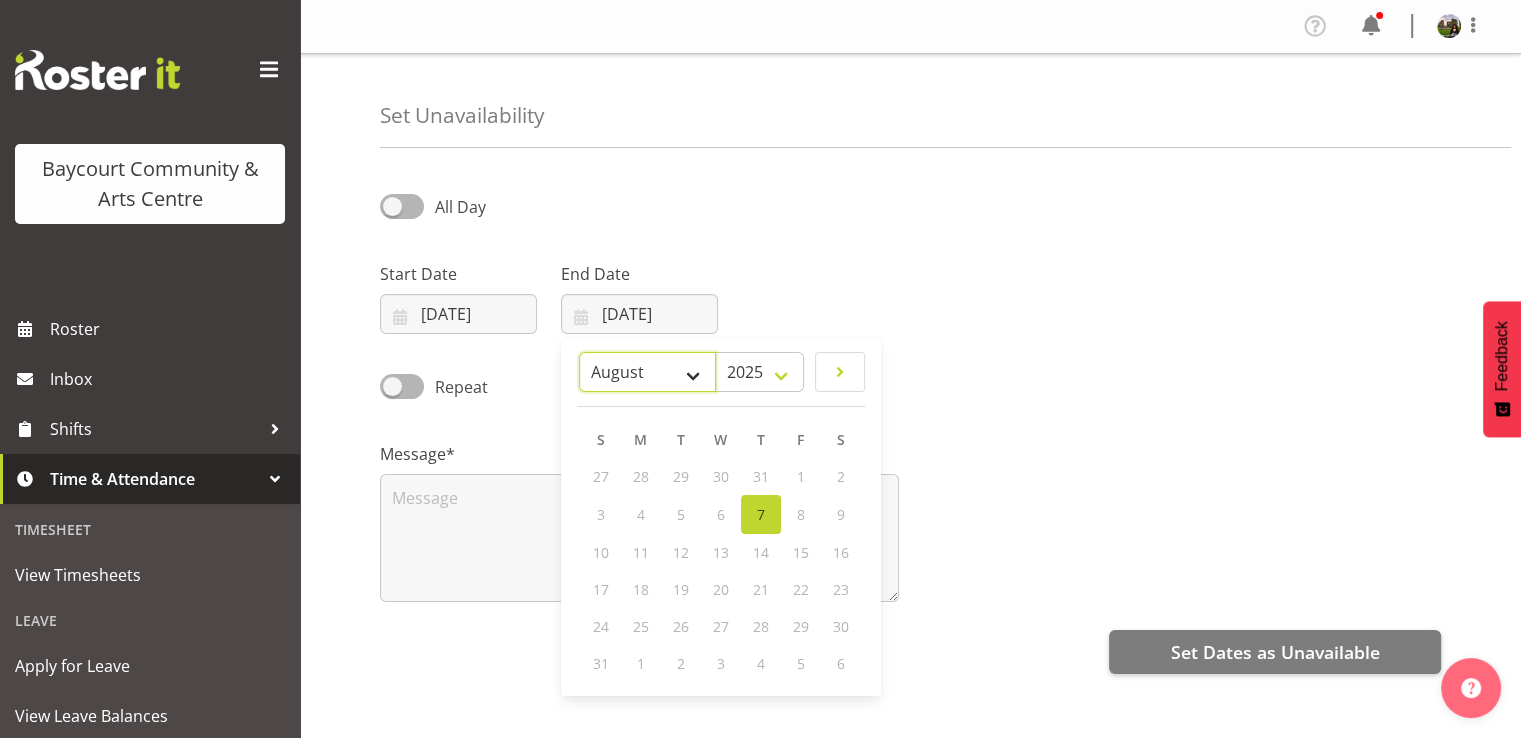 click on "January   February   March   April   May   June   July   August   September   October   November   December" at bounding box center (647, 372) 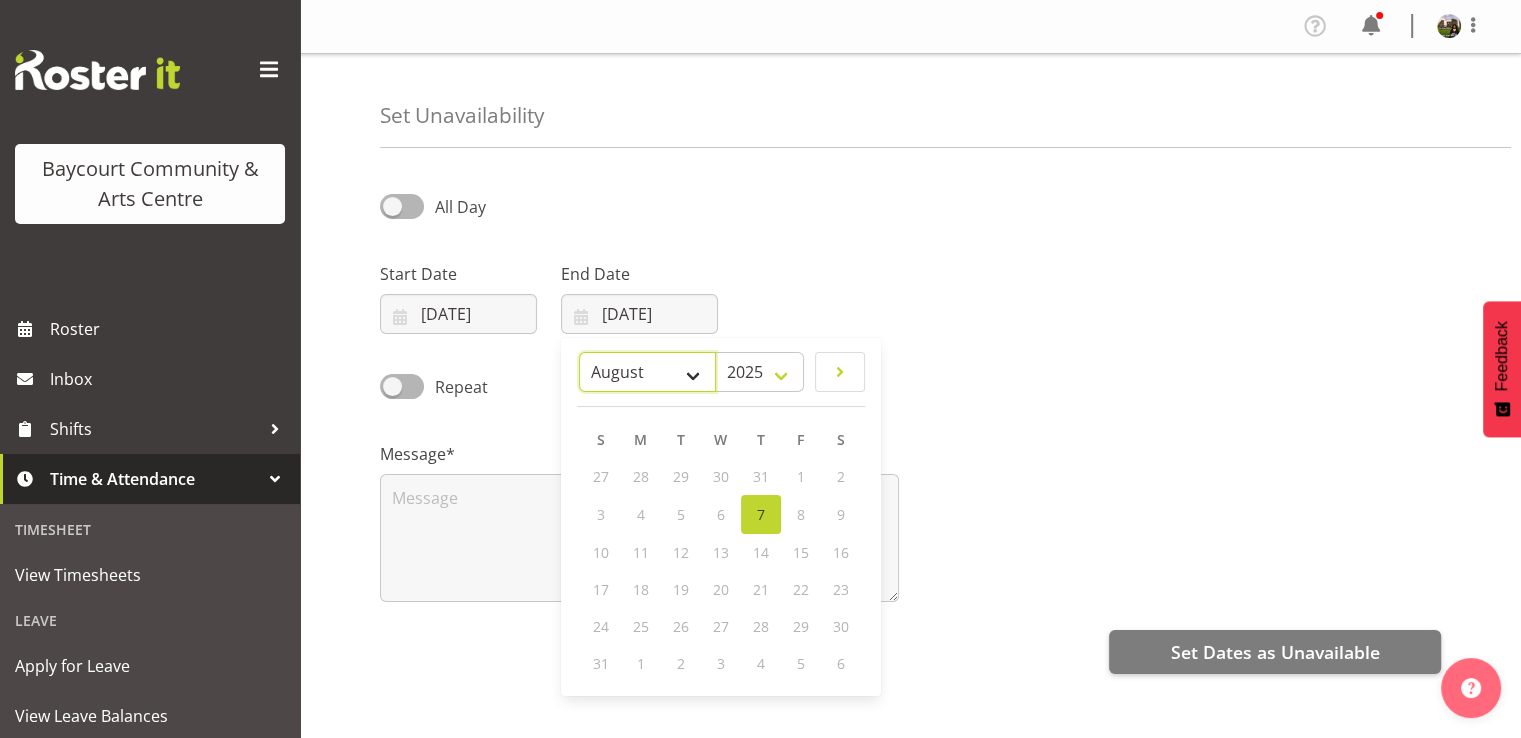 select on "8" 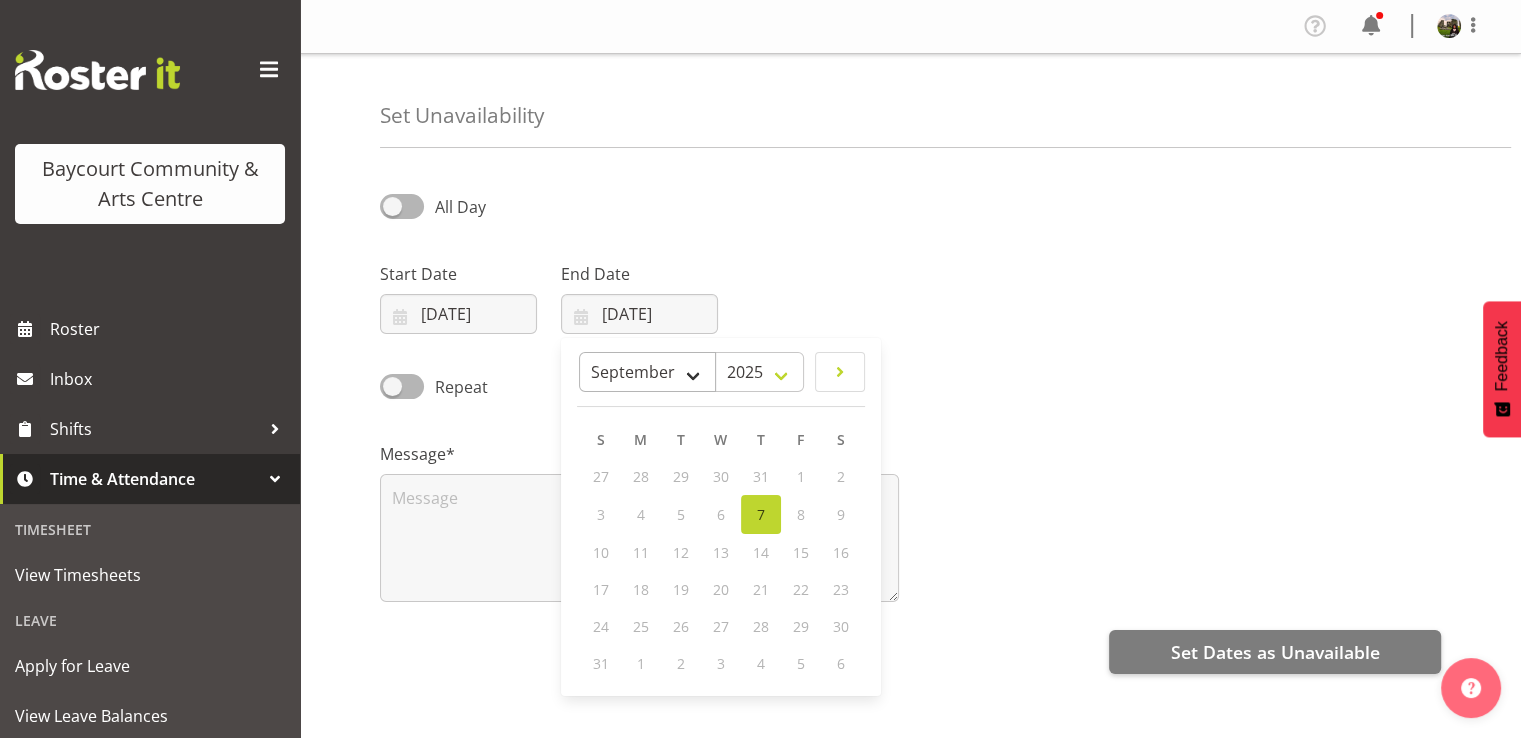 click on "January   February   March   April   May   June   July   August   September   October   November   December" at bounding box center [647, 372] 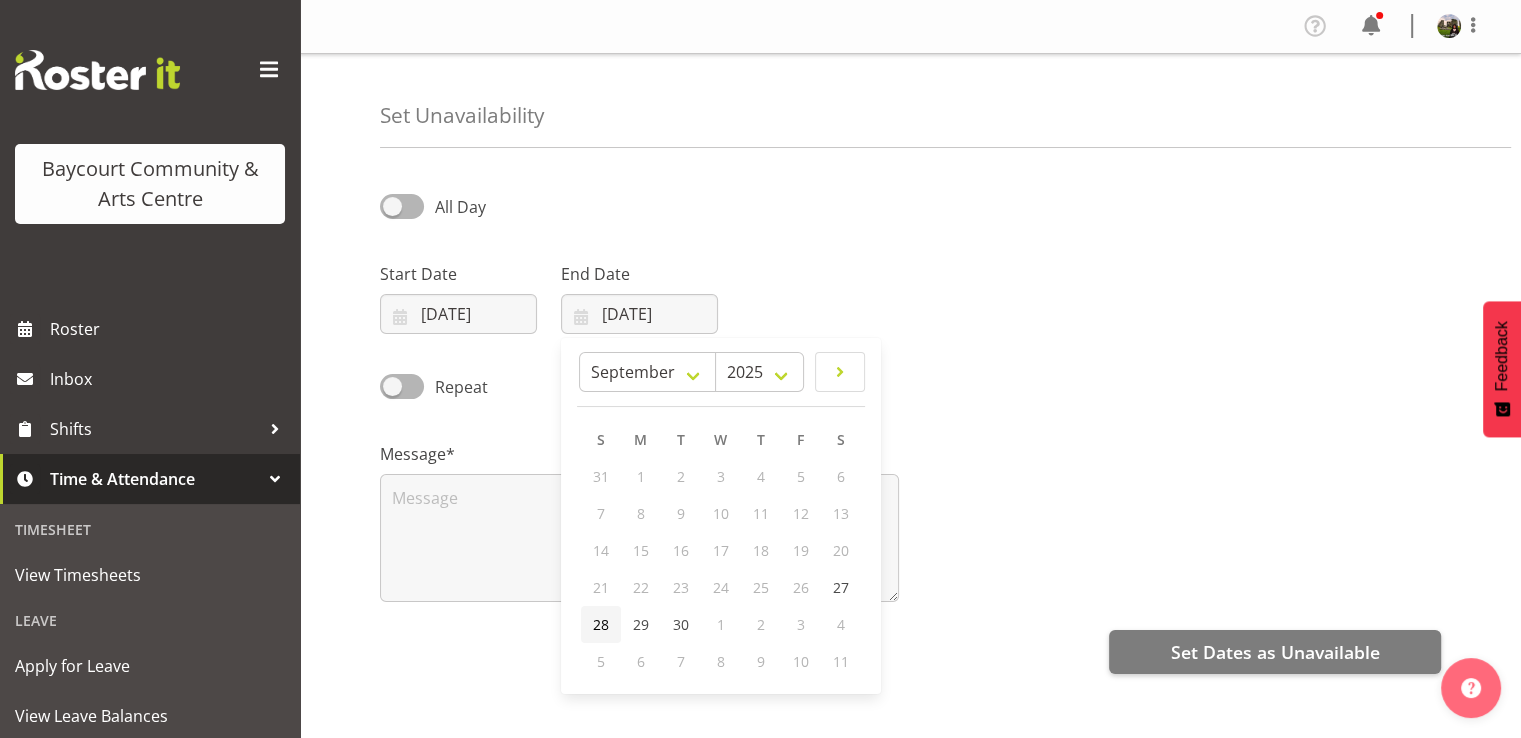 click on "28" at bounding box center (601, 624) 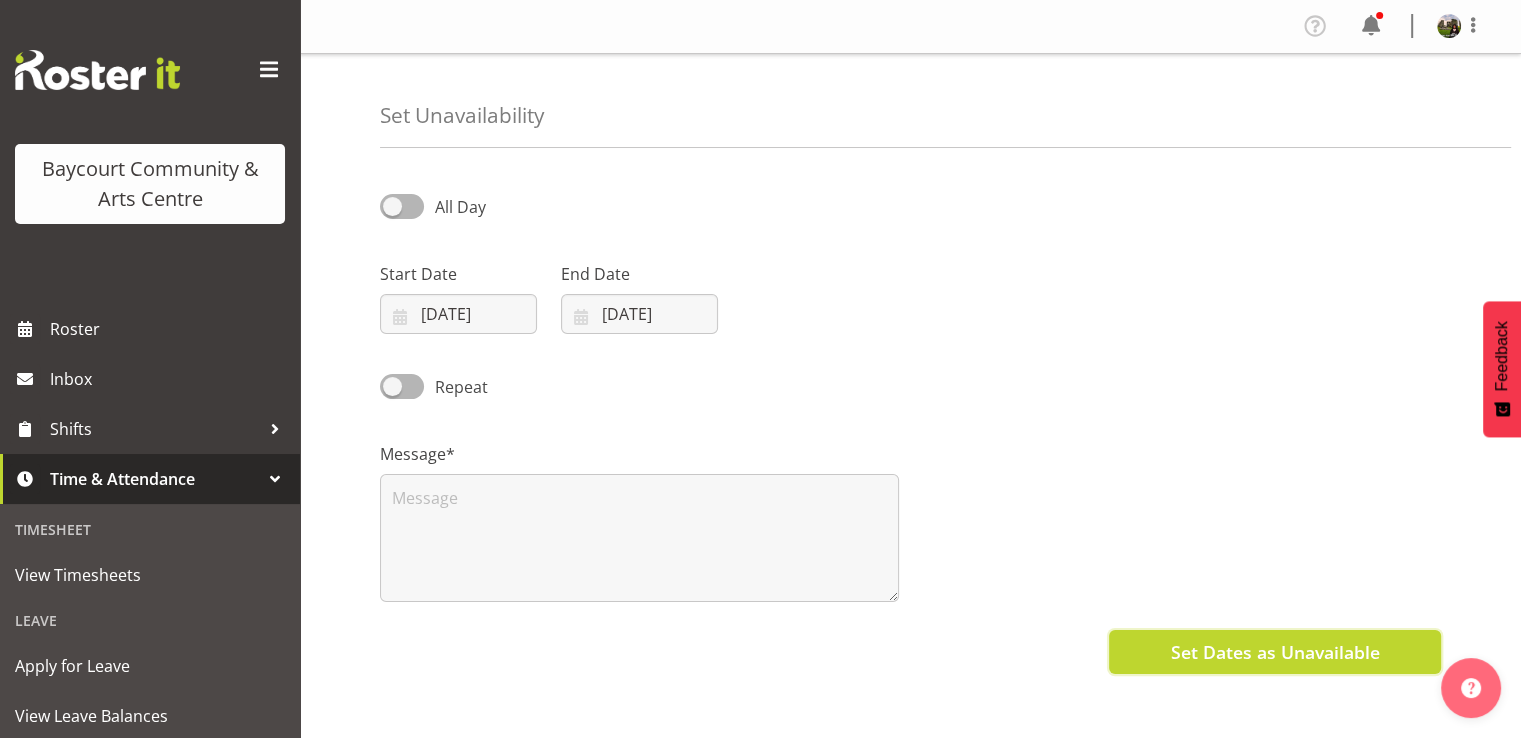 click on "Set Dates as Unavailable" at bounding box center [1274, 652] 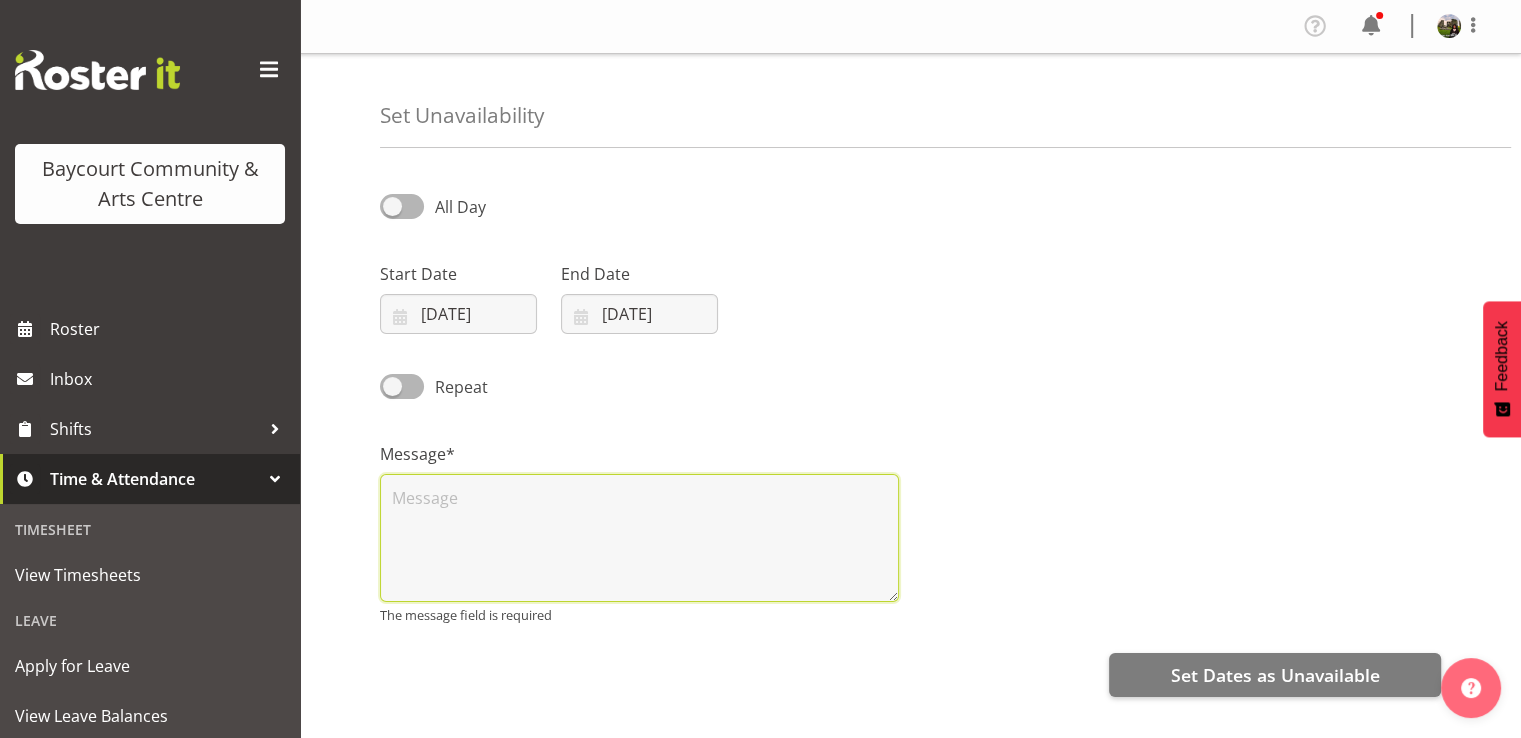 click at bounding box center (639, 538) 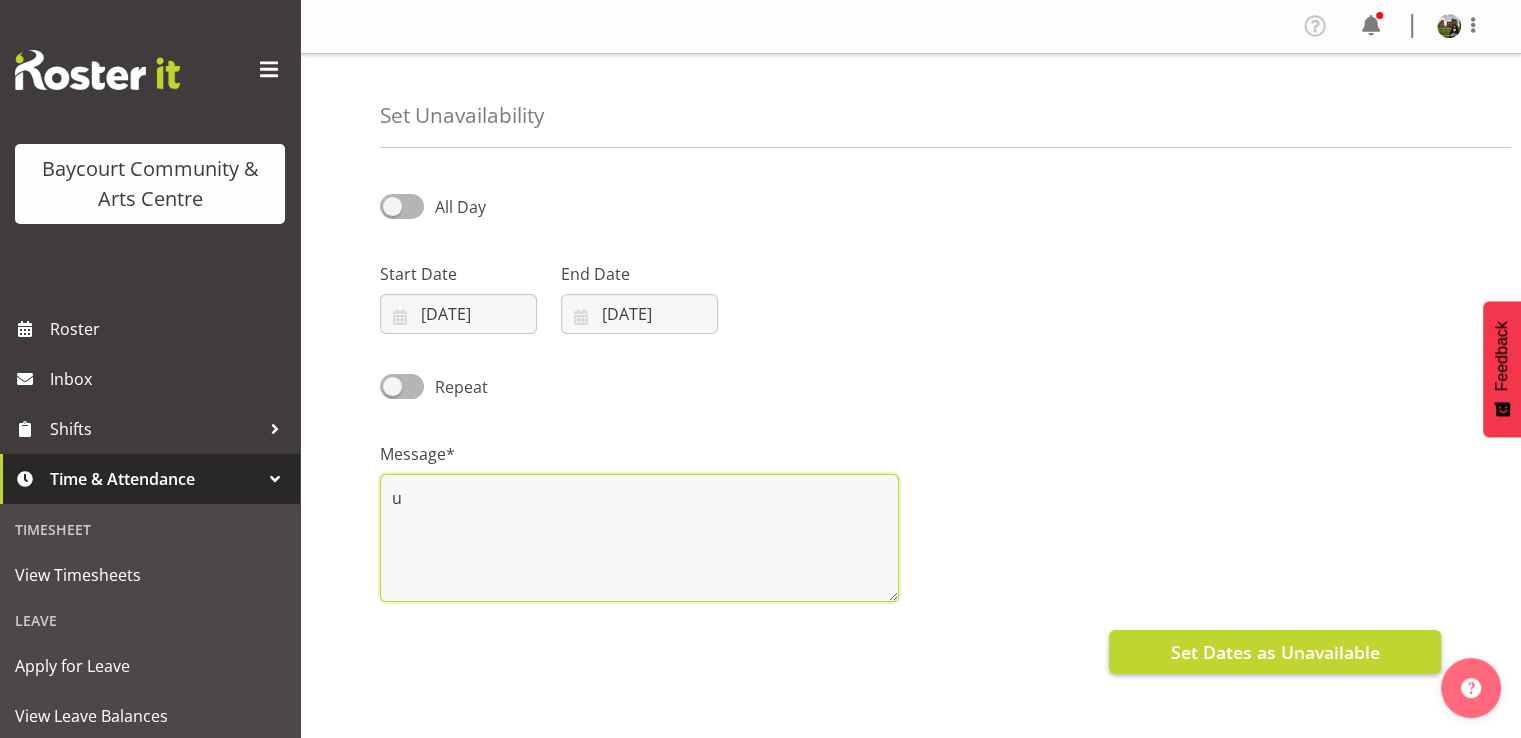 type on "u" 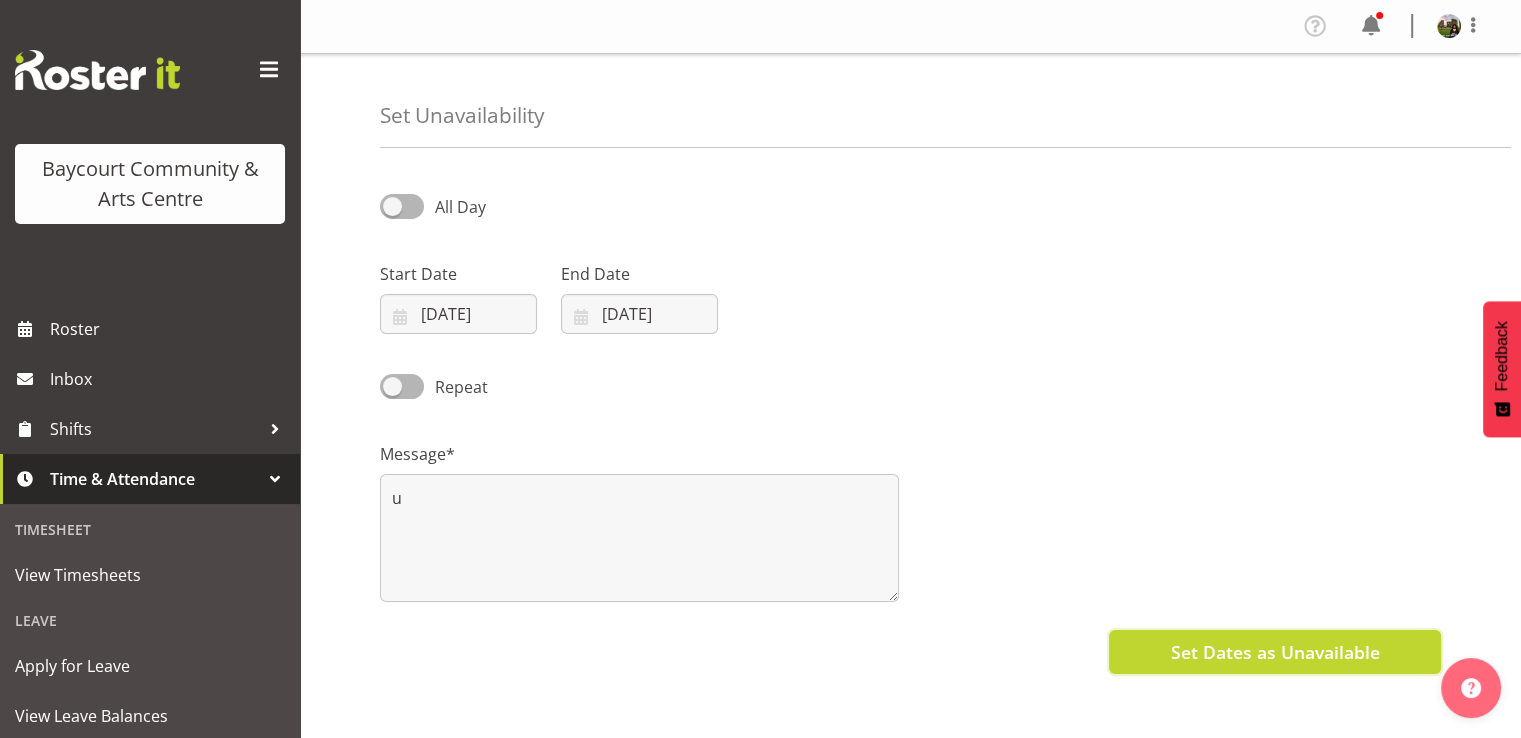 click on "Set Dates as Unavailable" at bounding box center [1274, 652] 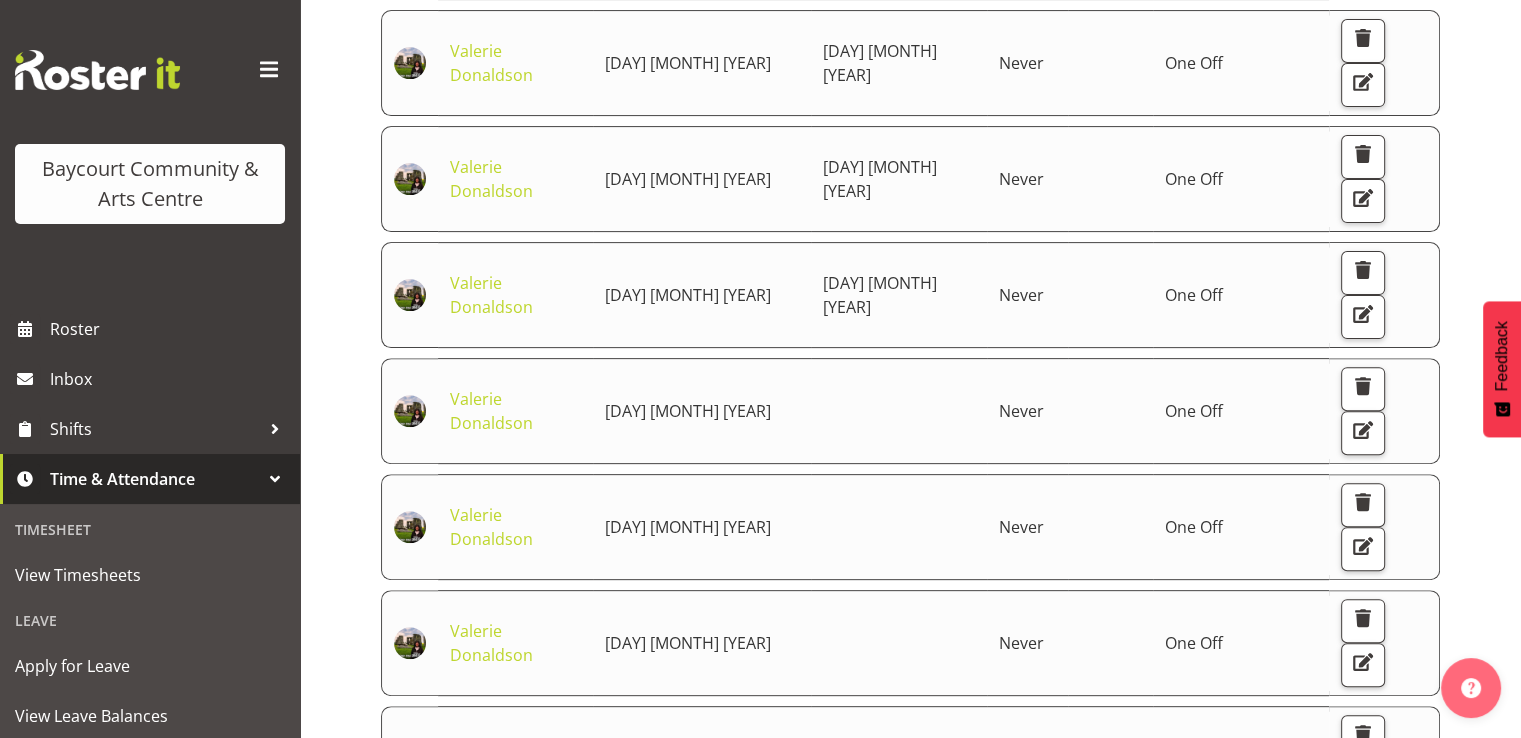 scroll, scrollTop: 100, scrollLeft: 0, axis: vertical 